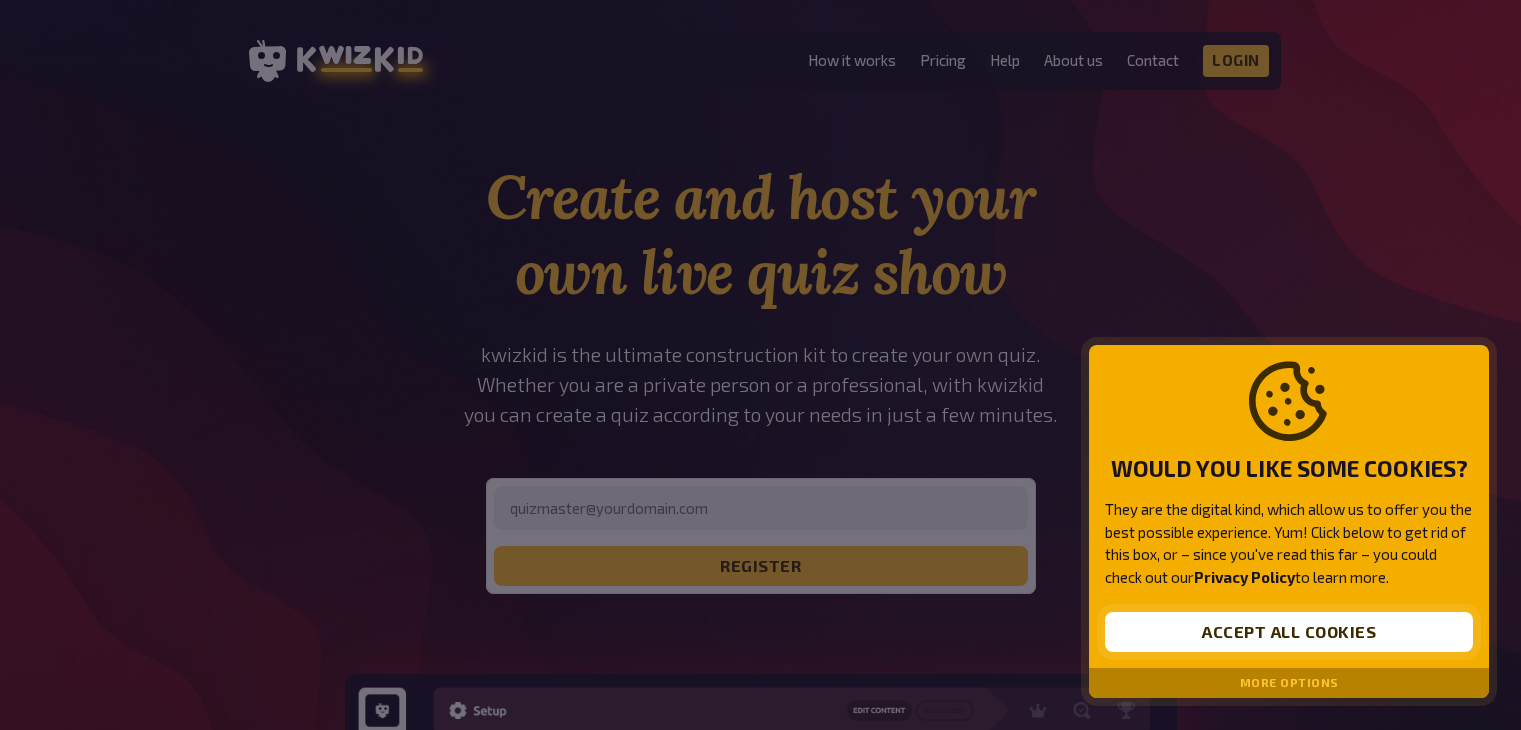 scroll, scrollTop: 0, scrollLeft: 0, axis: both 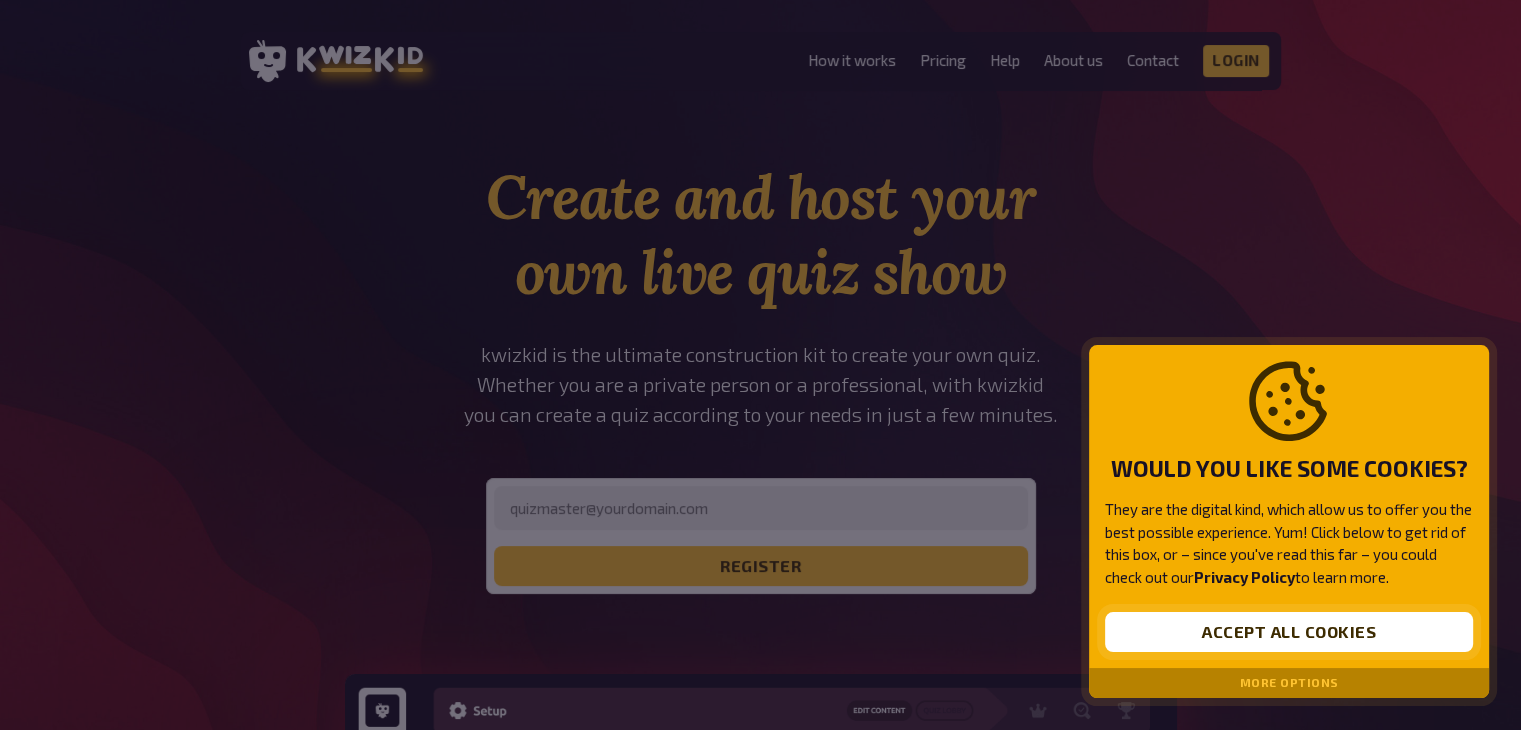 click on "Accept all cookies" at bounding box center (1289, 632) 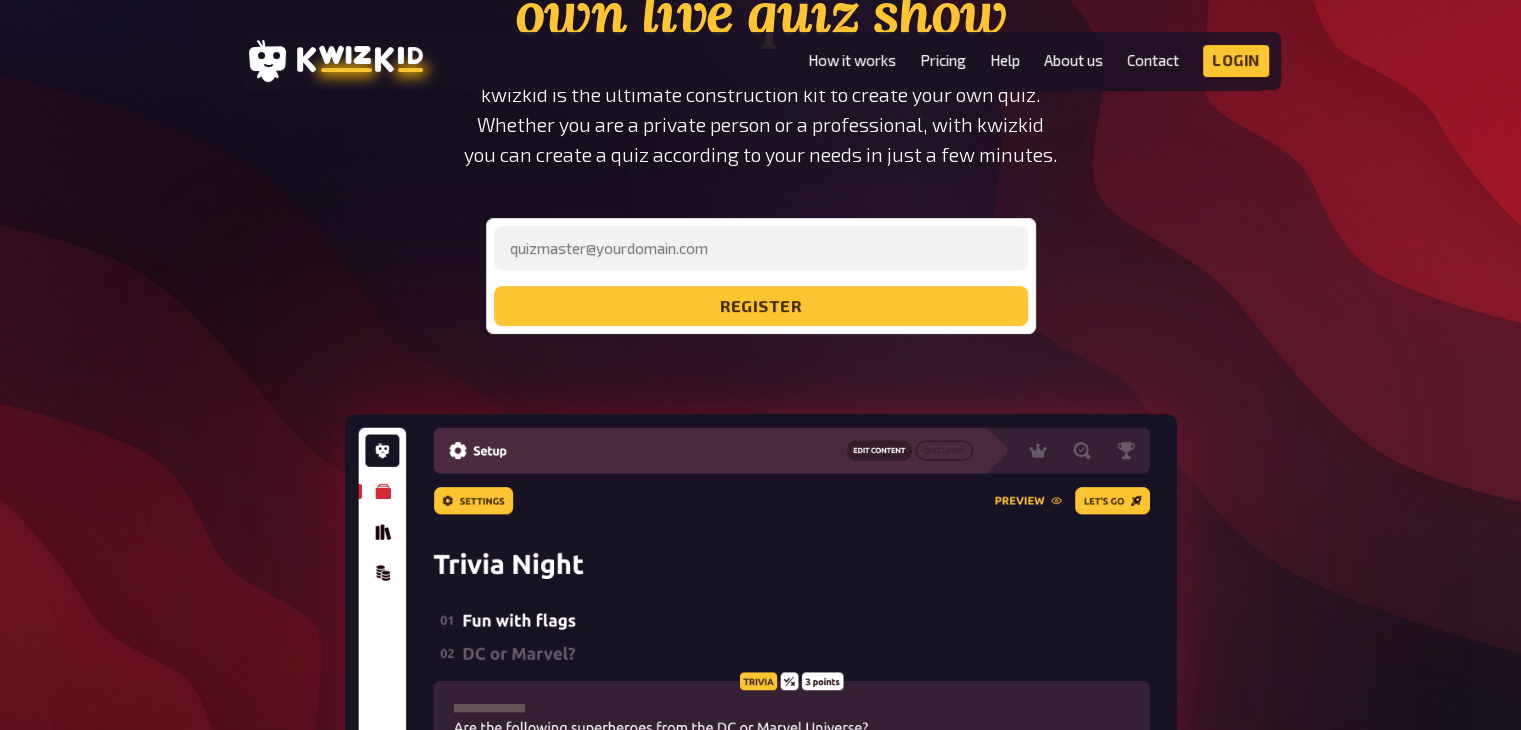 scroll, scrollTop: 130, scrollLeft: 0, axis: vertical 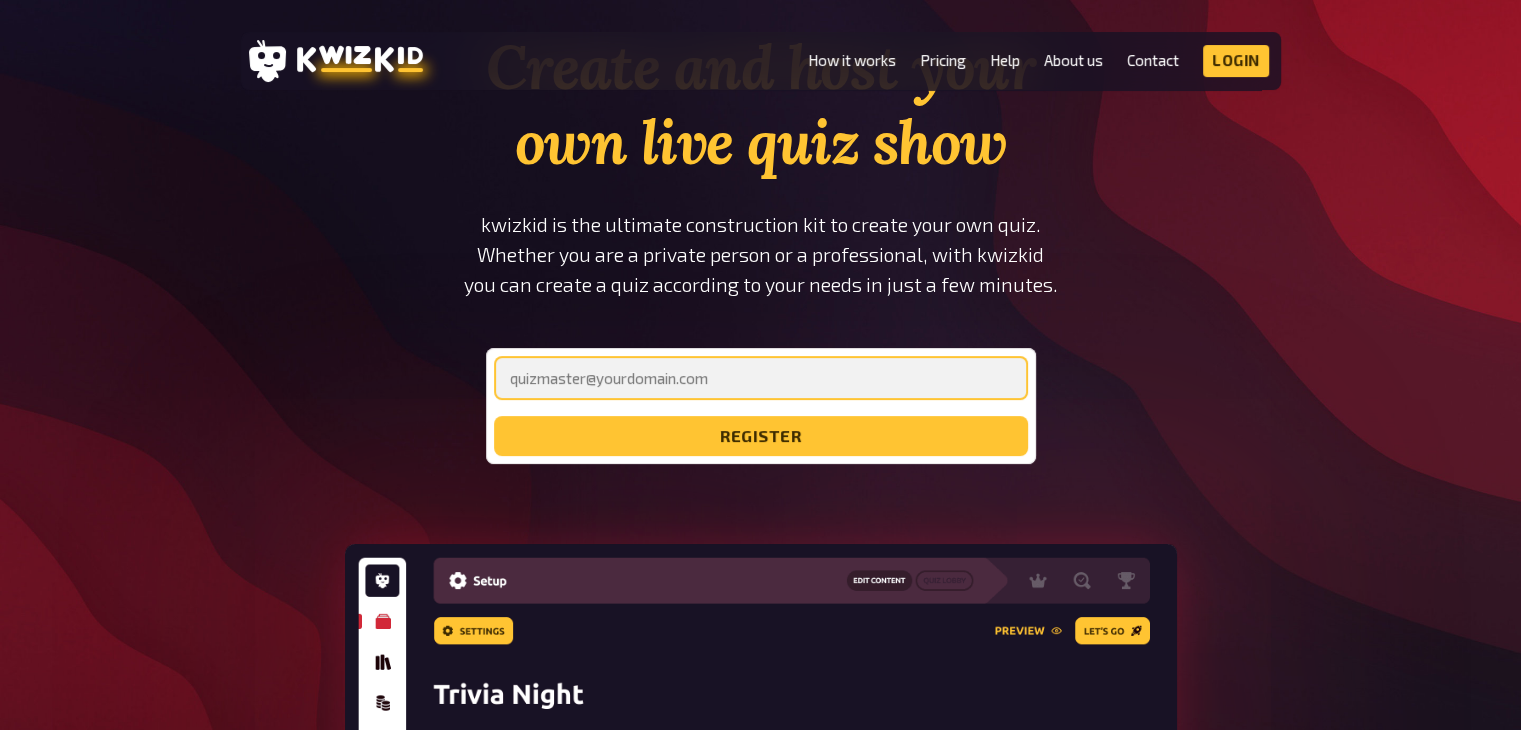 click at bounding box center (761, 378) 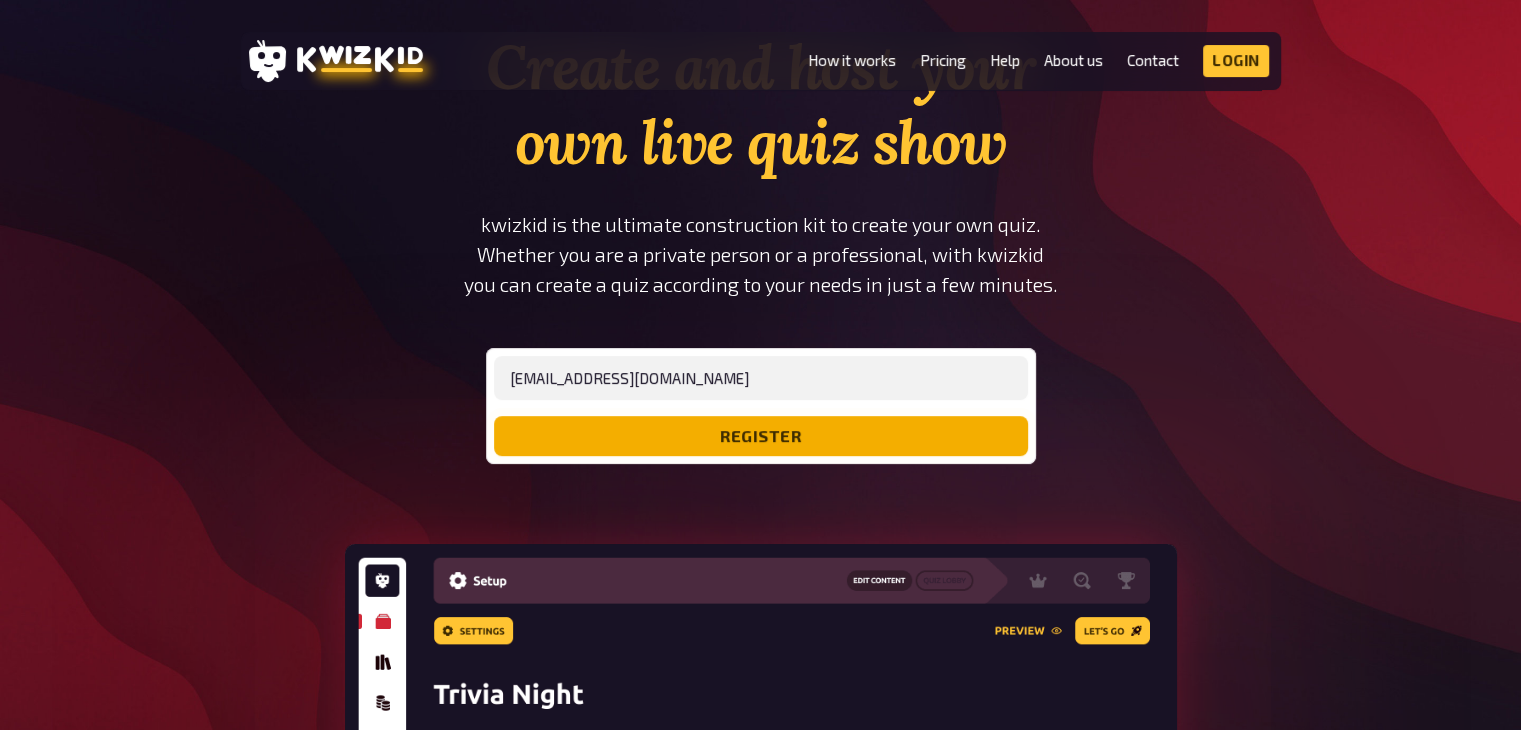 click on "register" at bounding box center (761, 436) 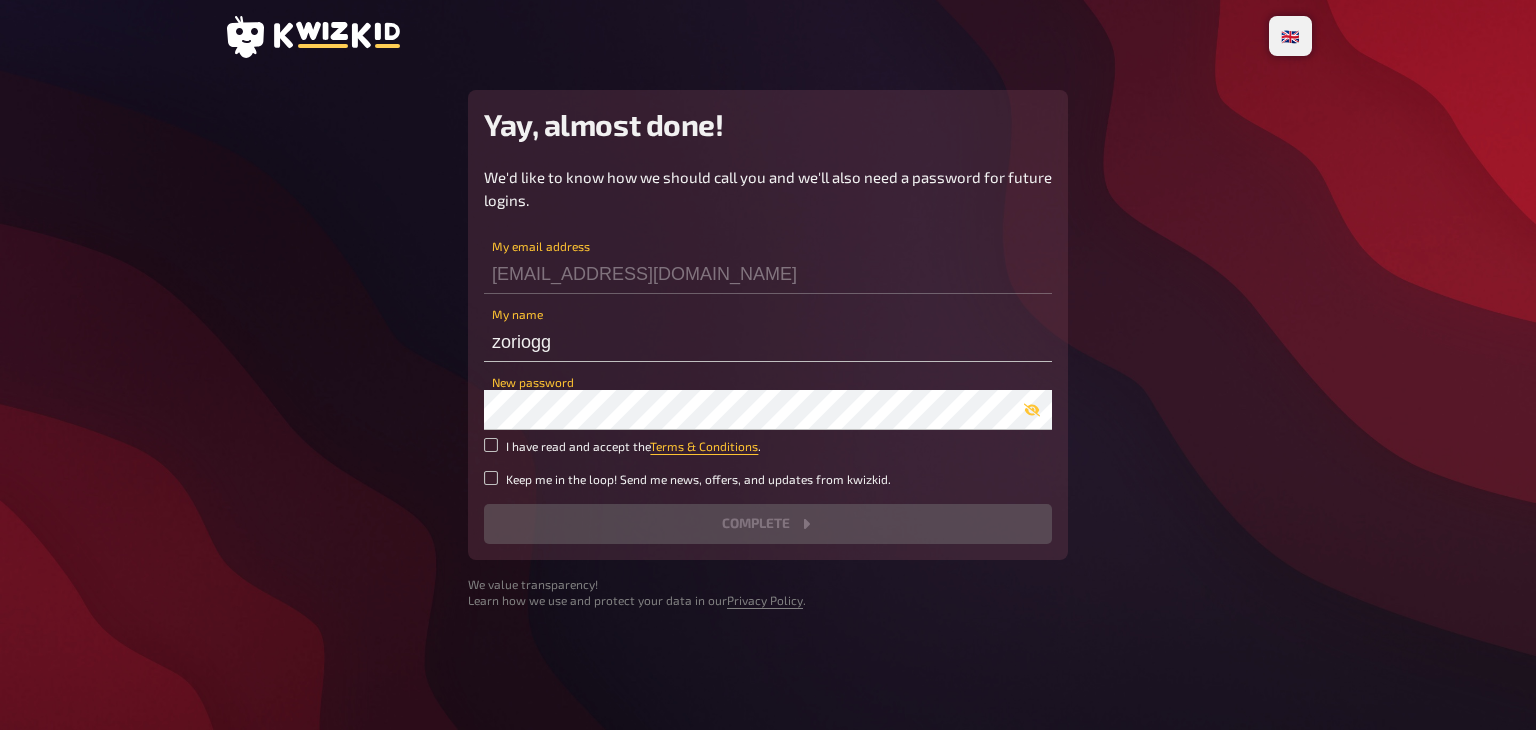 scroll, scrollTop: 0, scrollLeft: 0, axis: both 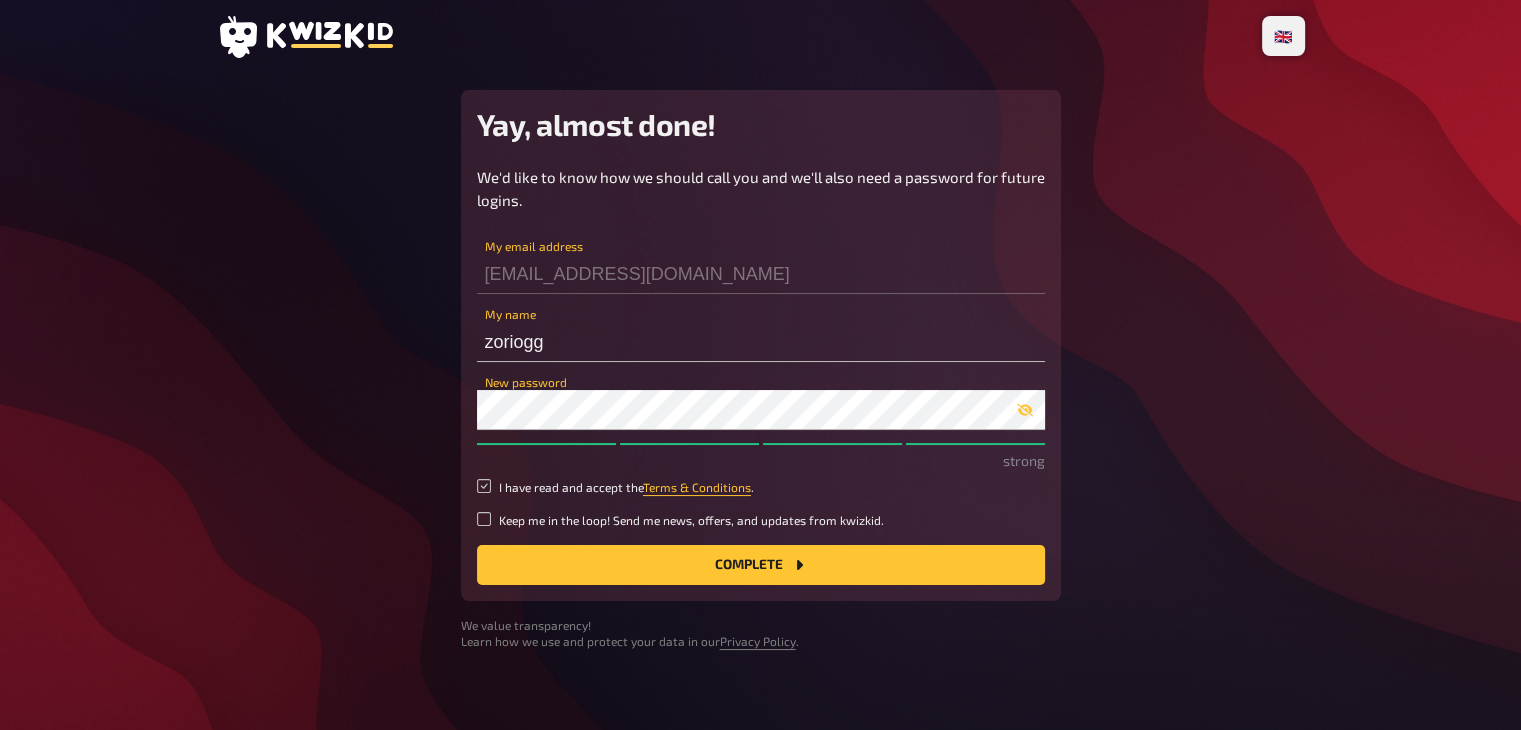 click on "I have read and accept the  Terms & Conditions ." at bounding box center (484, 486) 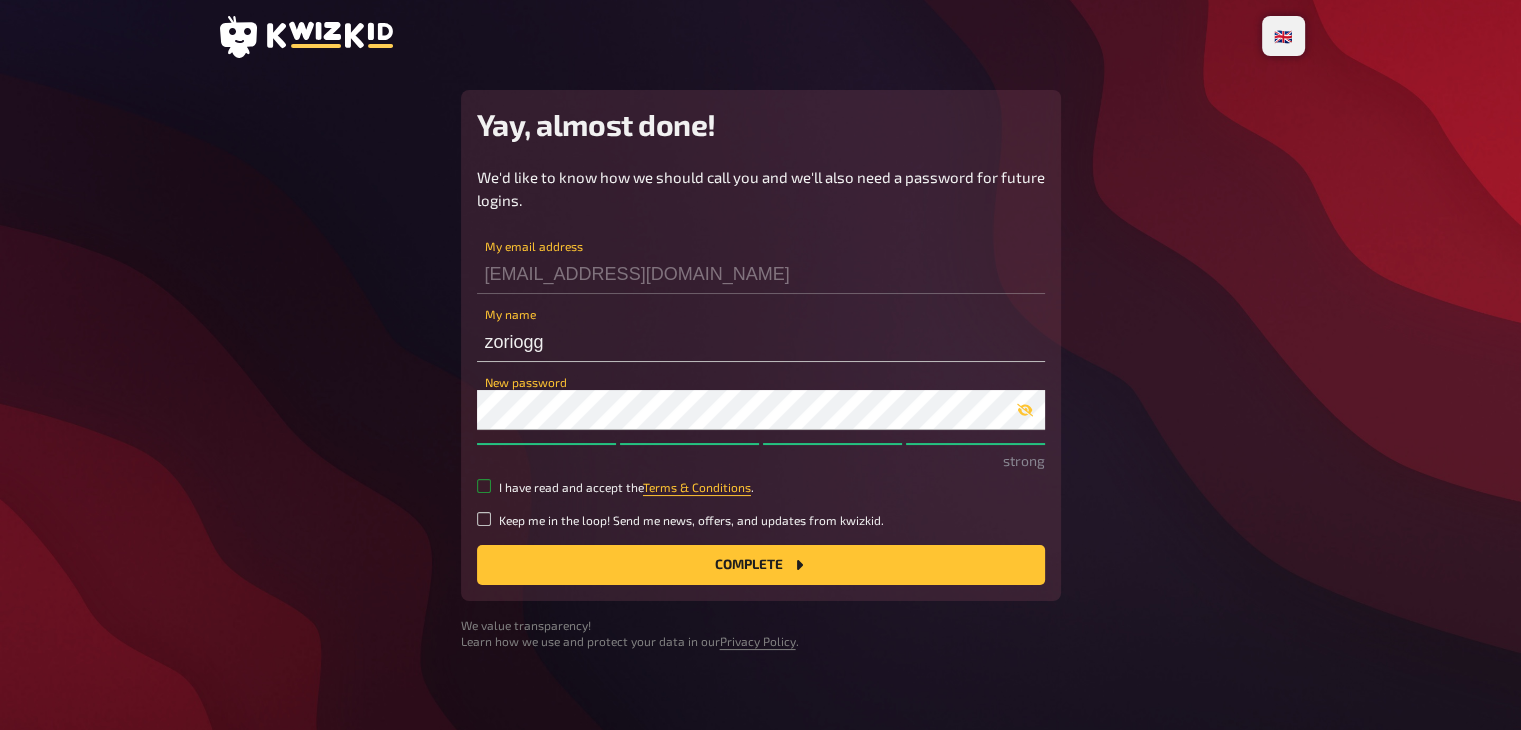 checkbox on "true" 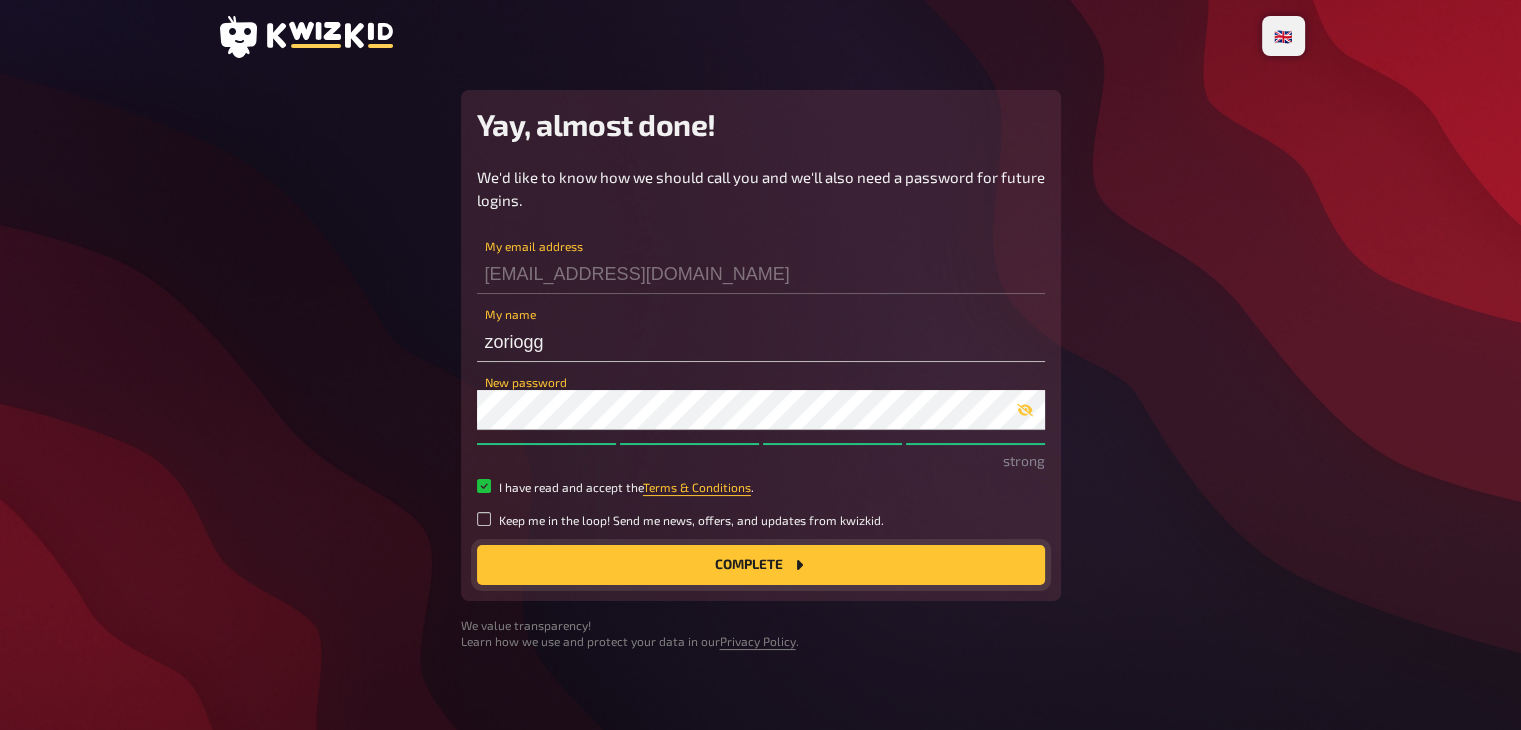 click on "Complete" at bounding box center (761, 565) 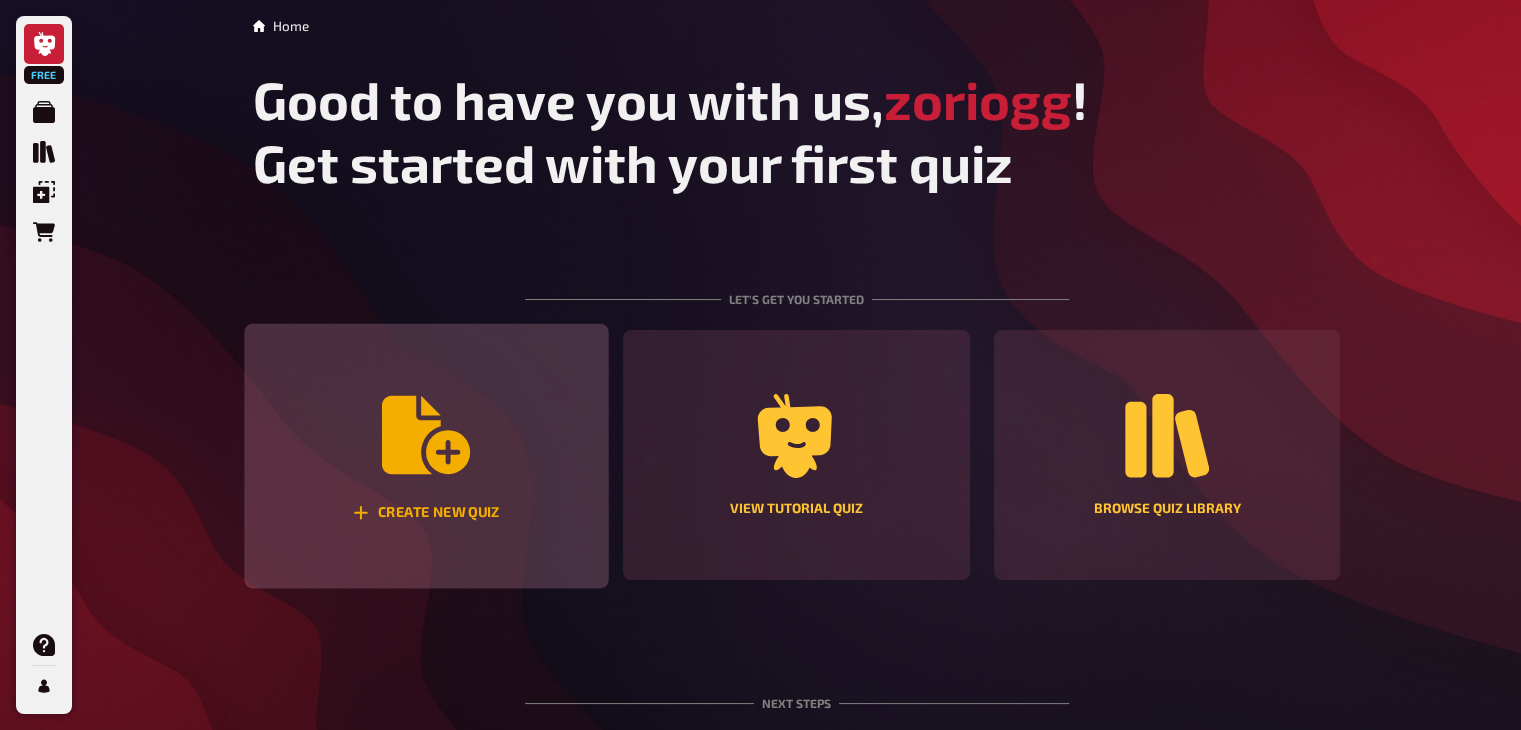 click 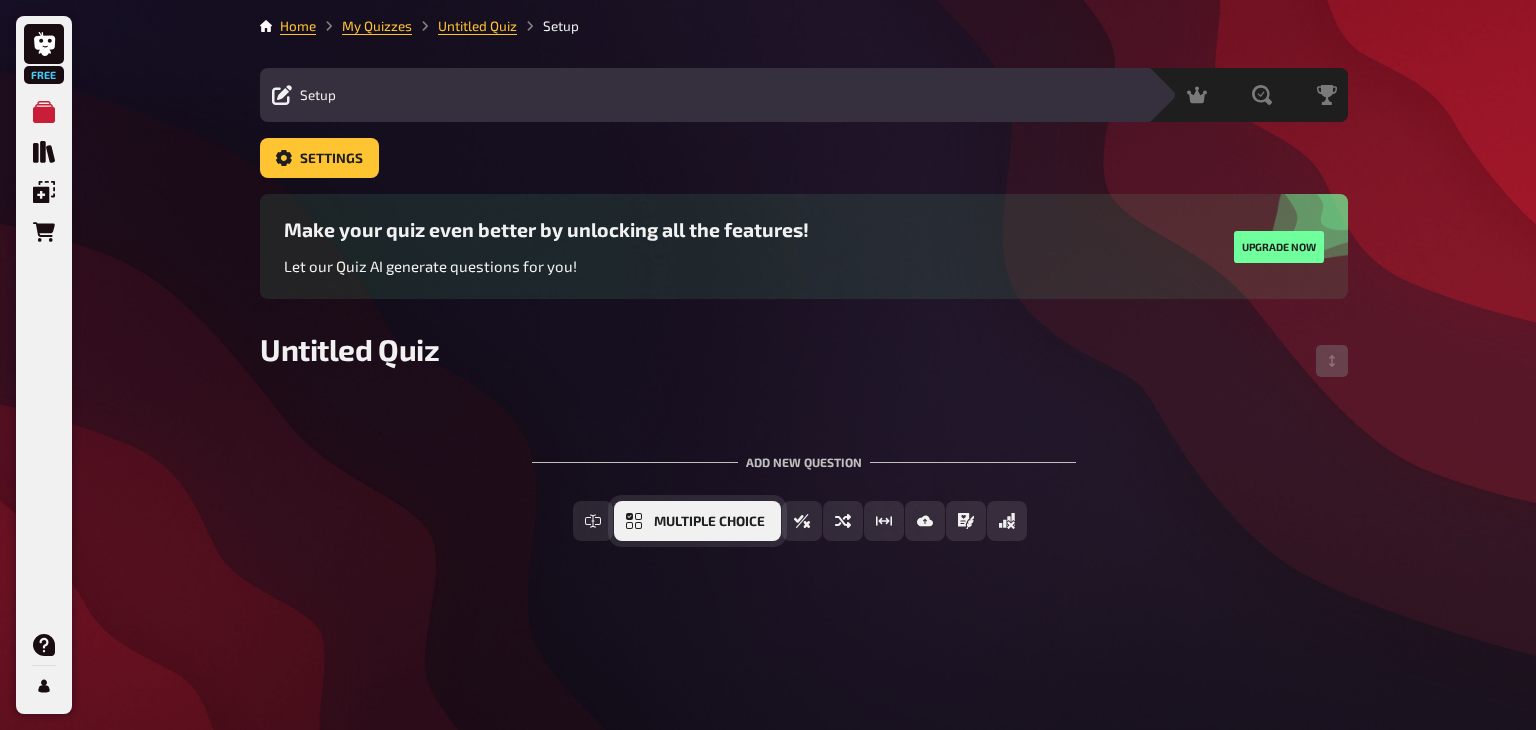 click on "Multiple Choice" at bounding box center (709, 522) 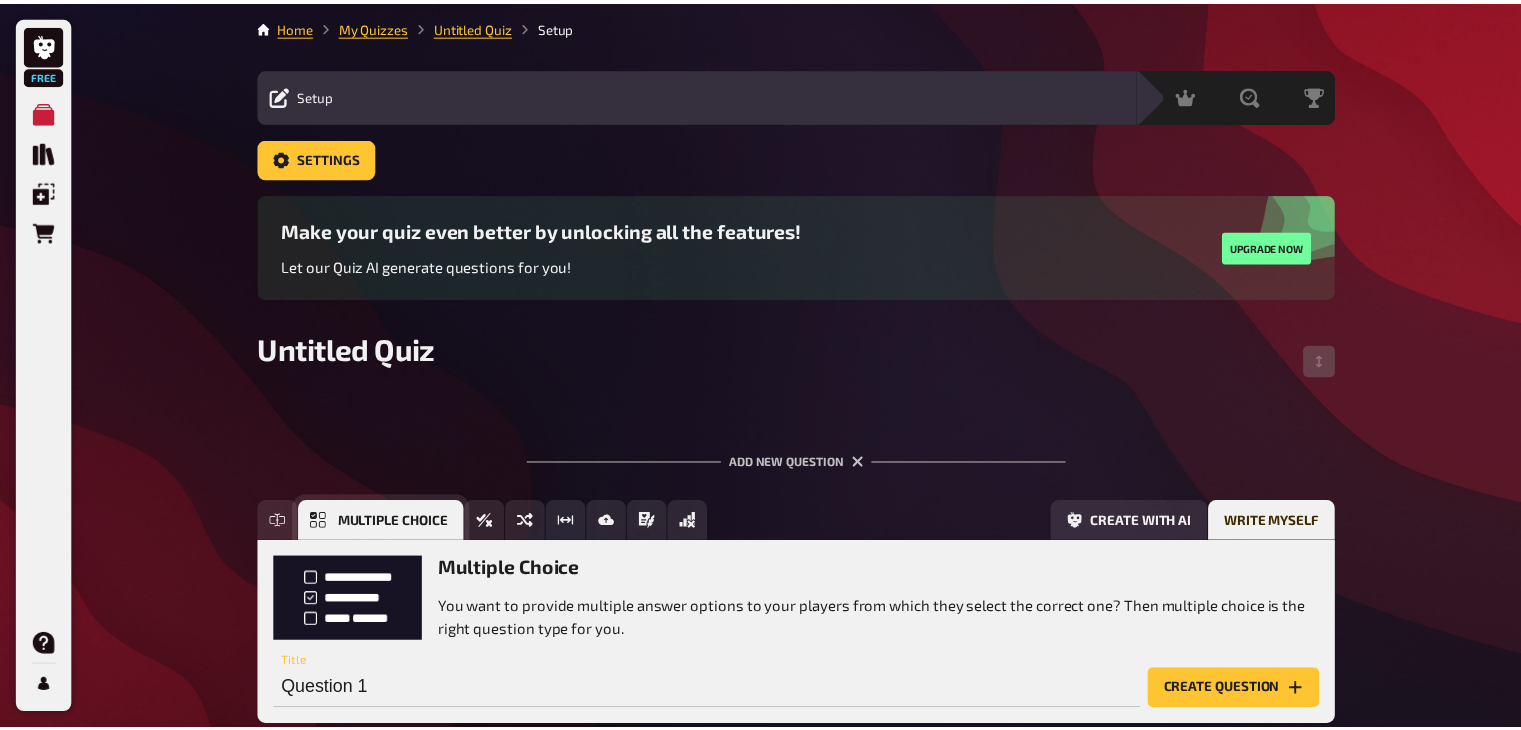 scroll, scrollTop: 124, scrollLeft: 0, axis: vertical 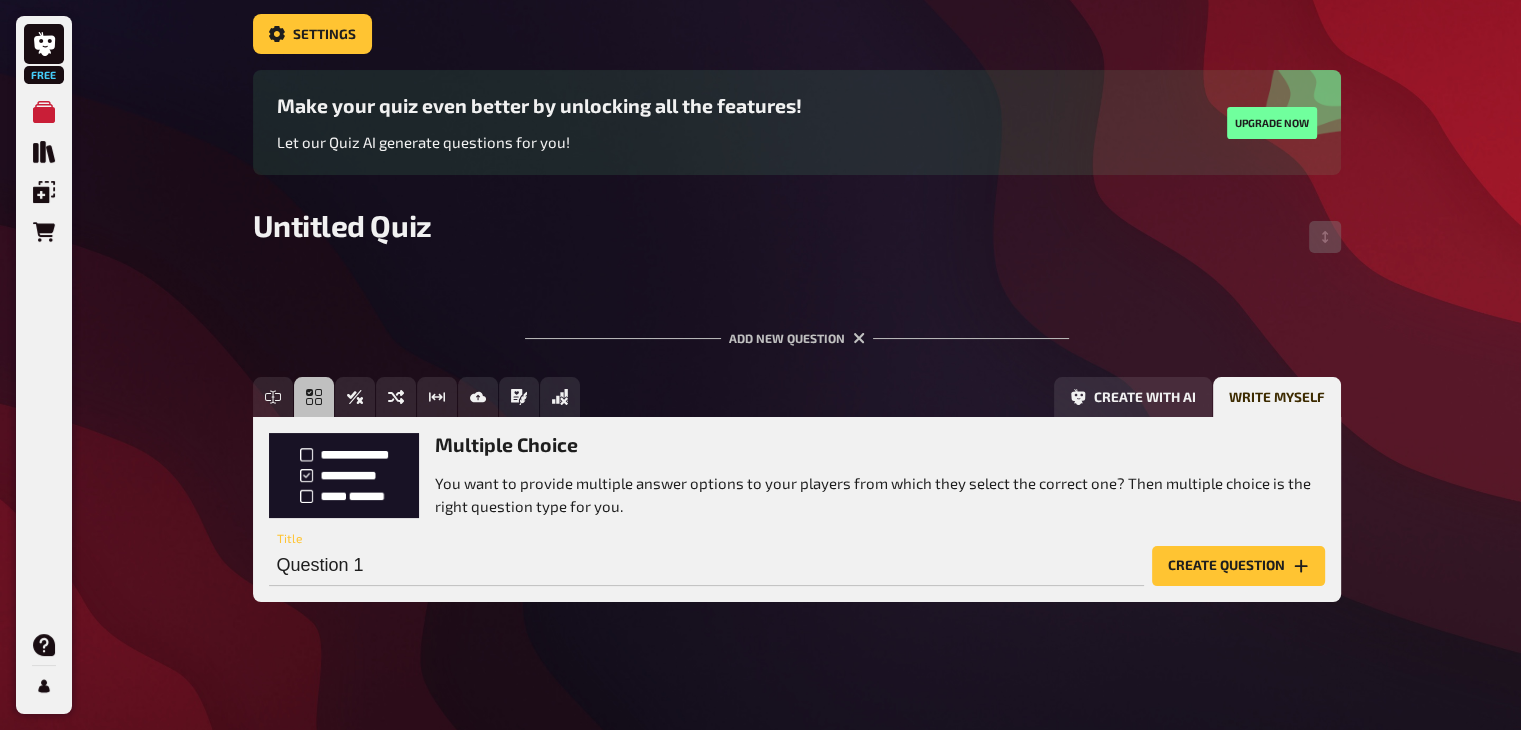 click on "You want to provide multiple answer options to your players from which they select the correct one? Then multiple choice is the right question type for you." at bounding box center (880, 494) 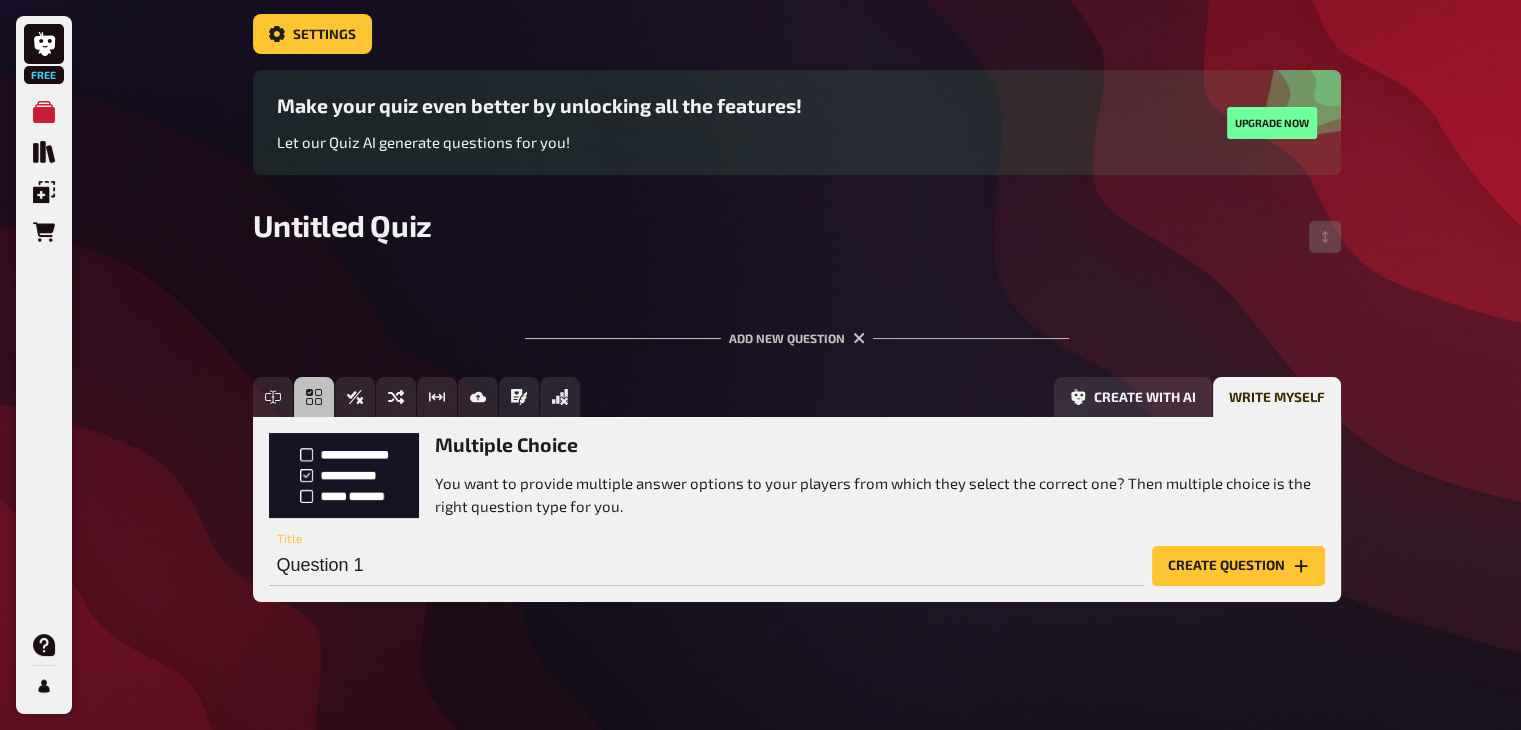 click on "Create question" at bounding box center [1238, 566] 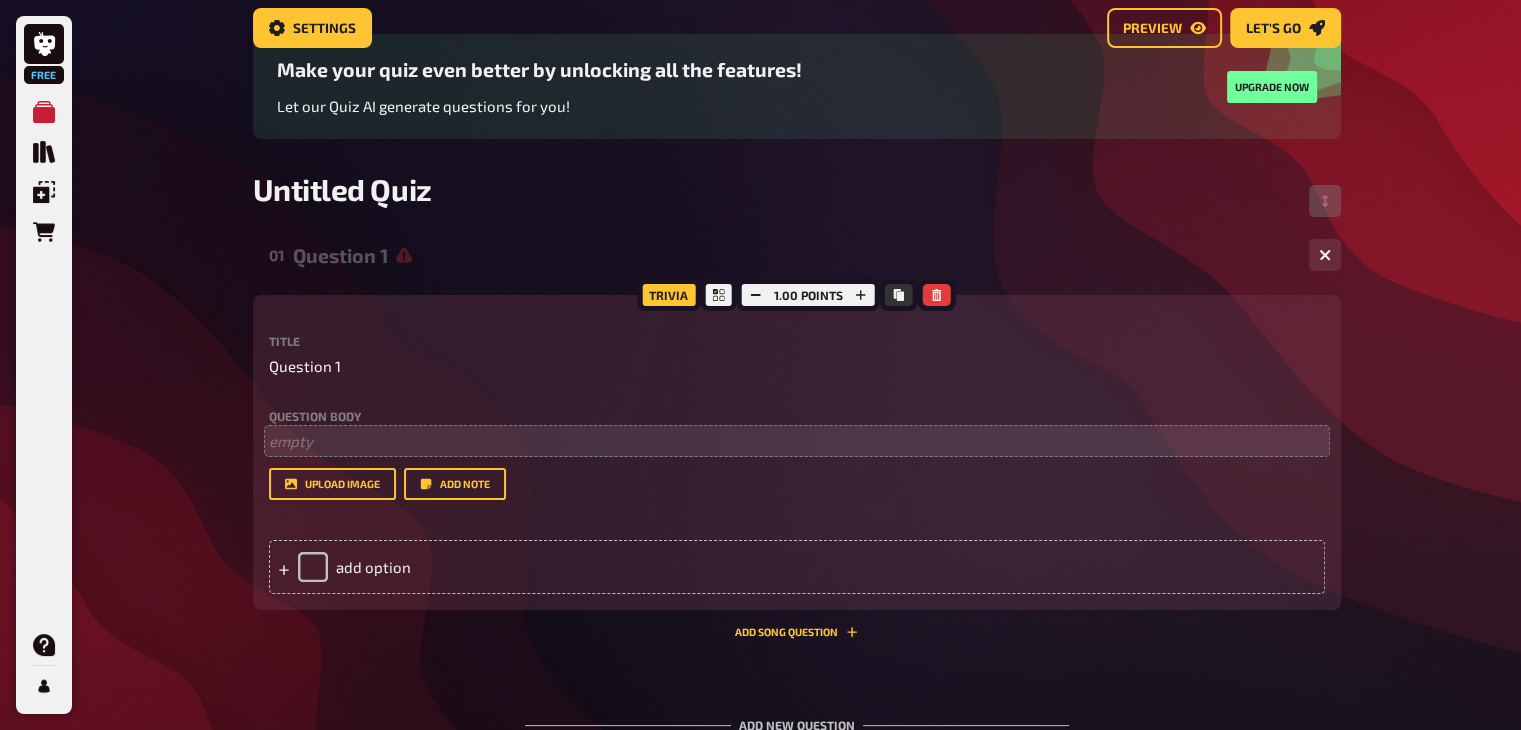 scroll, scrollTop: 261, scrollLeft: 0, axis: vertical 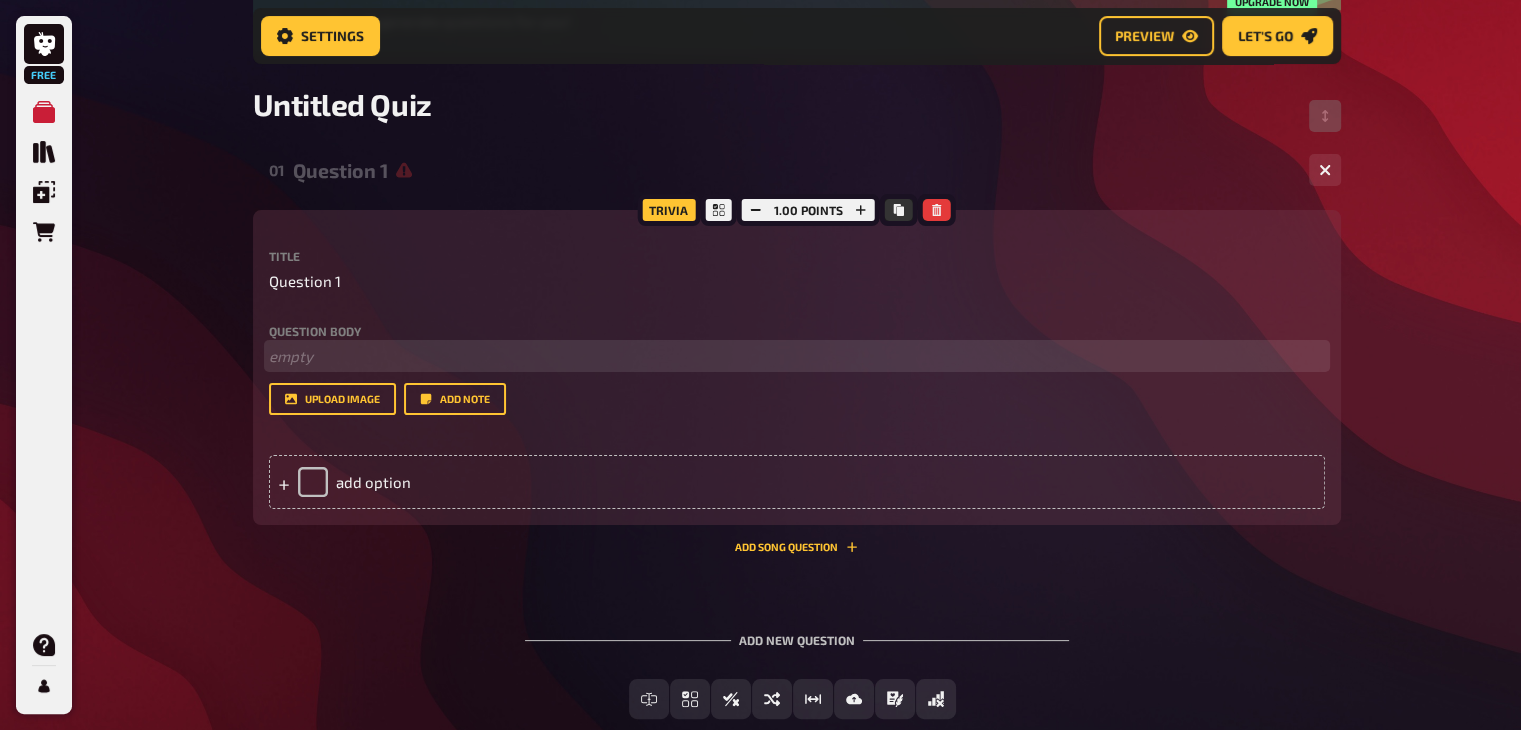 click on "﻿ empty" at bounding box center [797, 356] 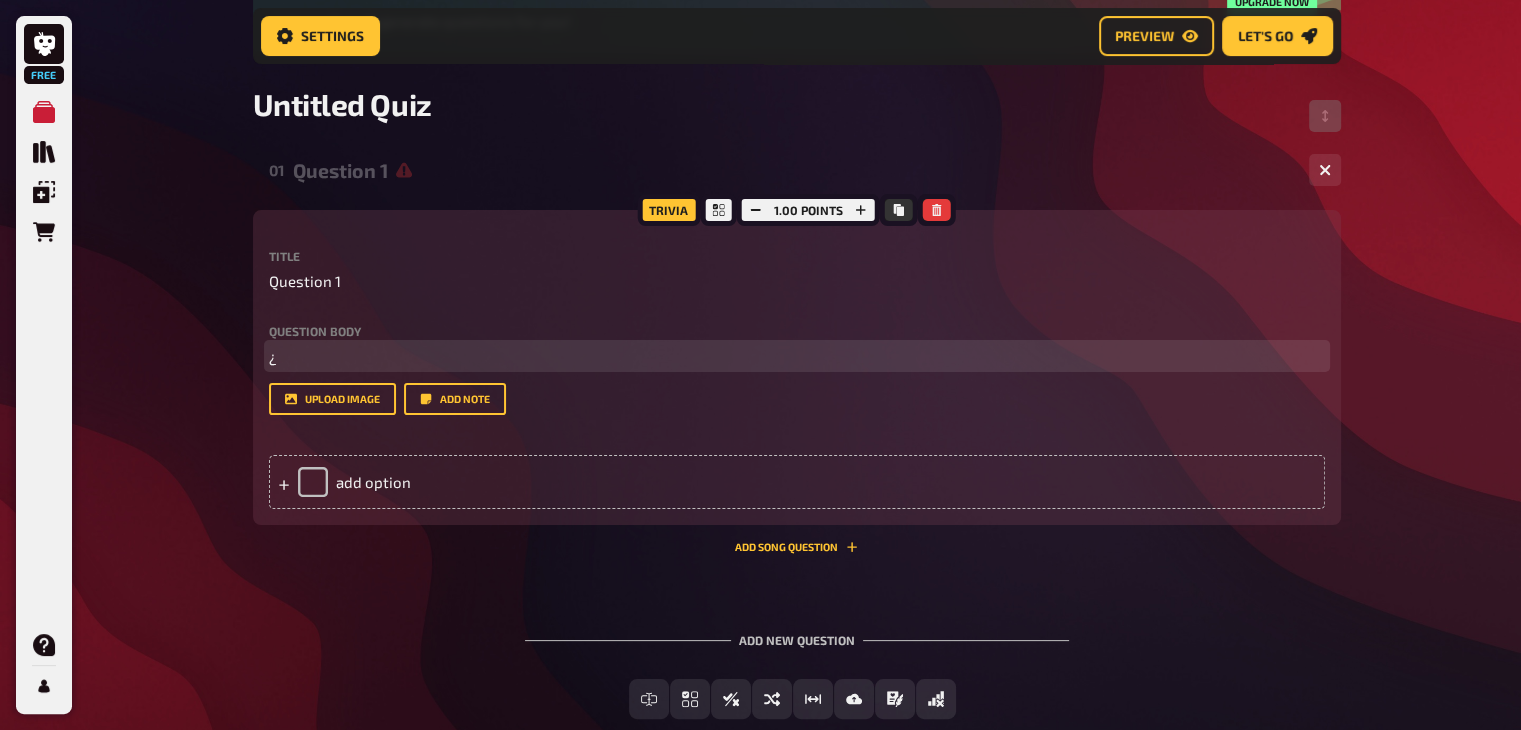 type 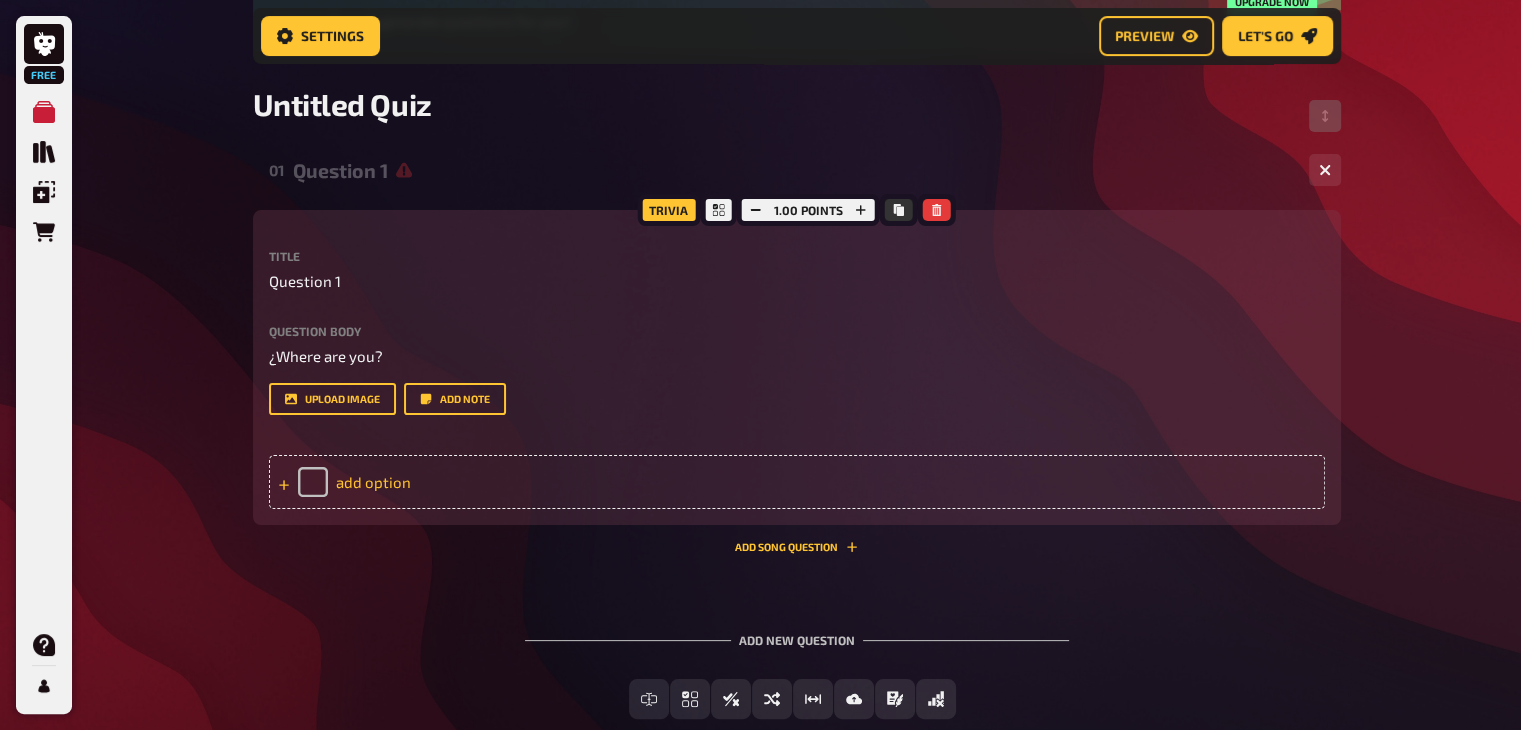 click on "add option" at bounding box center [797, 482] 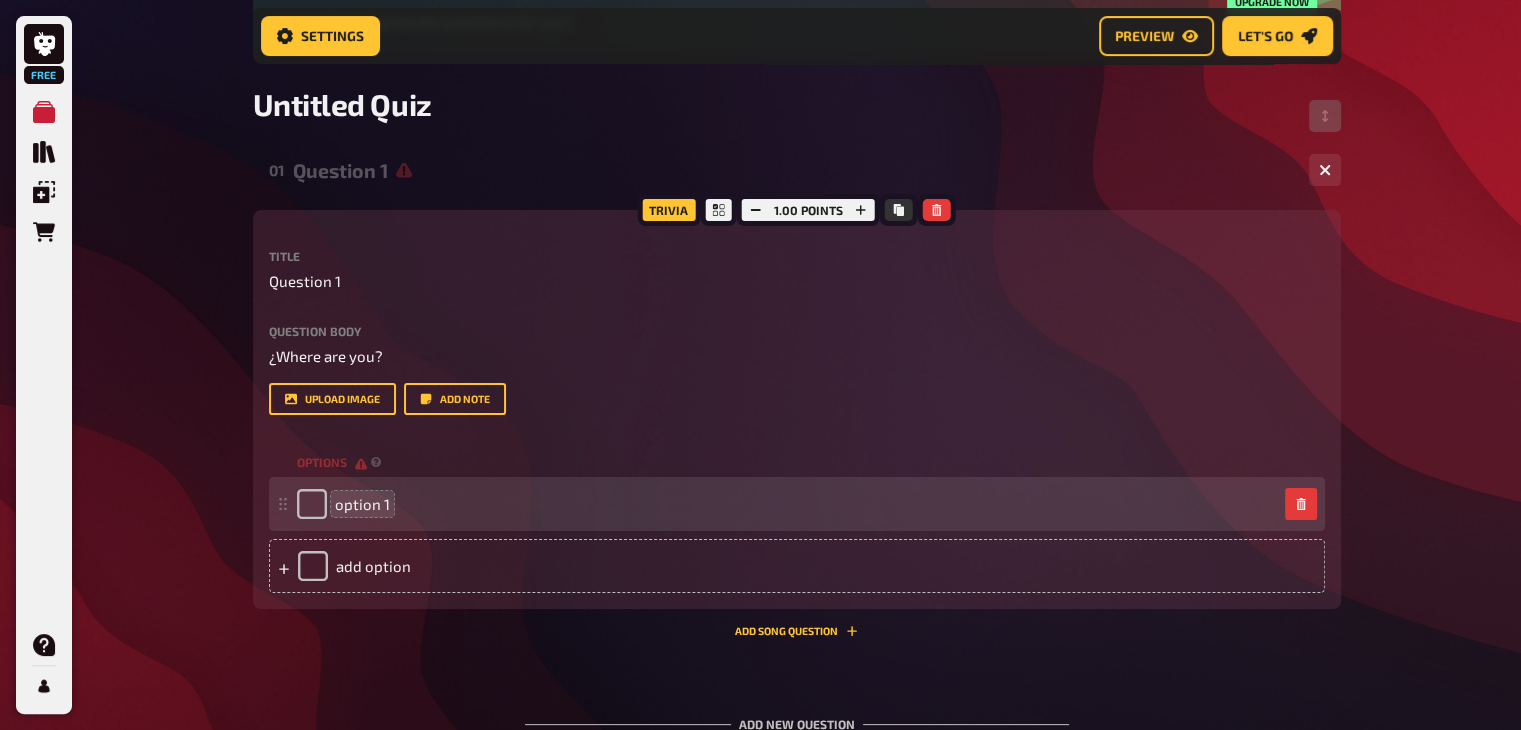 click on "option 1" at bounding box center (362, 504) 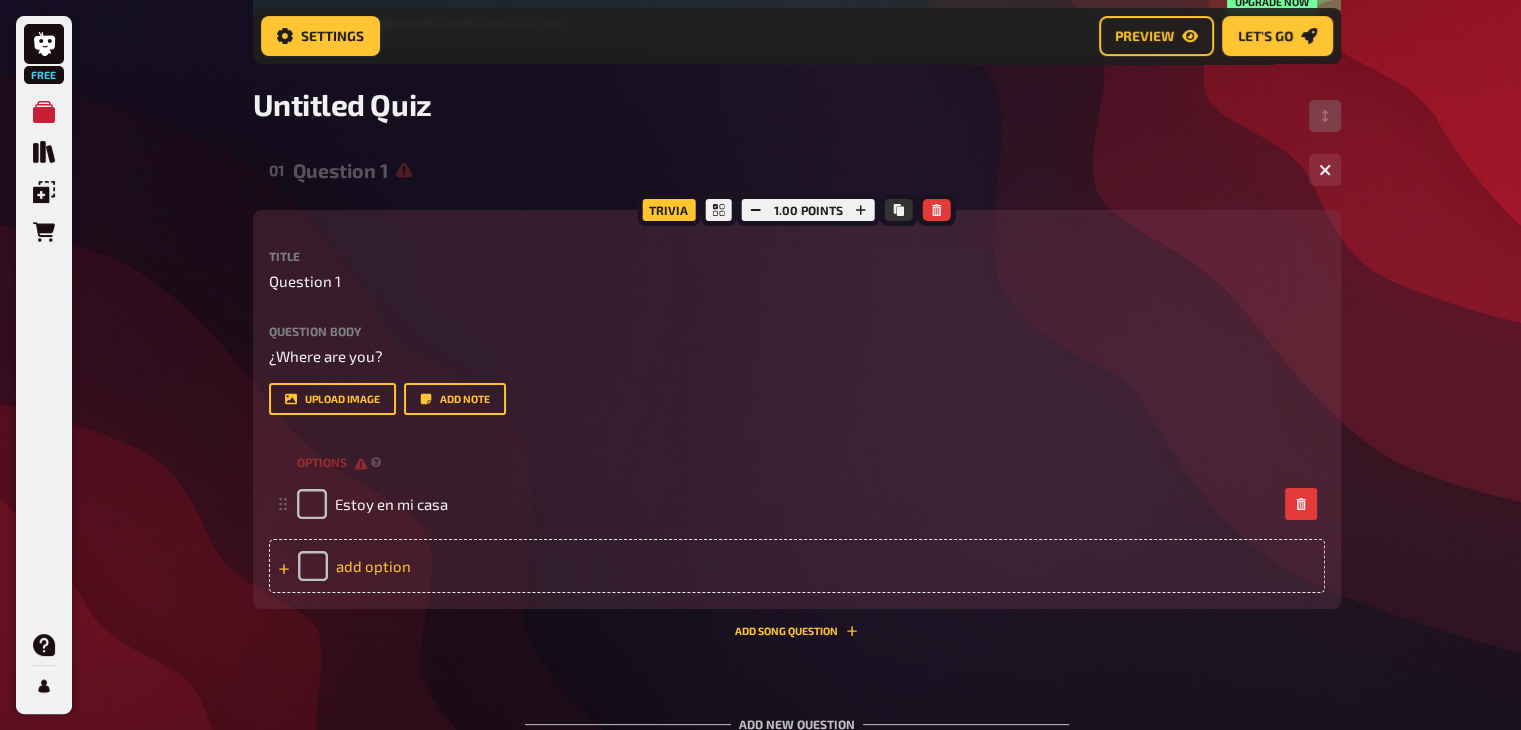 click on "add option" at bounding box center [797, 566] 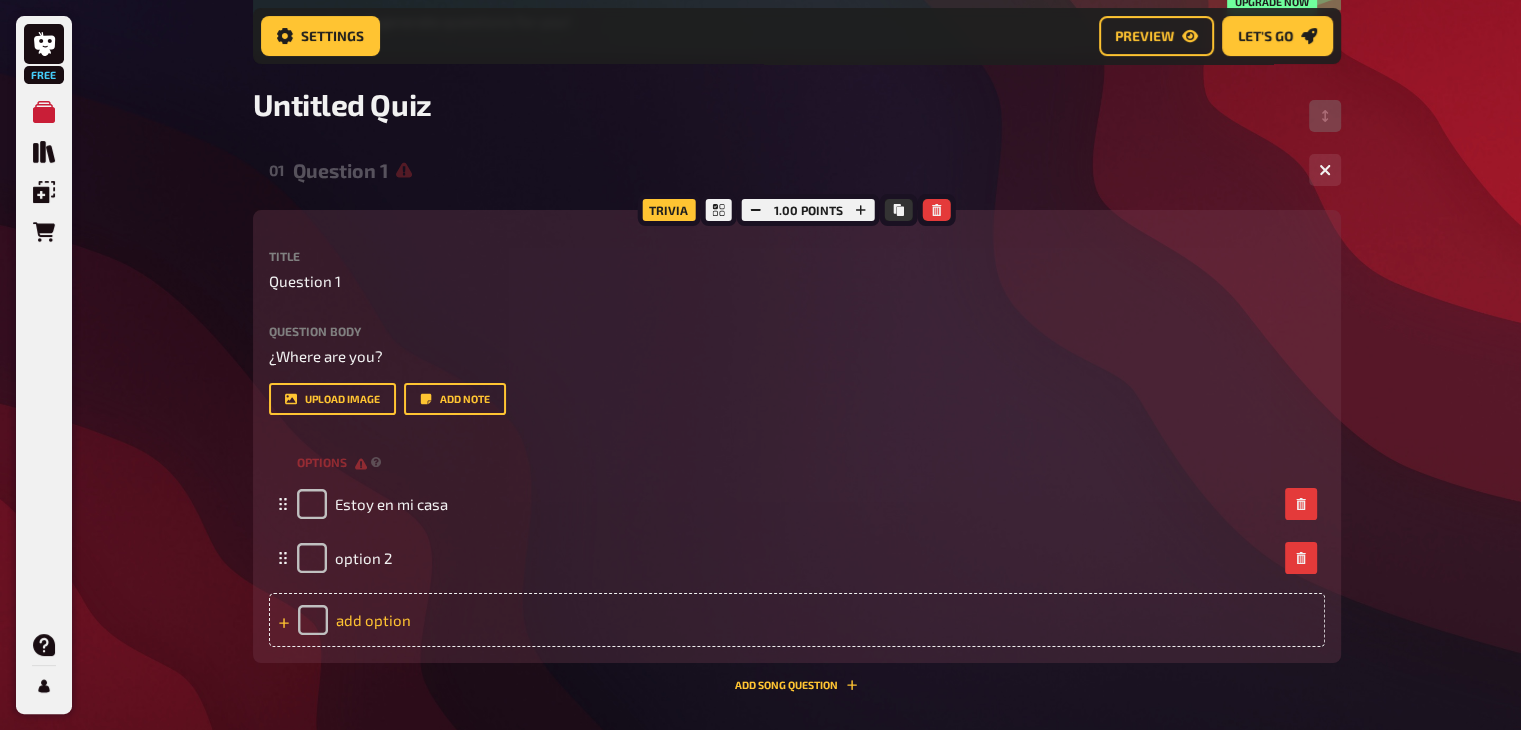 type 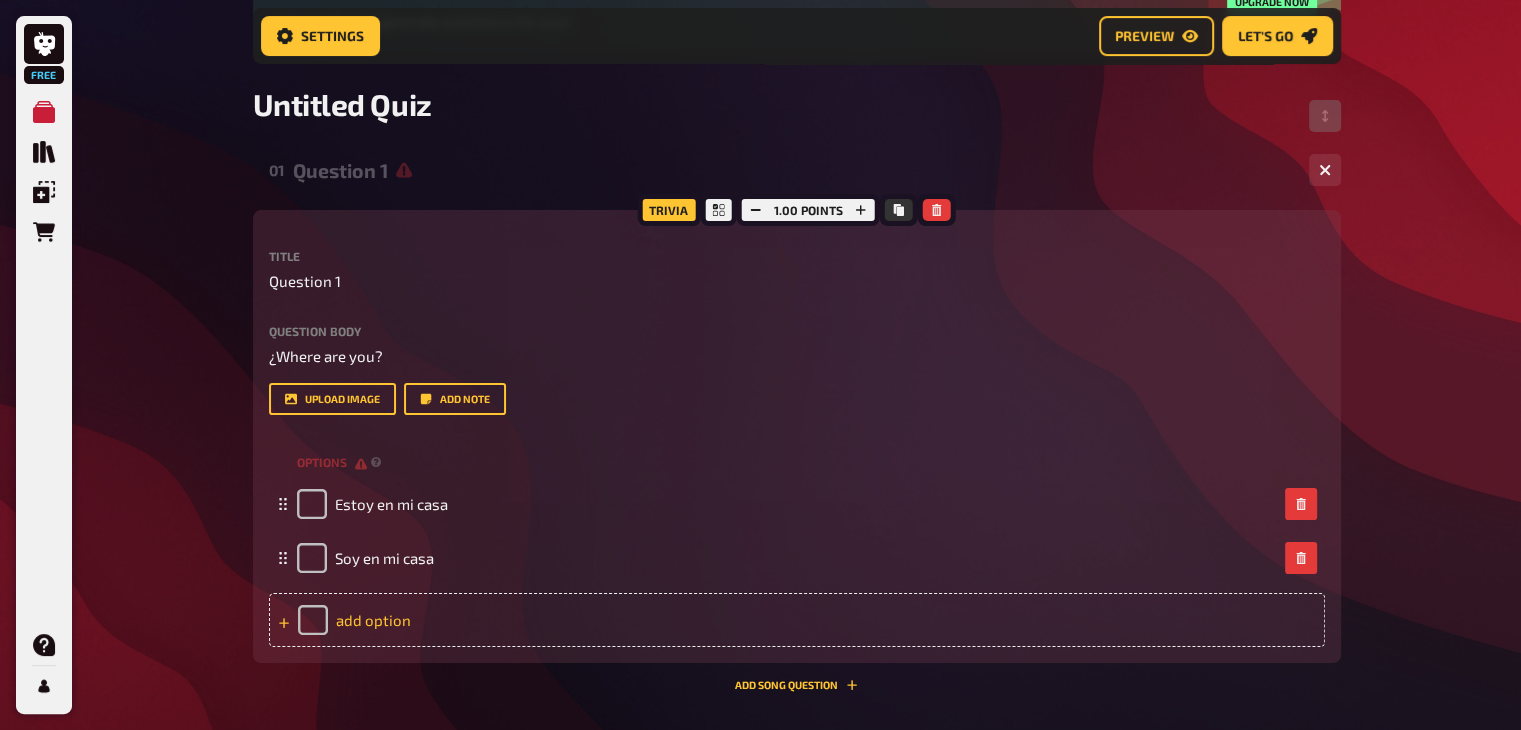 click on "add option" at bounding box center [797, 620] 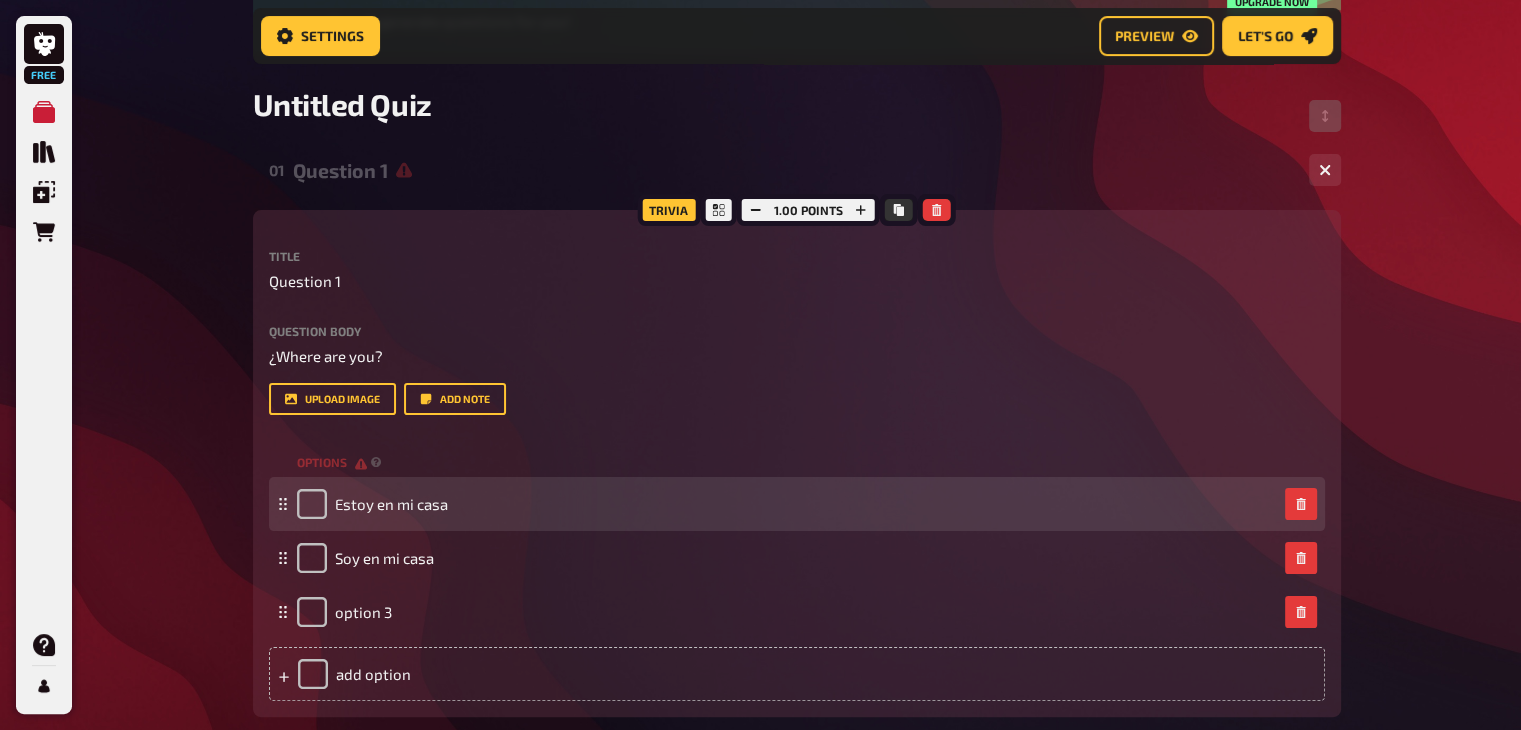 scroll, scrollTop: 435, scrollLeft: 0, axis: vertical 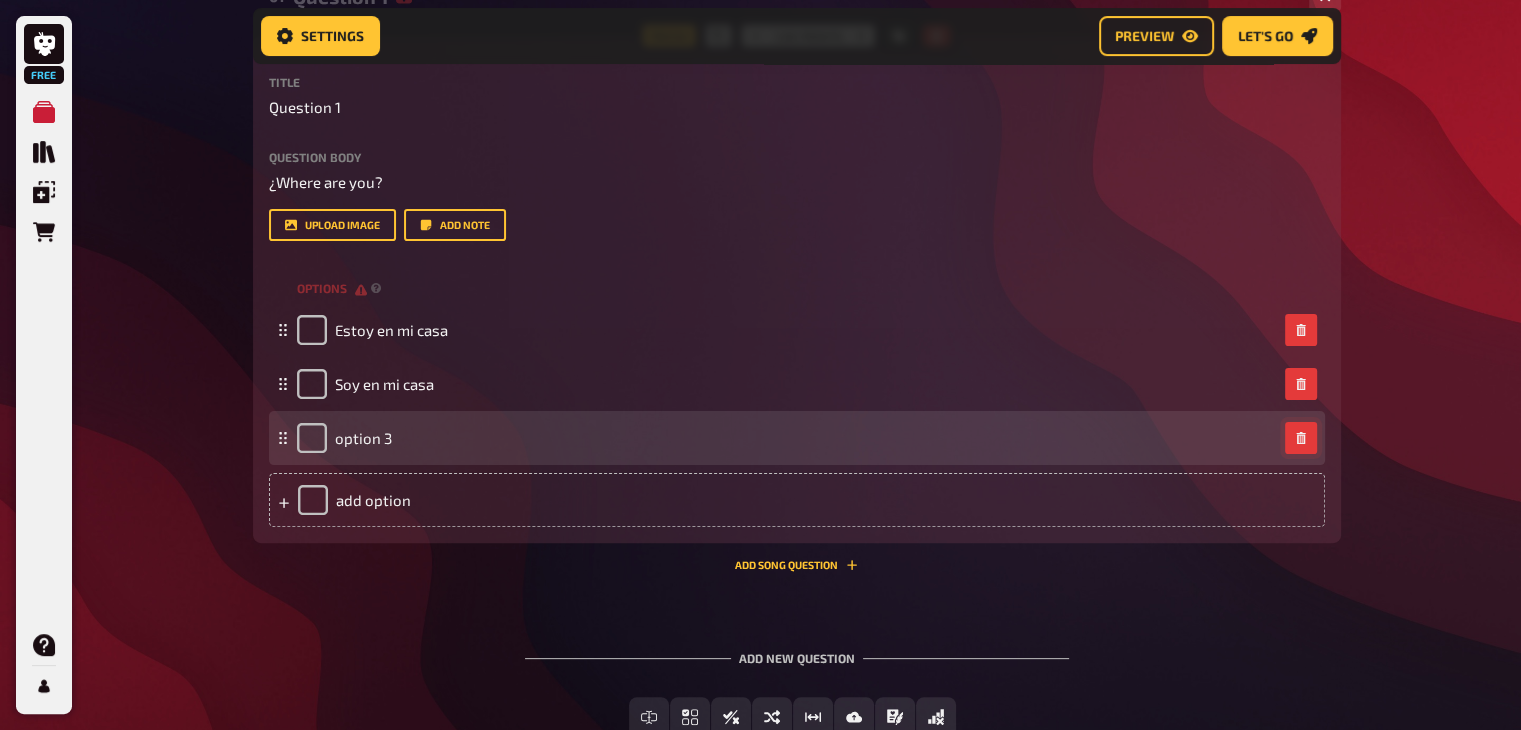 click 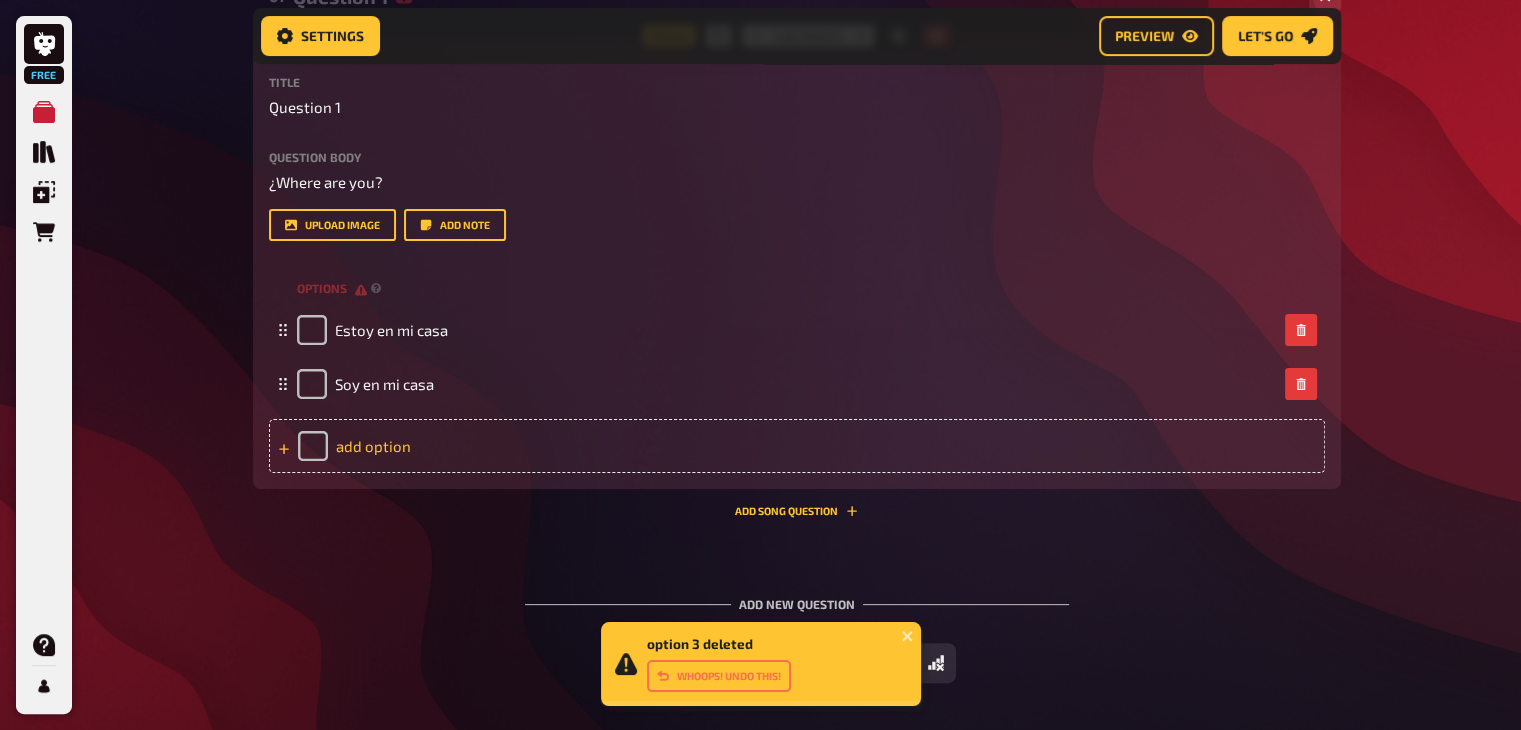scroll, scrollTop: 356, scrollLeft: 0, axis: vertical 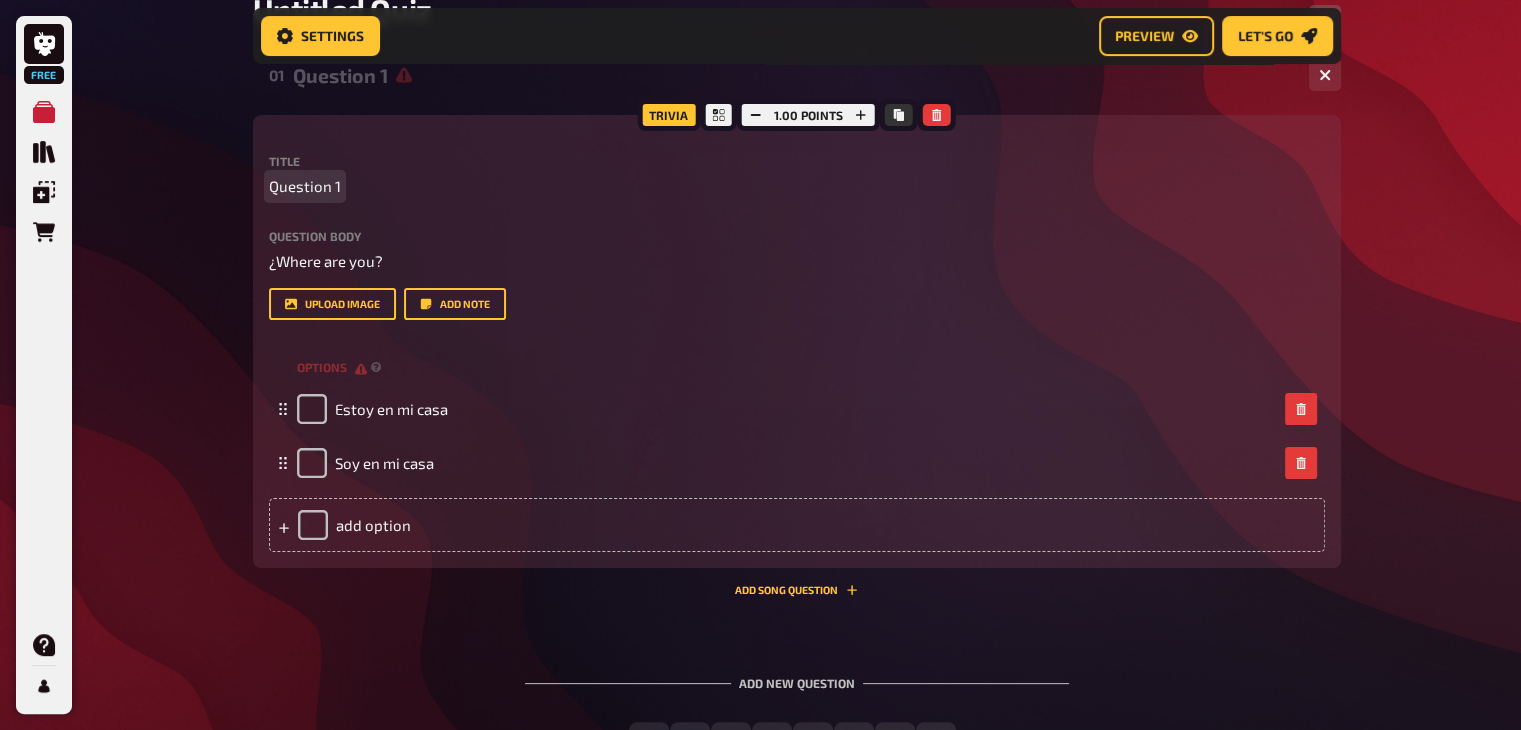 click on "Title Question 1 Question body ¿Where are you? Drop here to upload upload image   Add note" at bounding box center (797, 237) 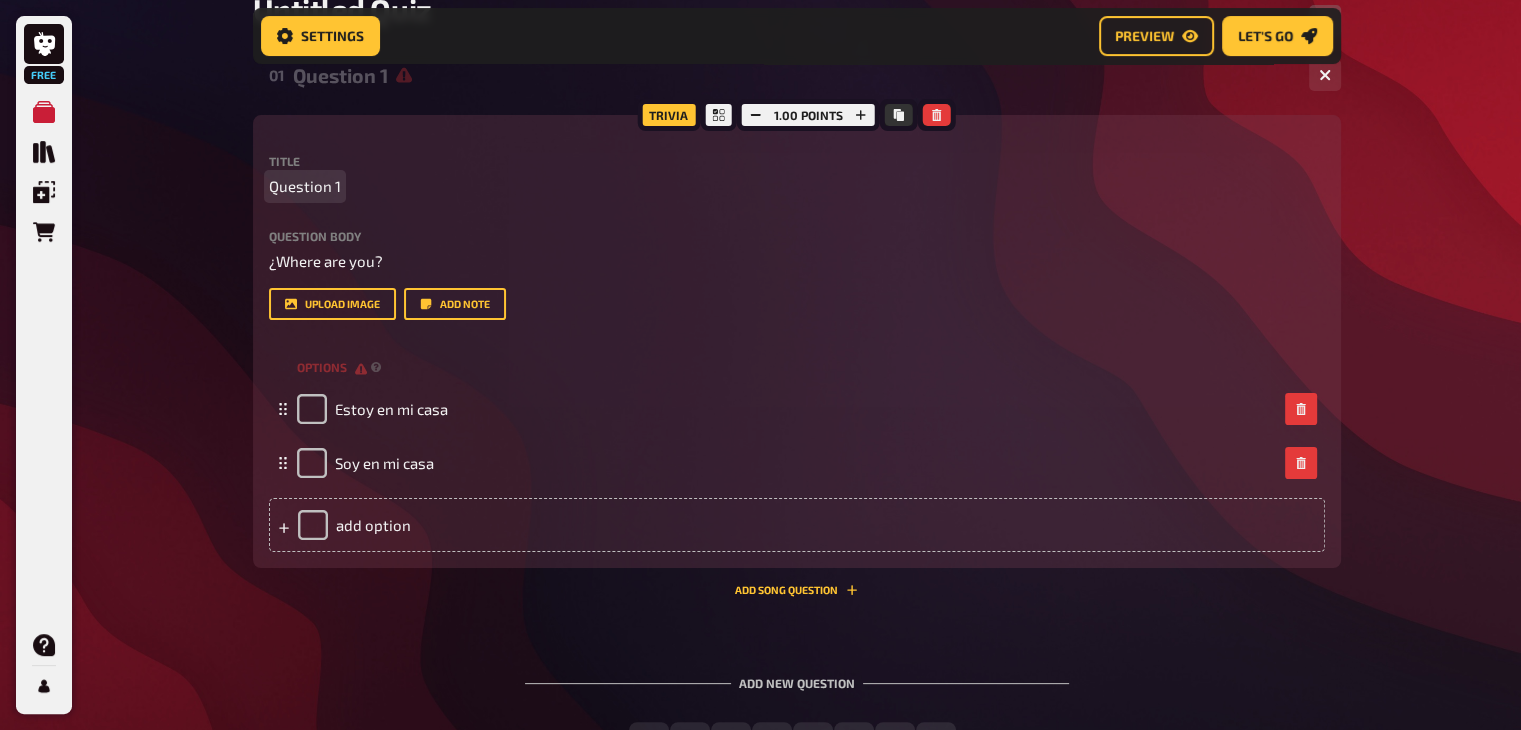 type 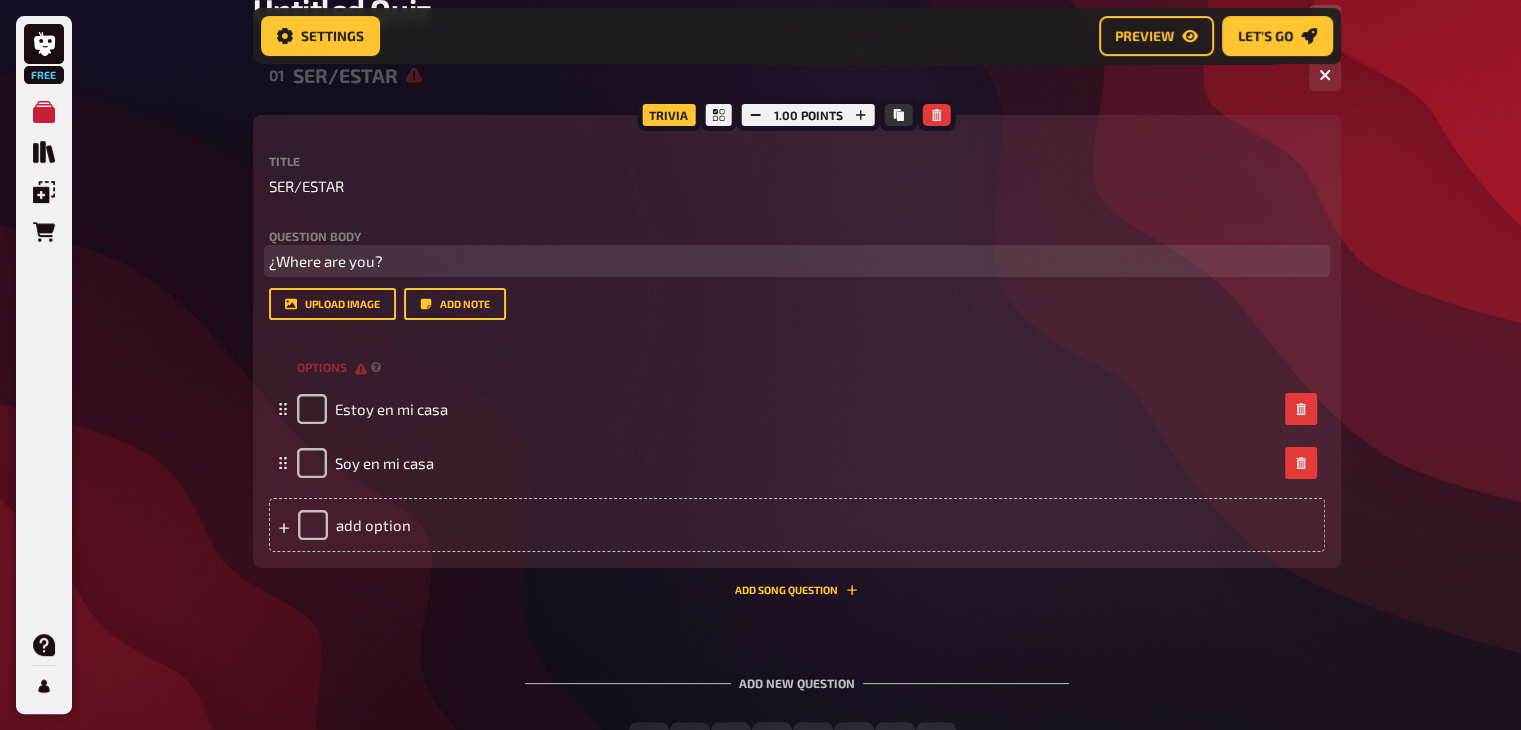 click on "¿Where are you?" at bounding box center (797, 261) 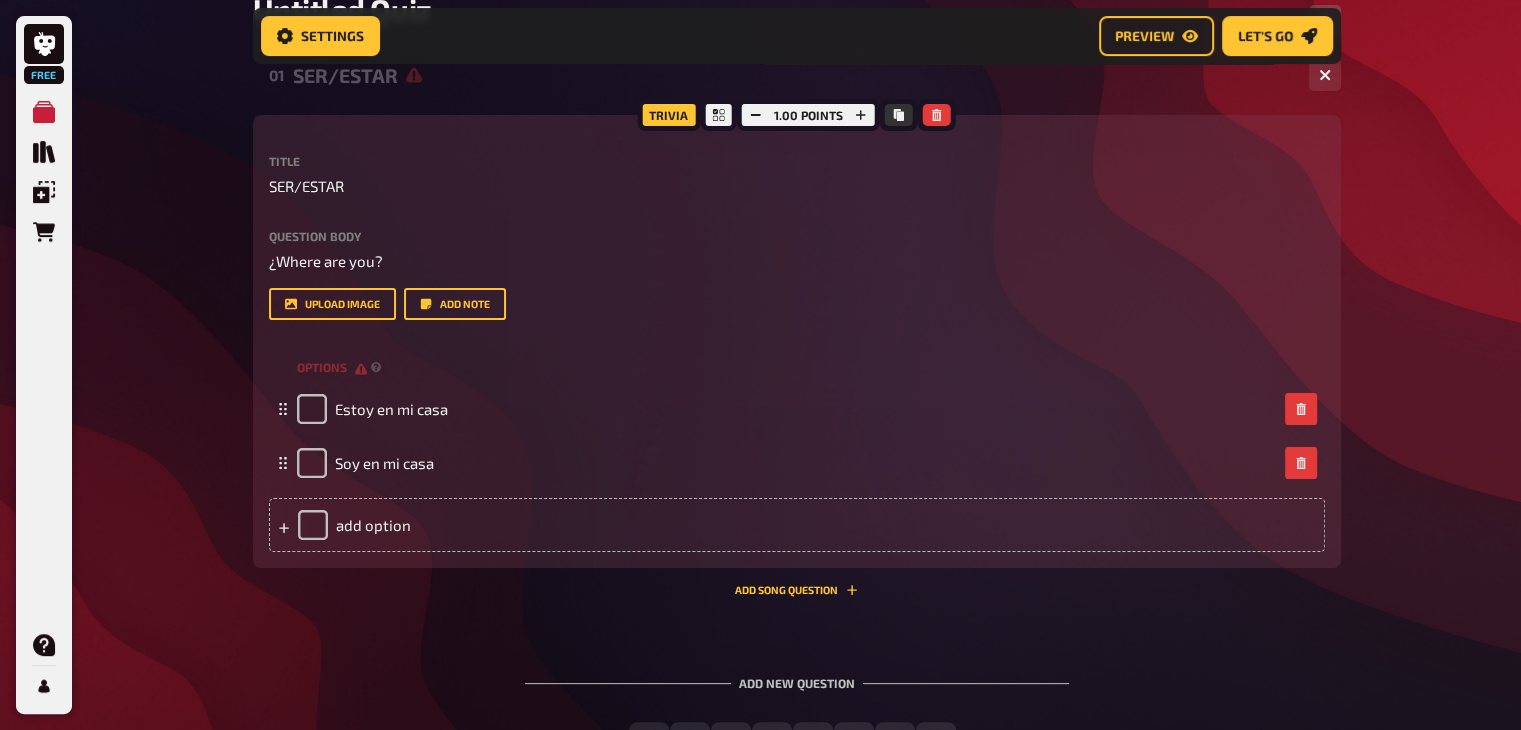 click on "Title SER/ESTAR Question body ¿Where are you? Drop here to upload upload image   Add note options Estoy en mi casa Soy en mi casa
To pick up a draggable item, press the space bar.
While dragging, use the arrow keys to move the item.
Press space again to drop the item in its new position, or press escape to cancel.
add option" at bounding box center (797, 353) 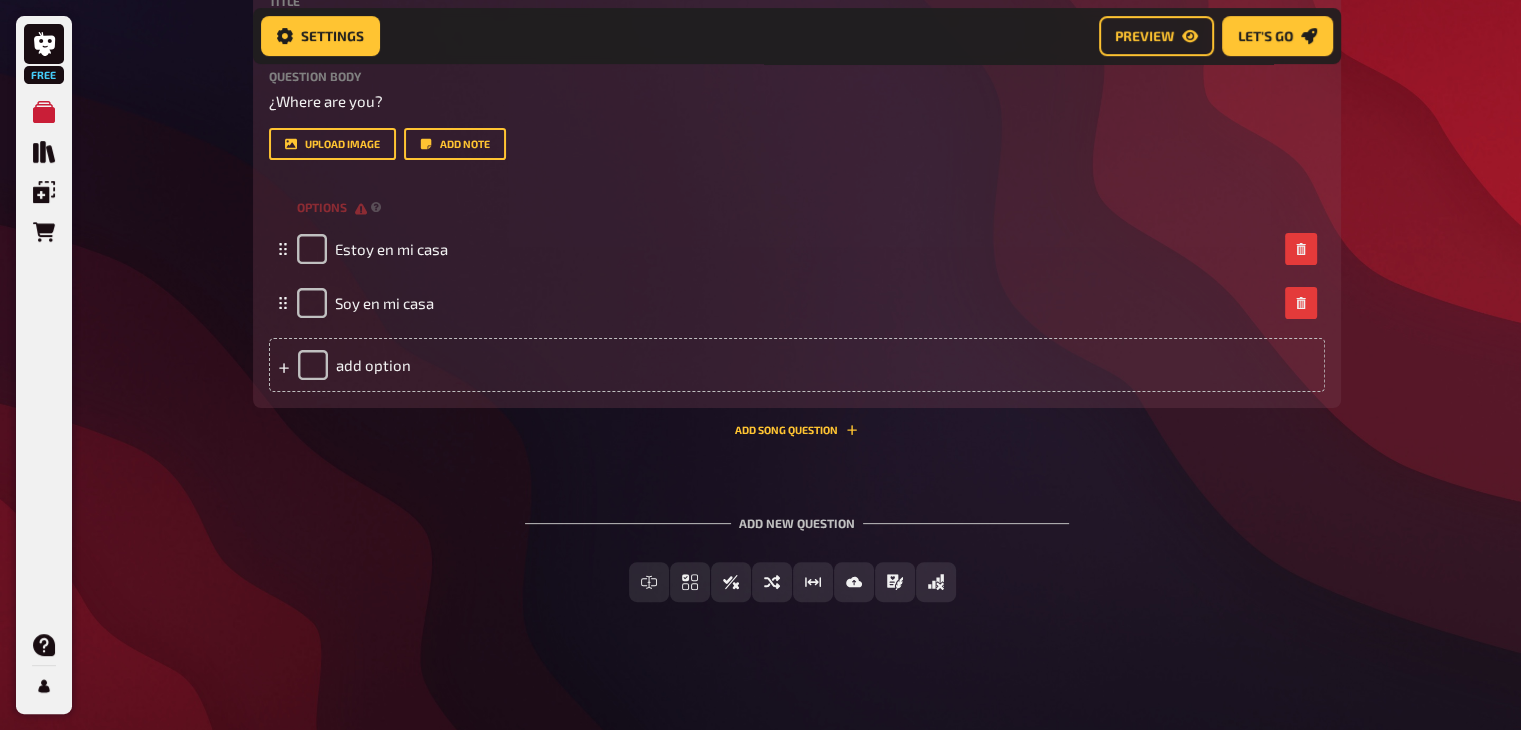 click on "Add new question" at bounding box center (797, 515) 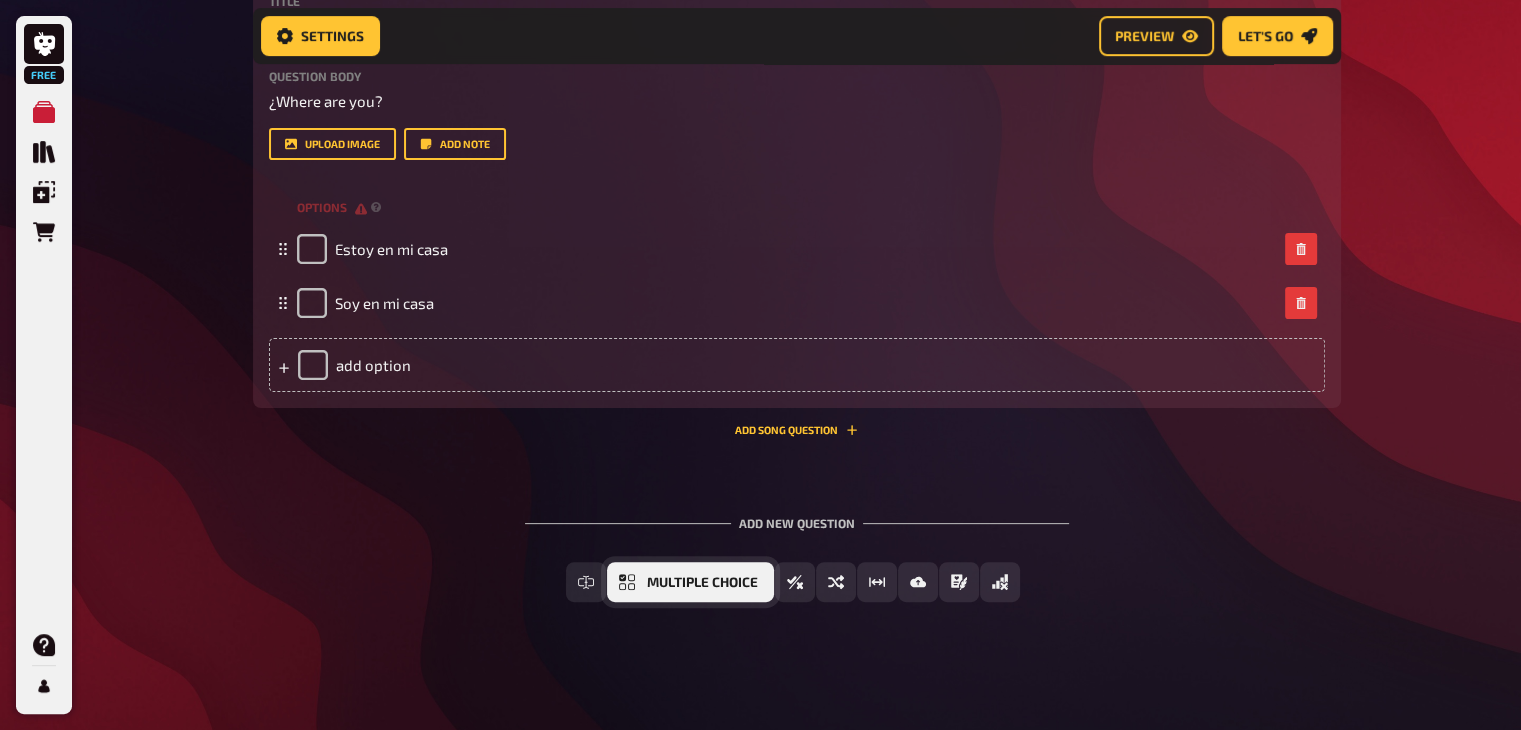 click on "Multiple Choice" at bounding box center (702, 583) 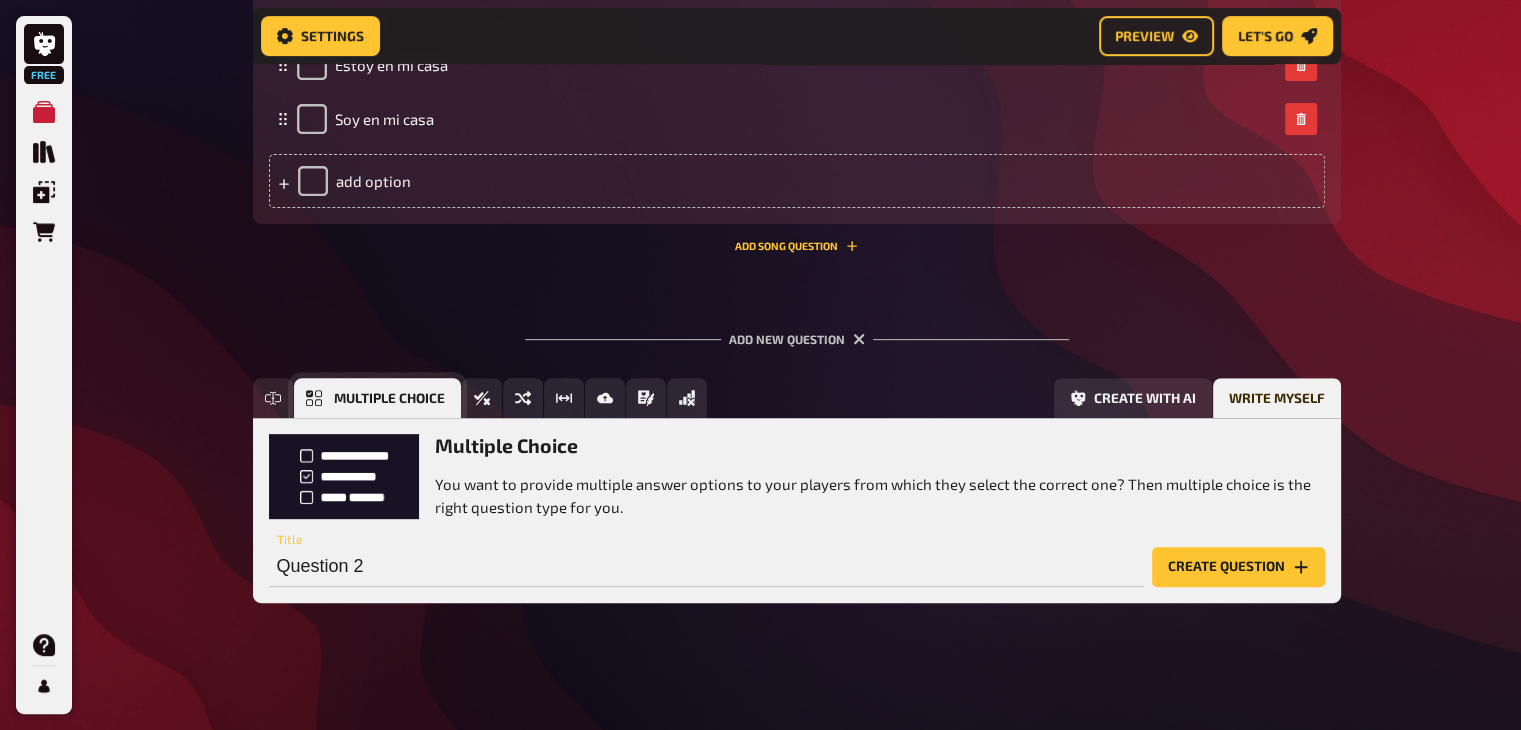 scroll, scrollTop: 702, scrollLeft: 0, axis: vertical 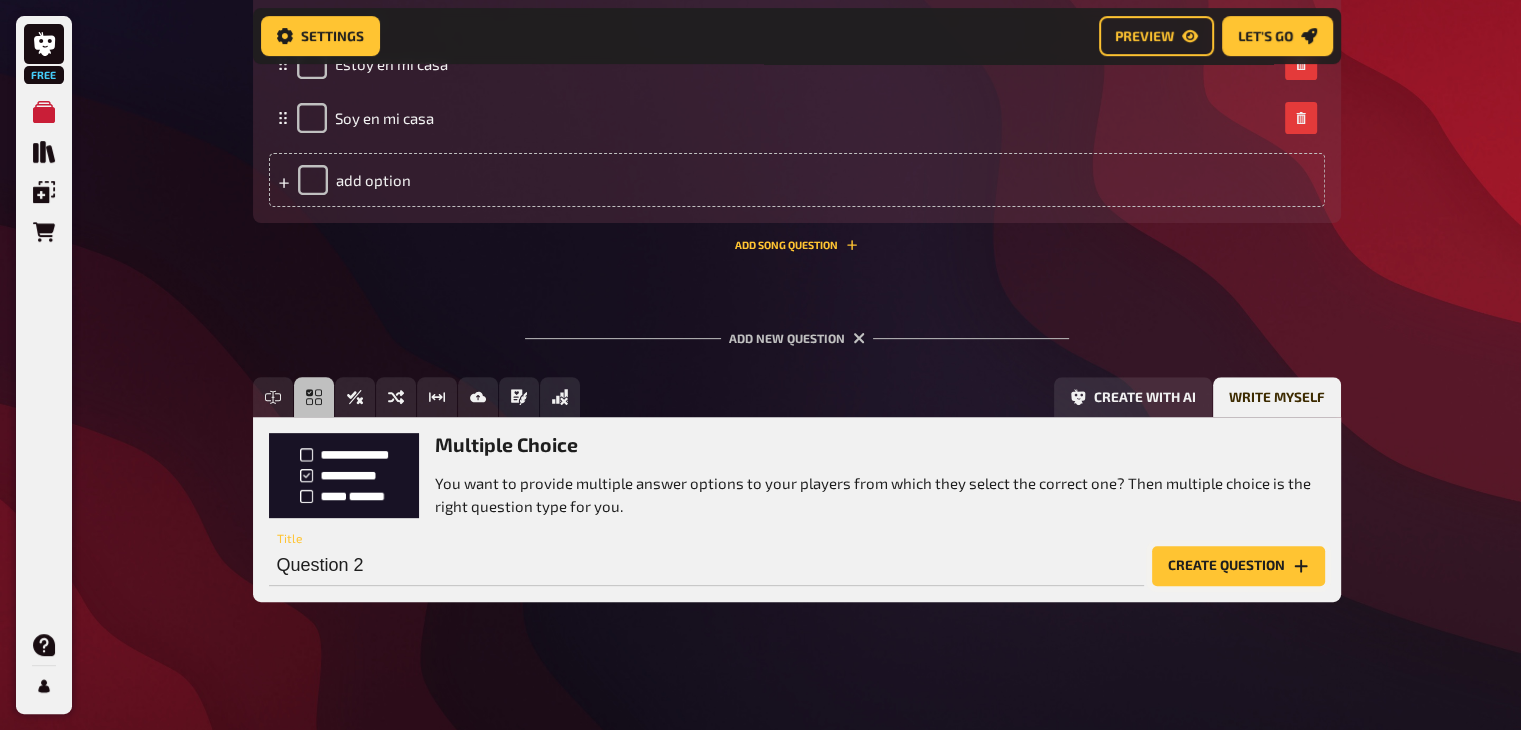 click on "Create question" at bounding box center (1238, 566) 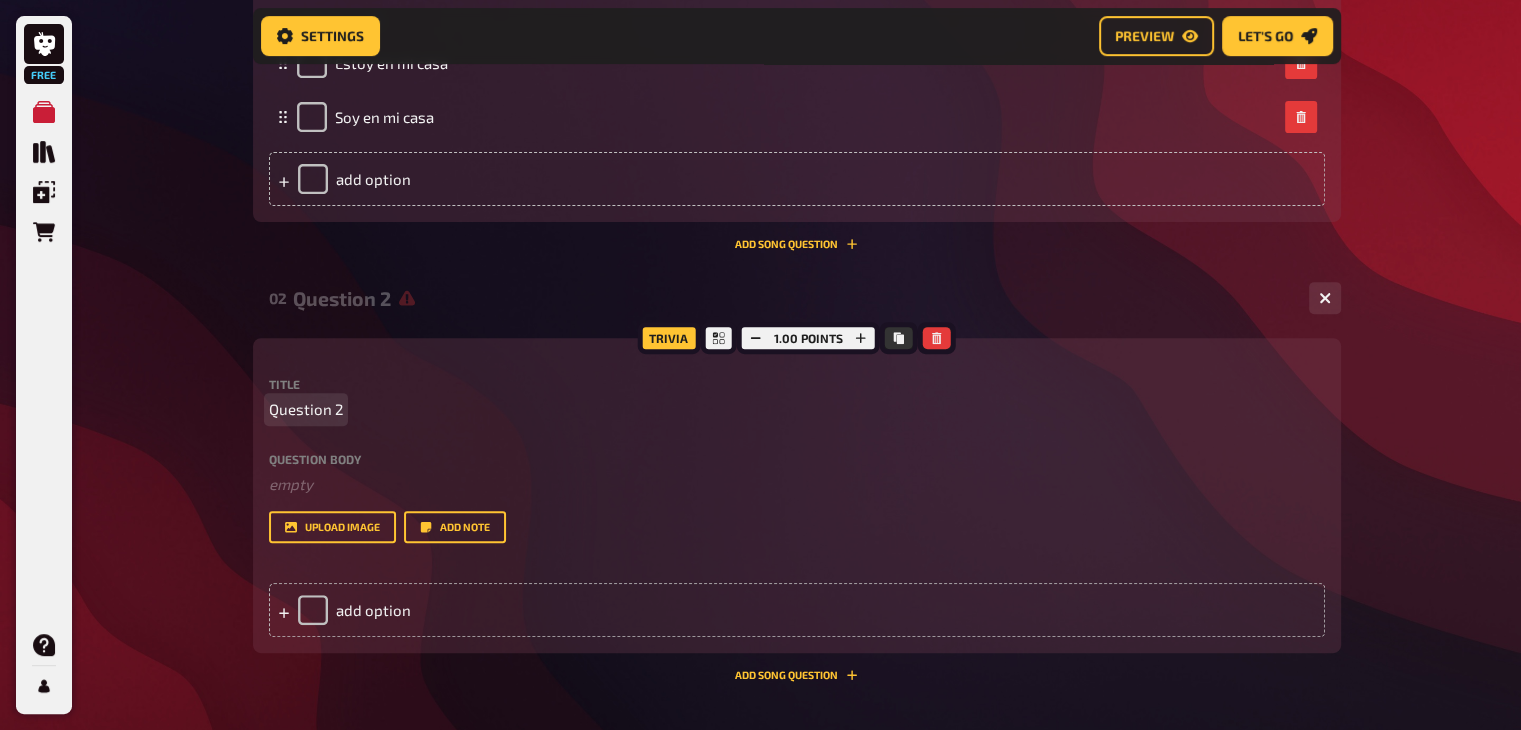 click on "Question 2" at bounding box center [306, 409] 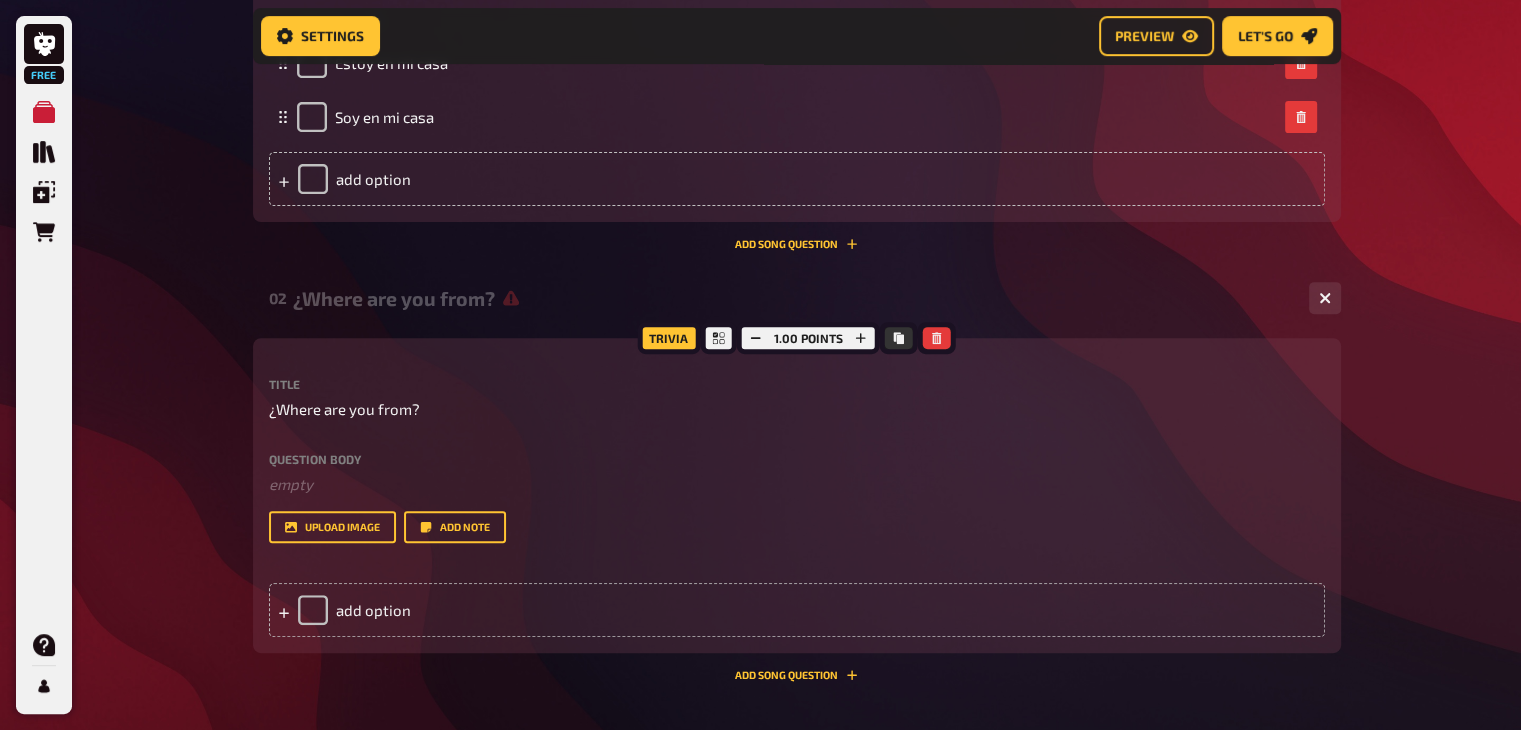 click on "Question body" at bounding box center [797, 459] 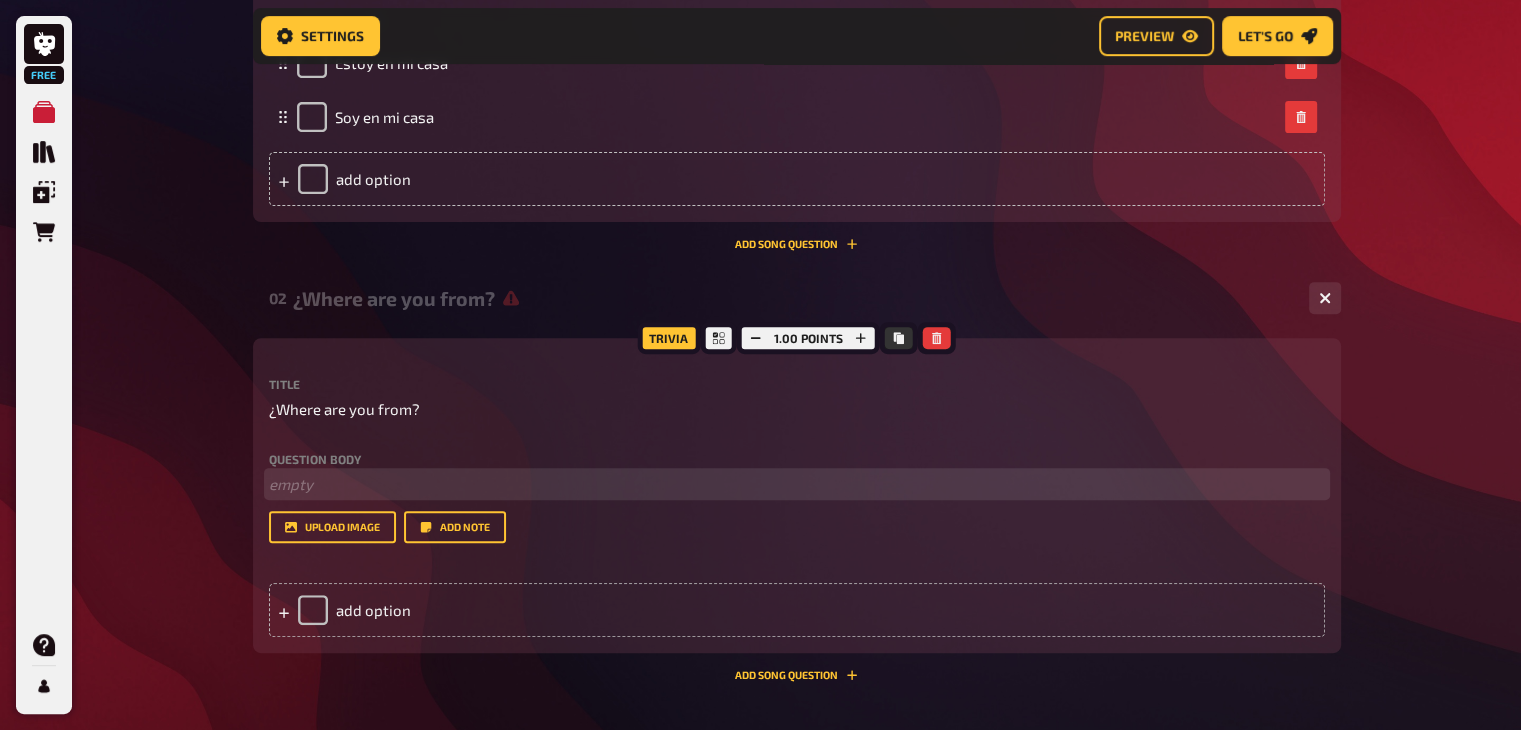 click on "﻿ empty" at bounding box center (797, 484) 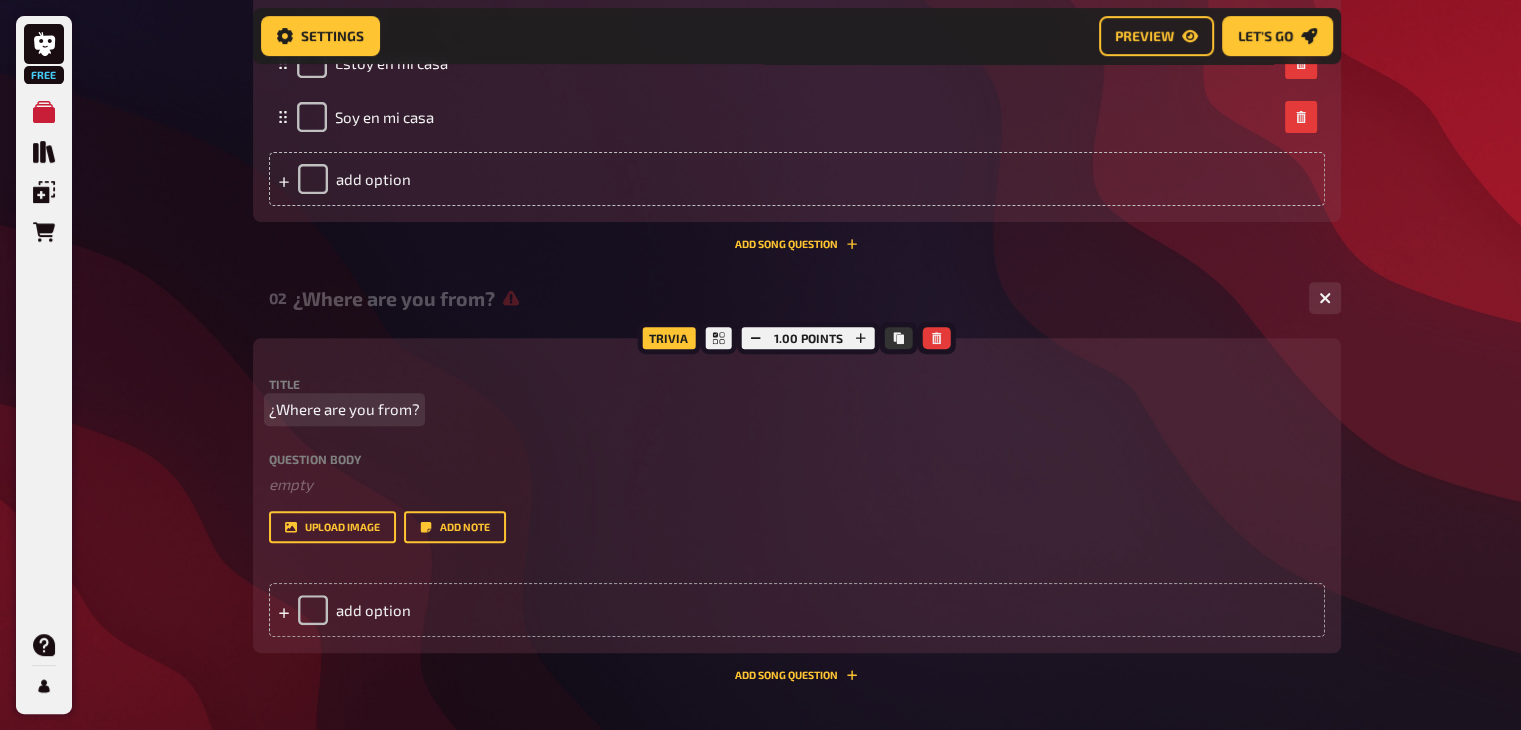 click on "¿Where are you from?" at bounding box center [797, 409] 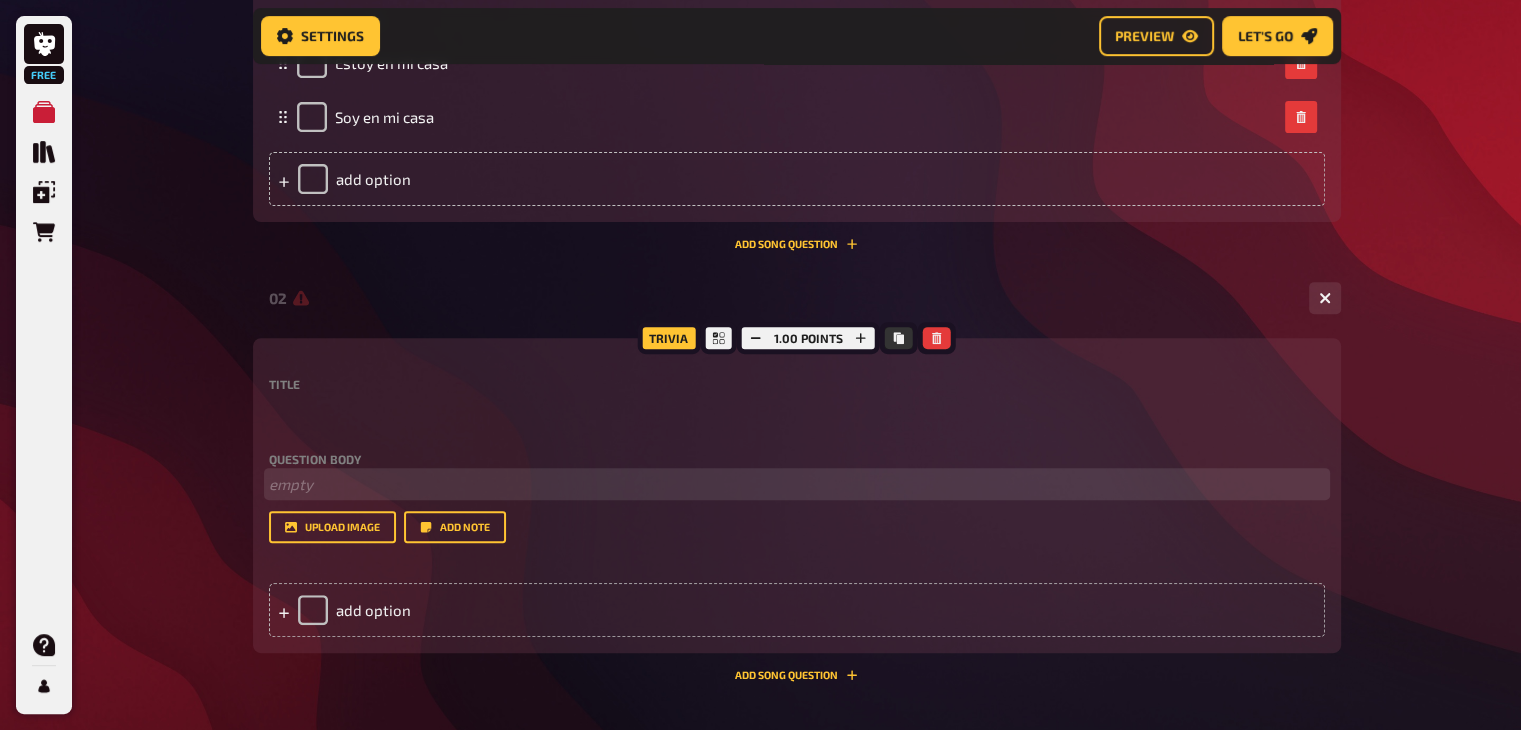 click on "﻿ empty" at bounding box center [797, 484] 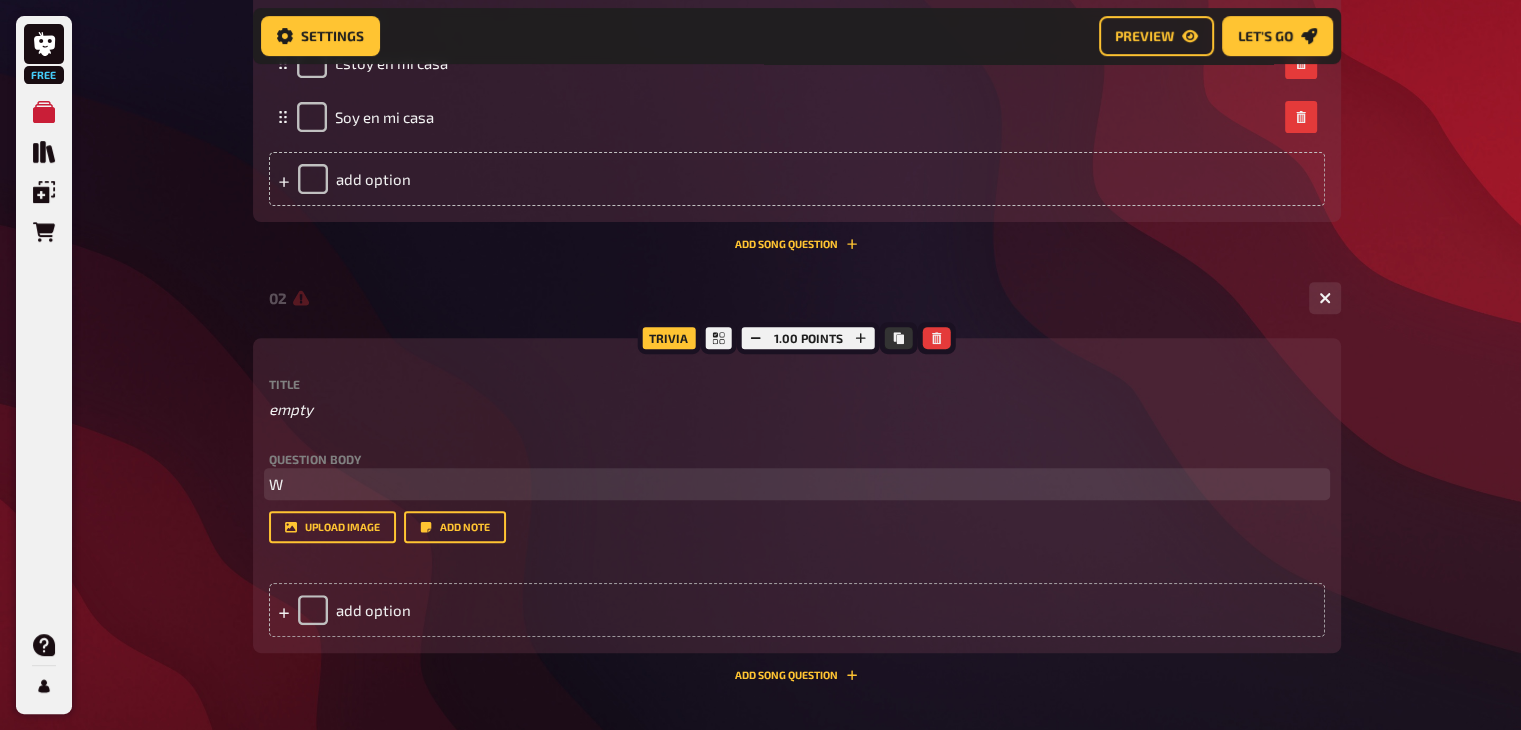 type 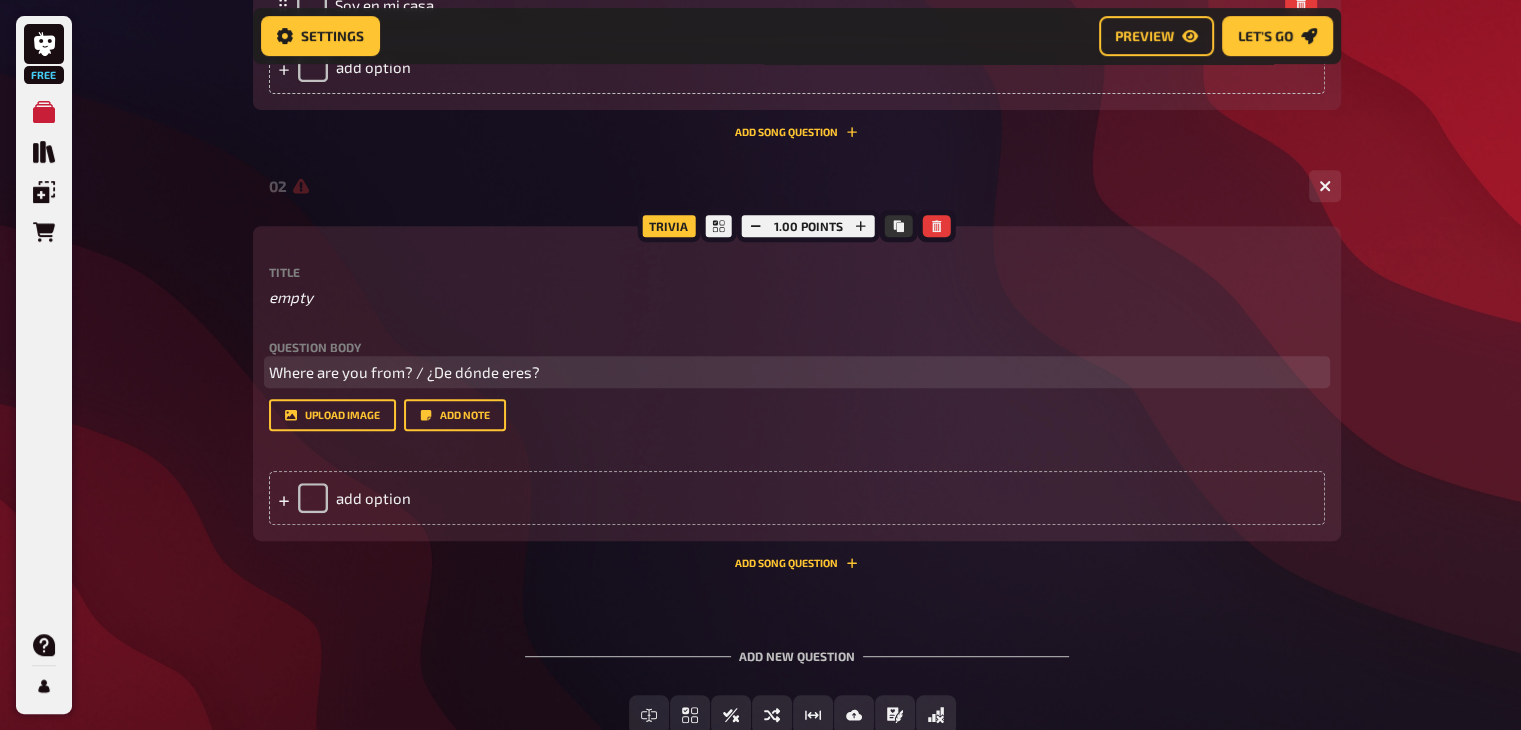 scroll, scrollTop: 839, scrollLeft: 0, axis: vertical 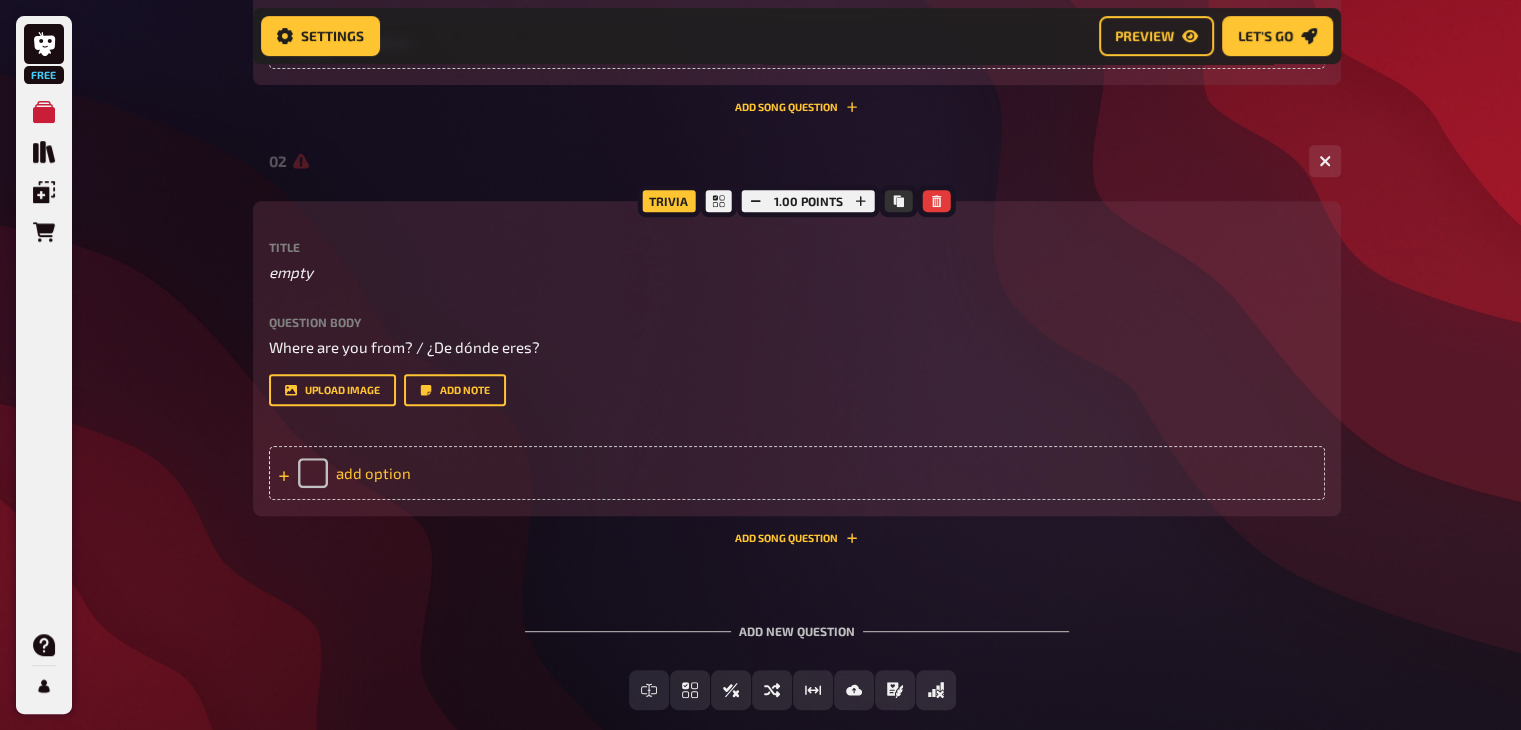 click on "add option" at bounding box center [797, 473] 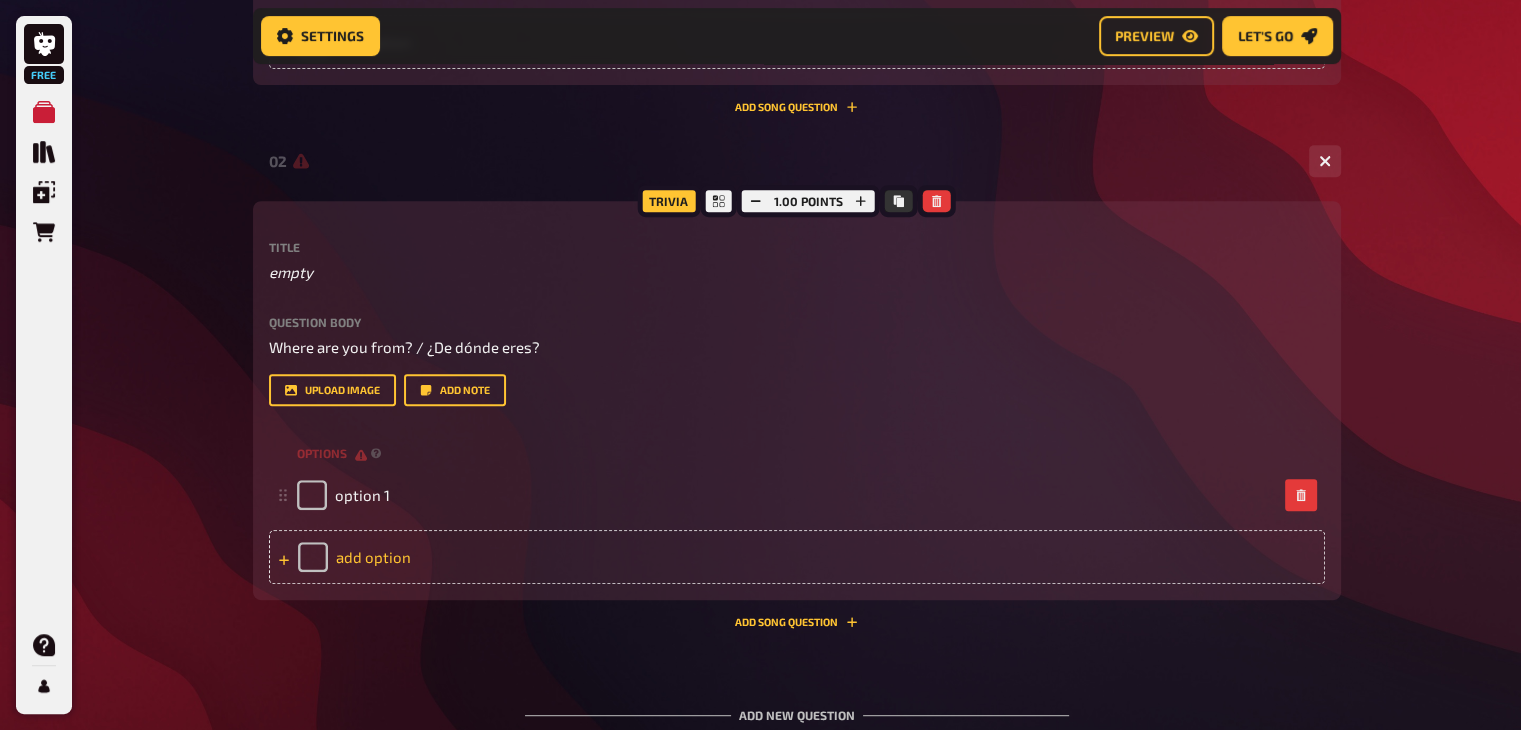 type 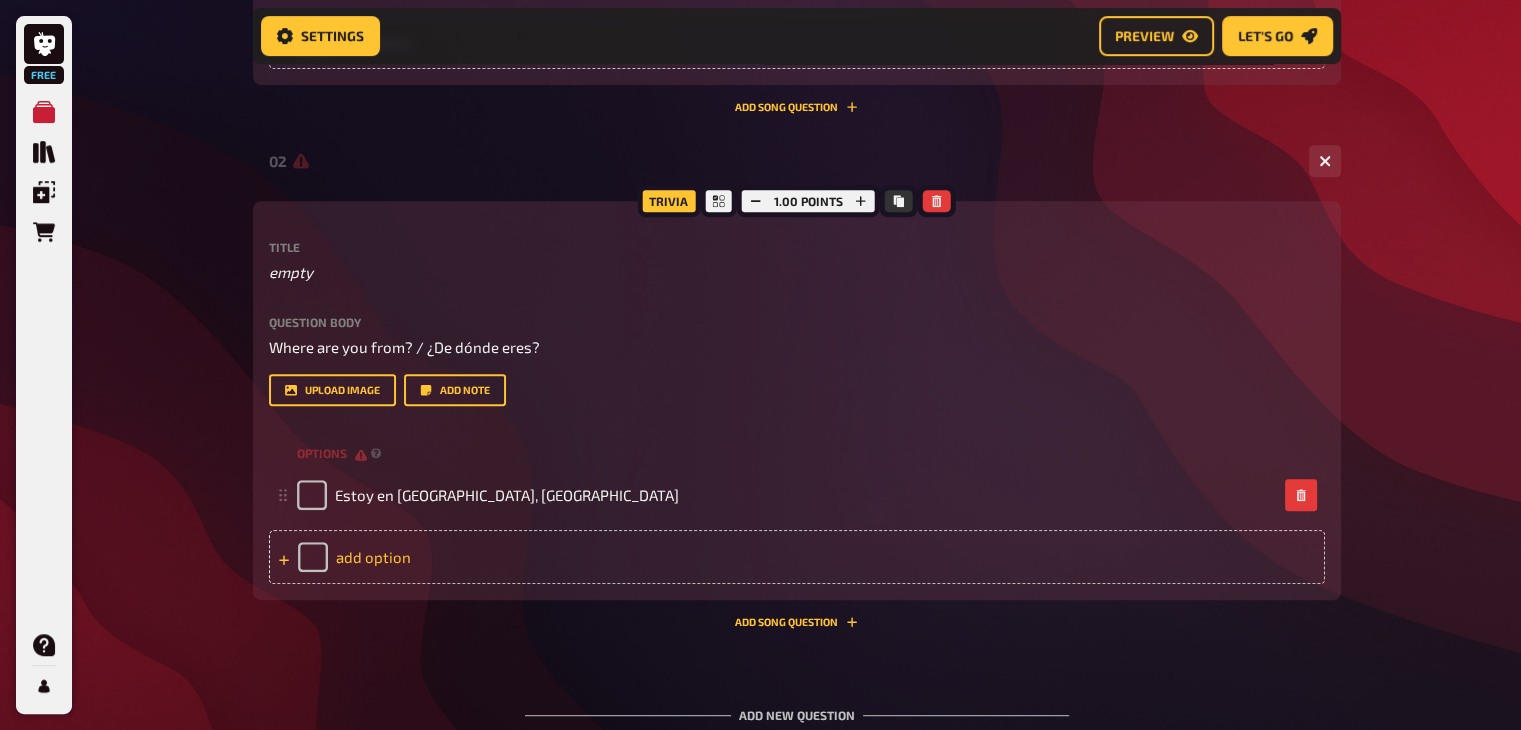 click on "add option" at bounding box center [797, 557] 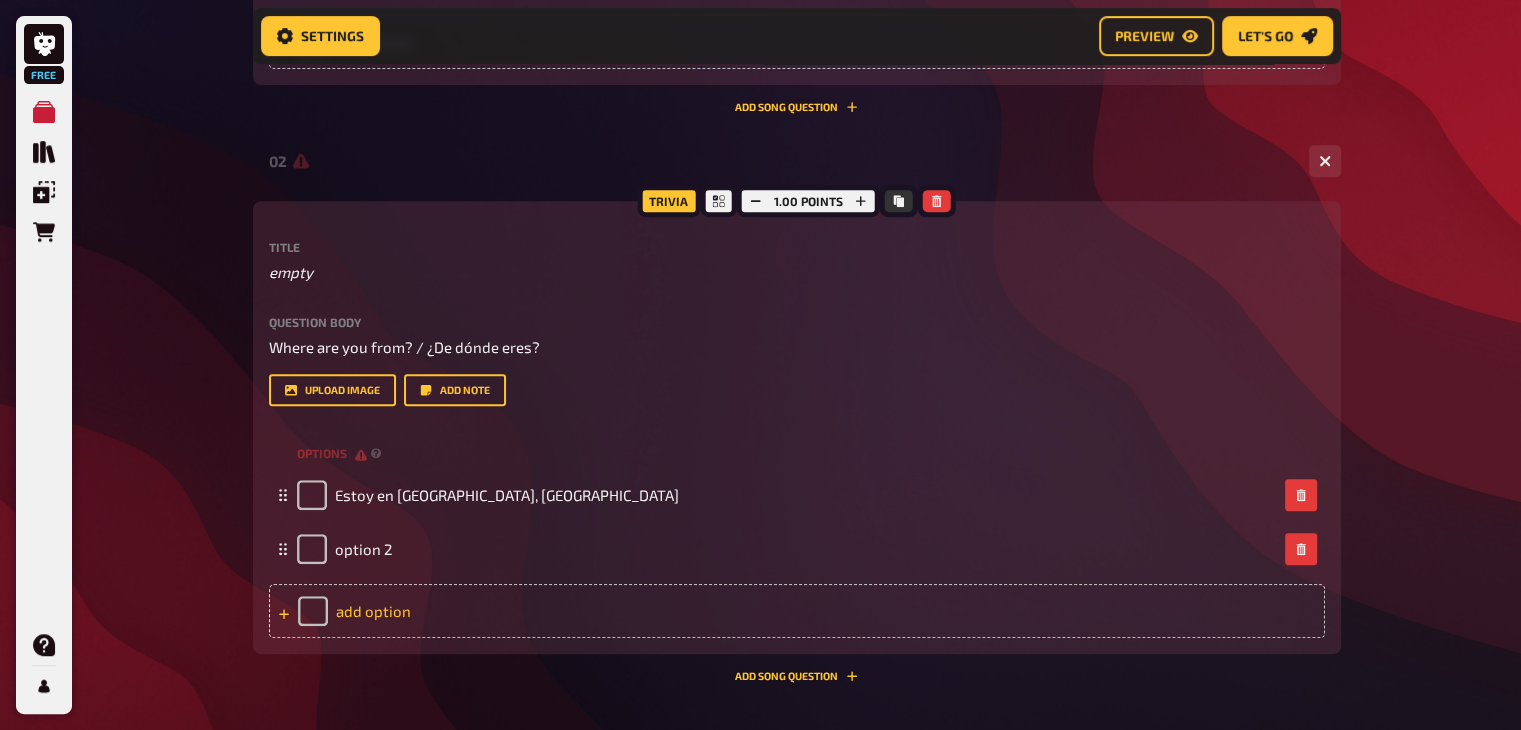type 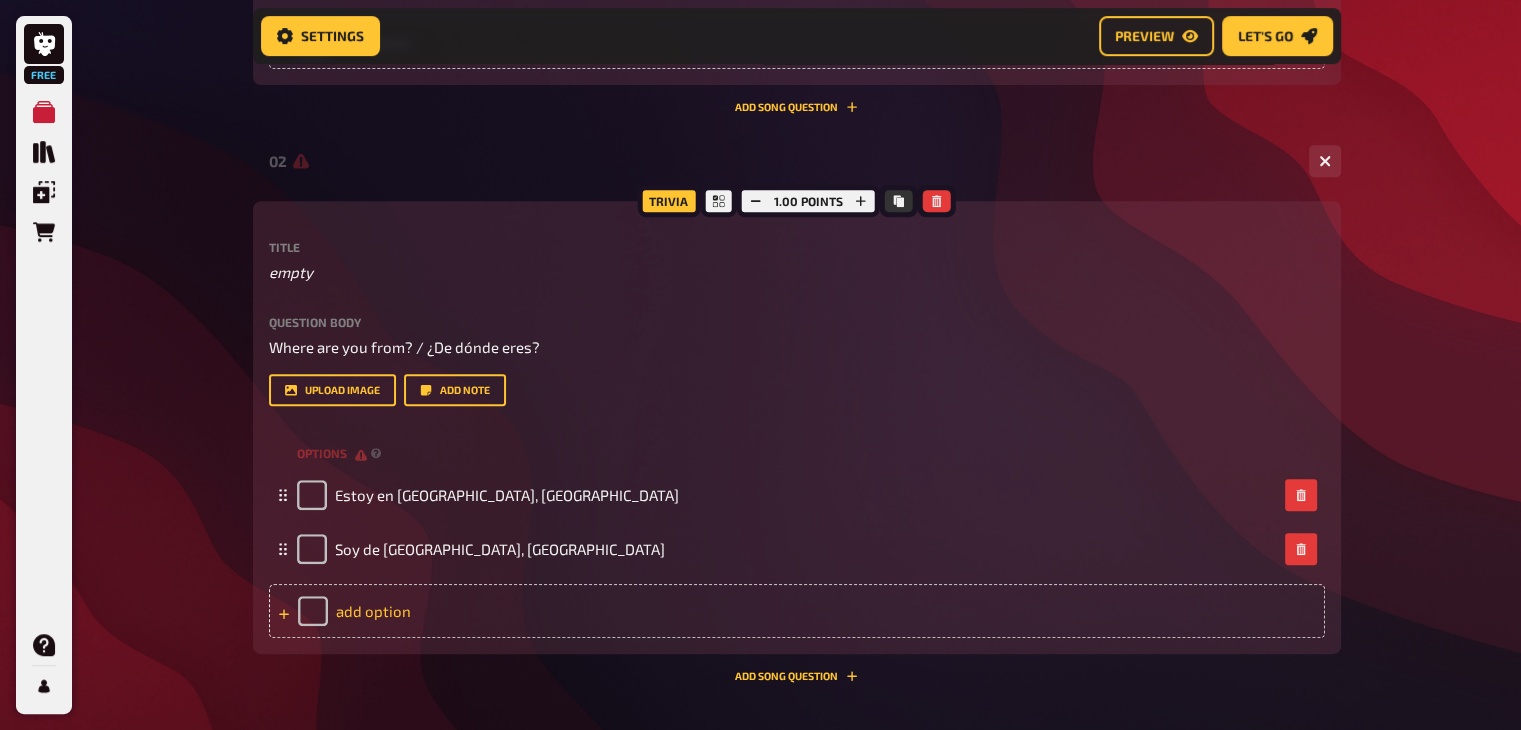 scroll, scrollTop: 1086, scrollLeft: 0, axis: vertical 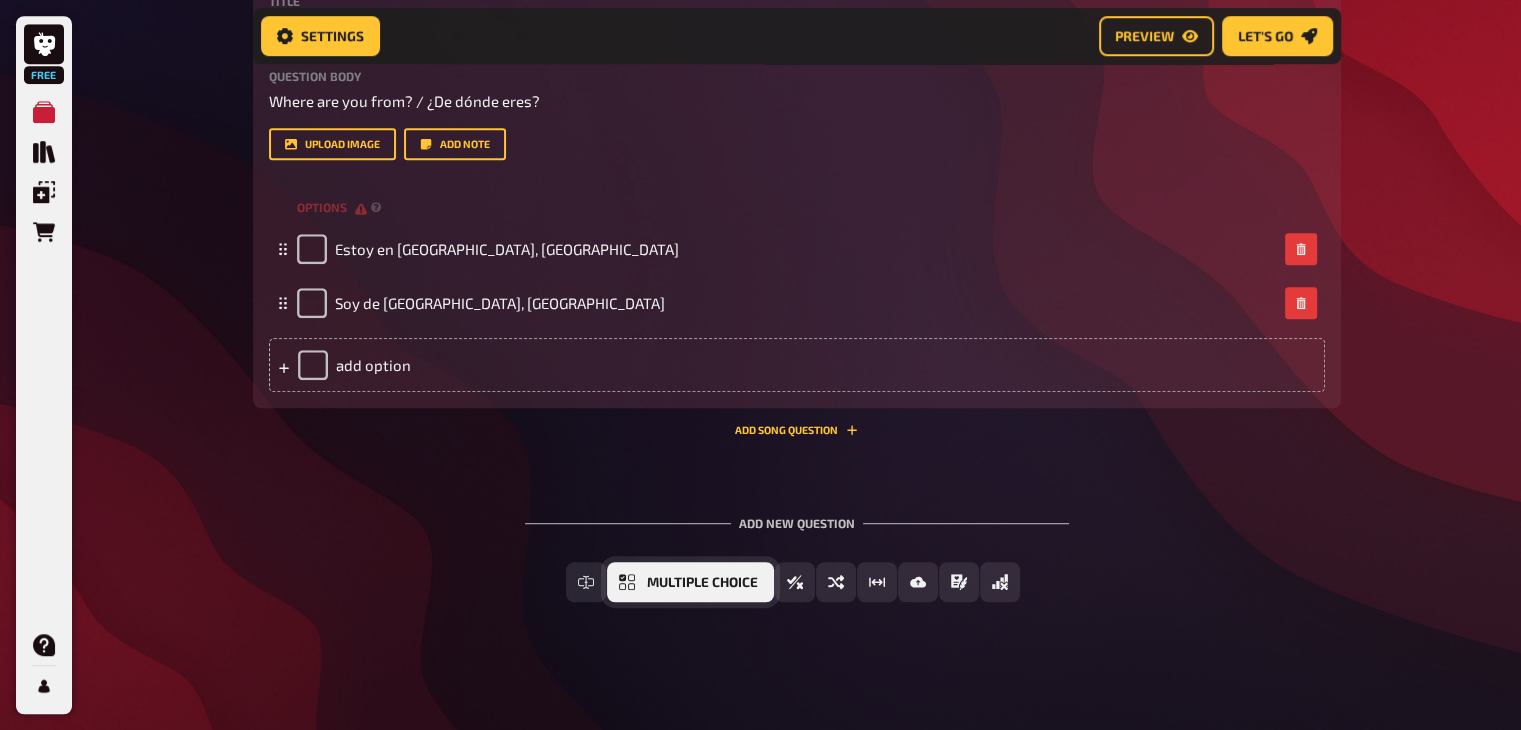 click on "Multiple Choice" at bounding box center (702, 583) 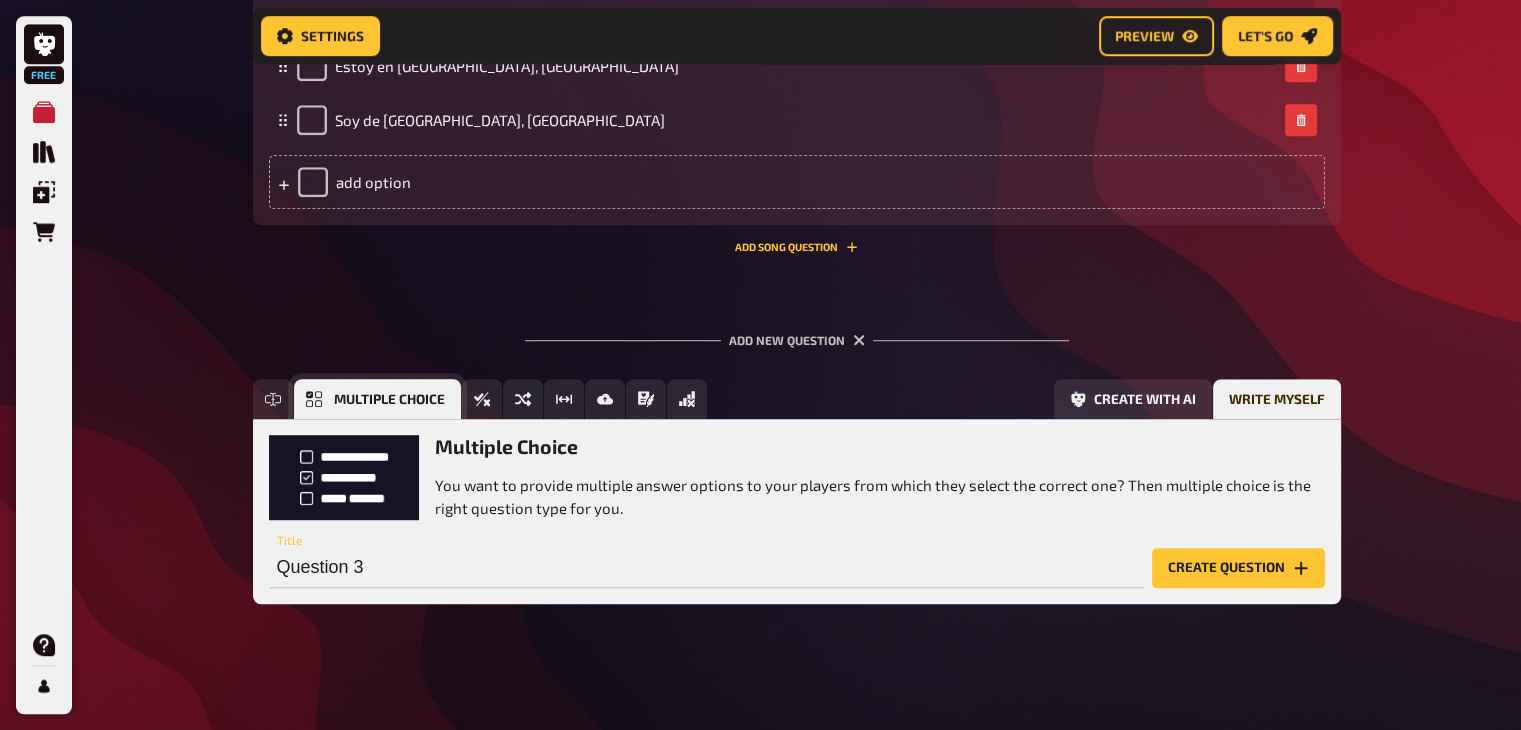 scroll, scrollTop: 1271, scrollLeft: 0, axis: vertical 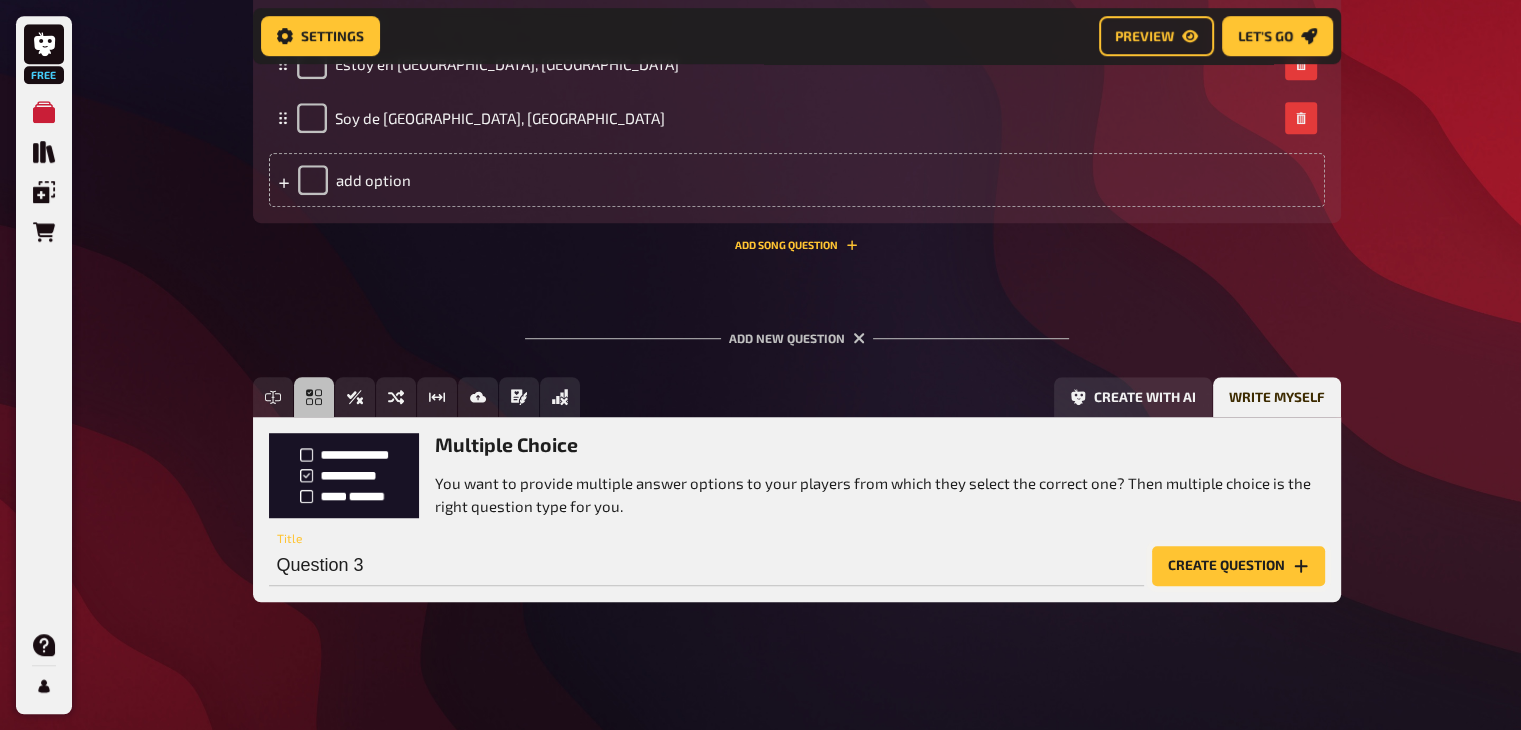 click on "Create question" at bounding box center [1238, 566] 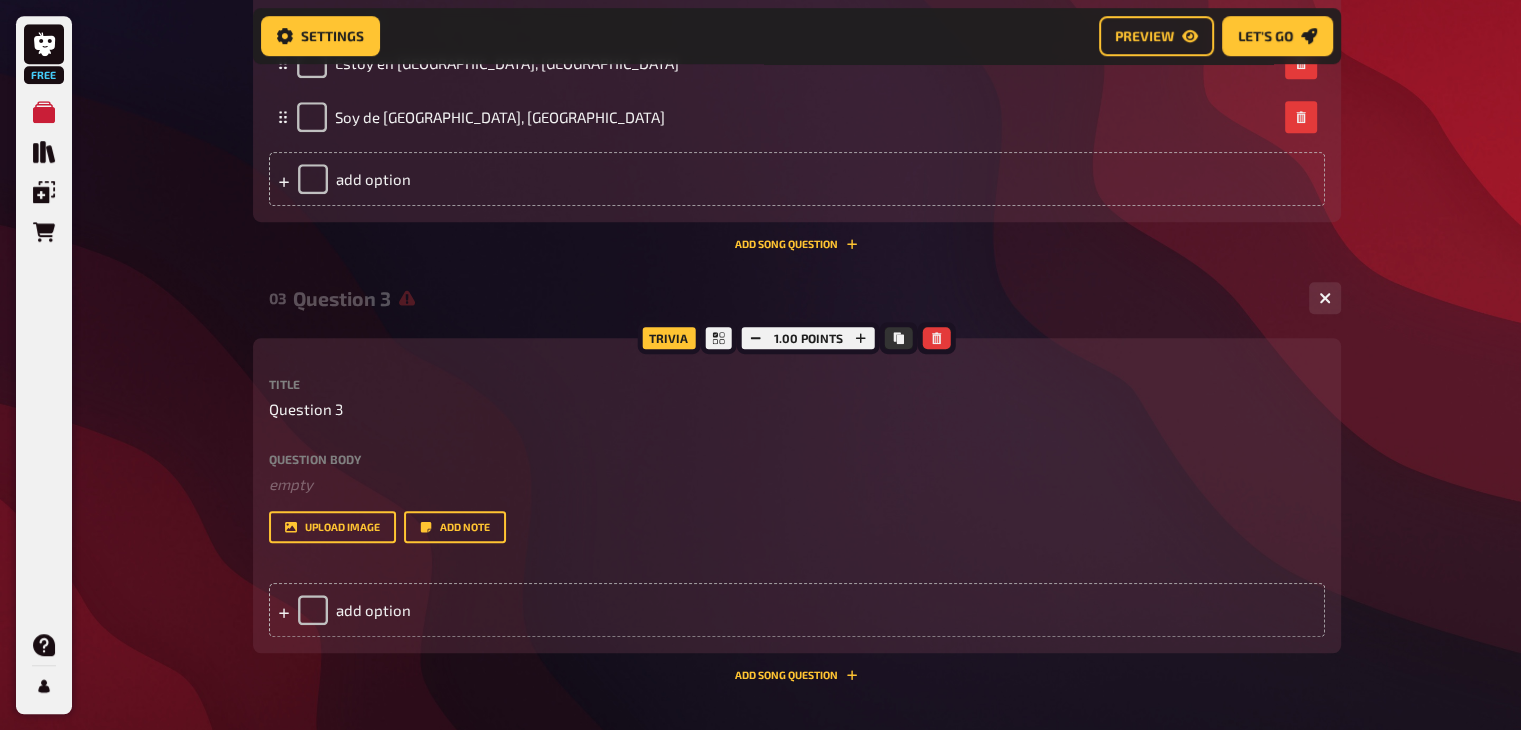 click on "Question body" at bounding box center (797, 459) 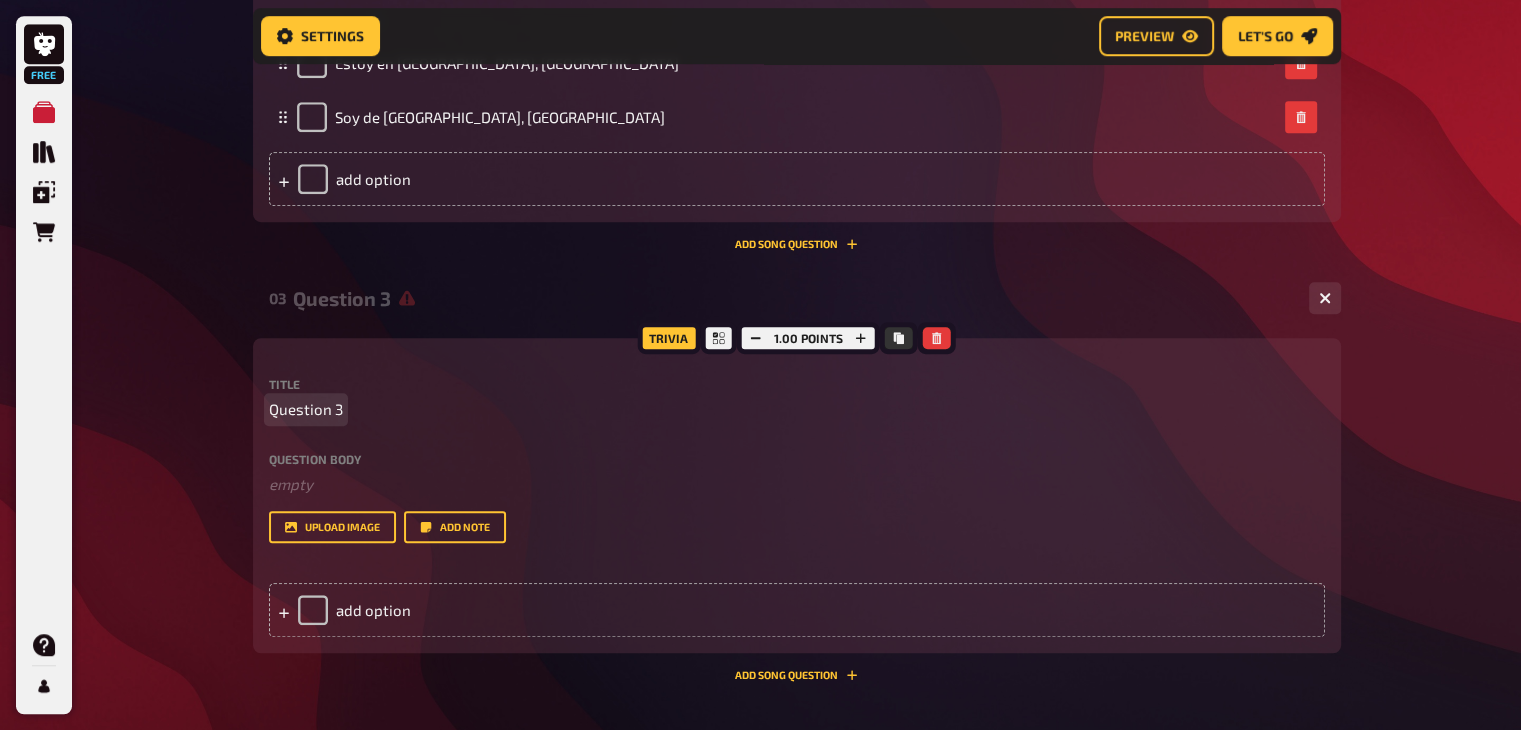 click on "Question 3" at bounding box center (306, 409) 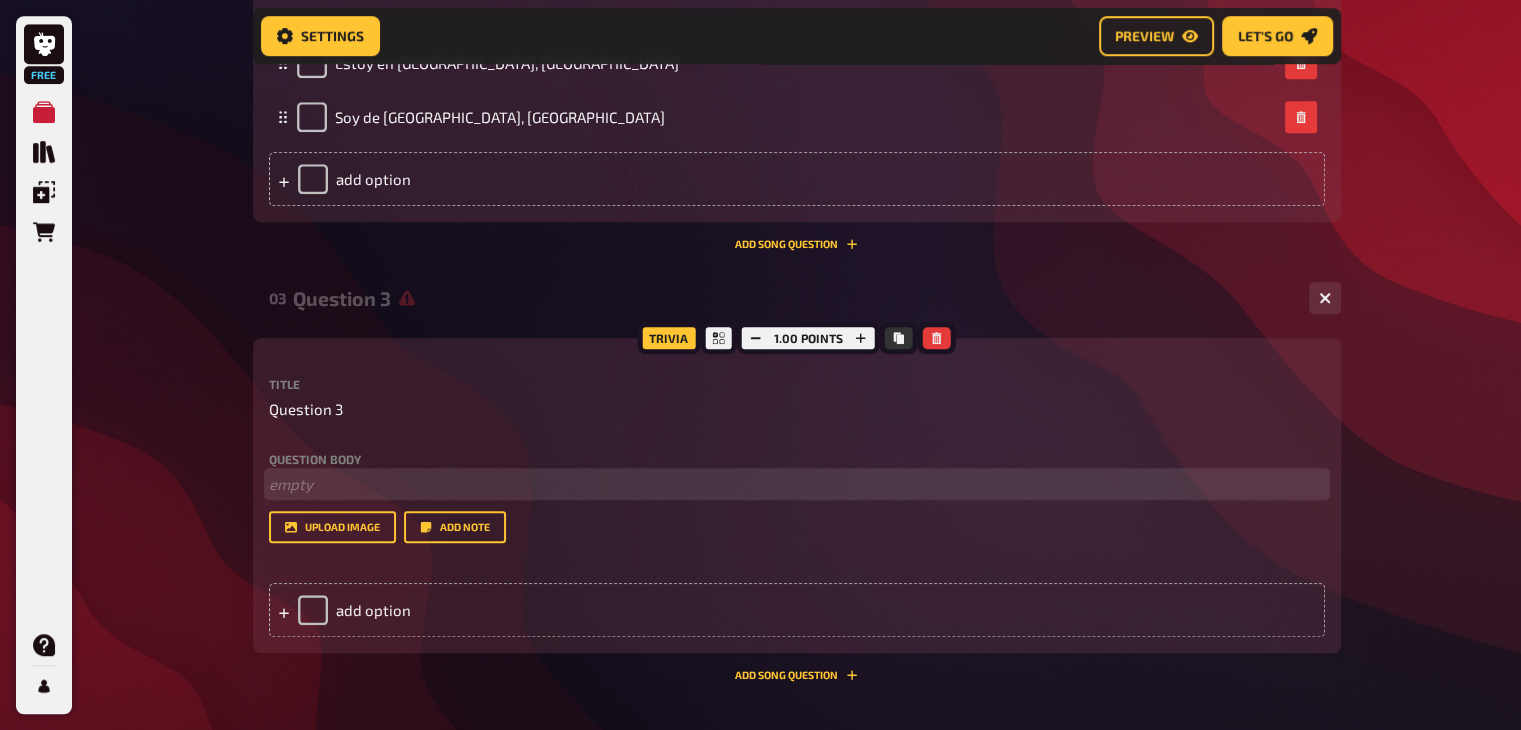 click on "﻿ empty" at bounding box center [797, 484] 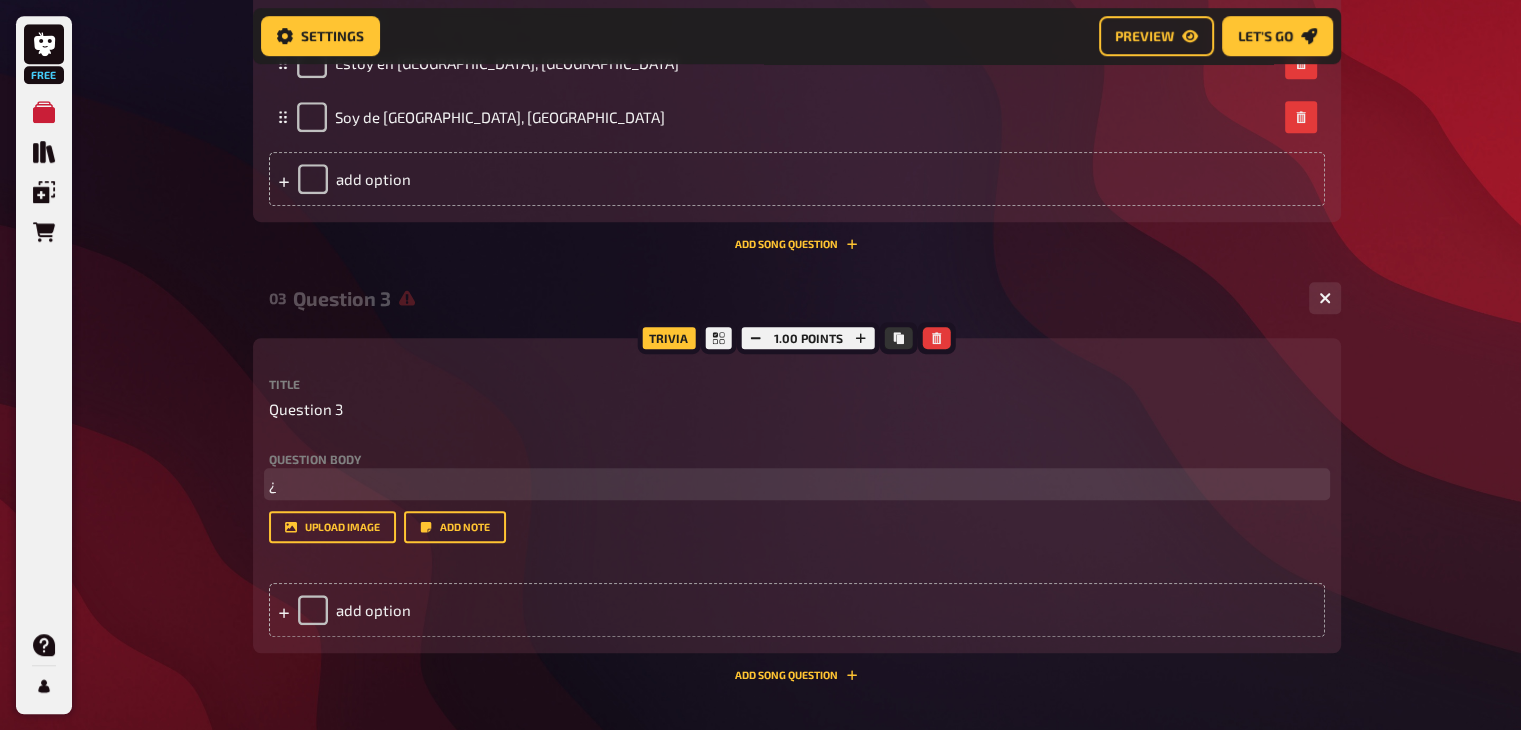 type 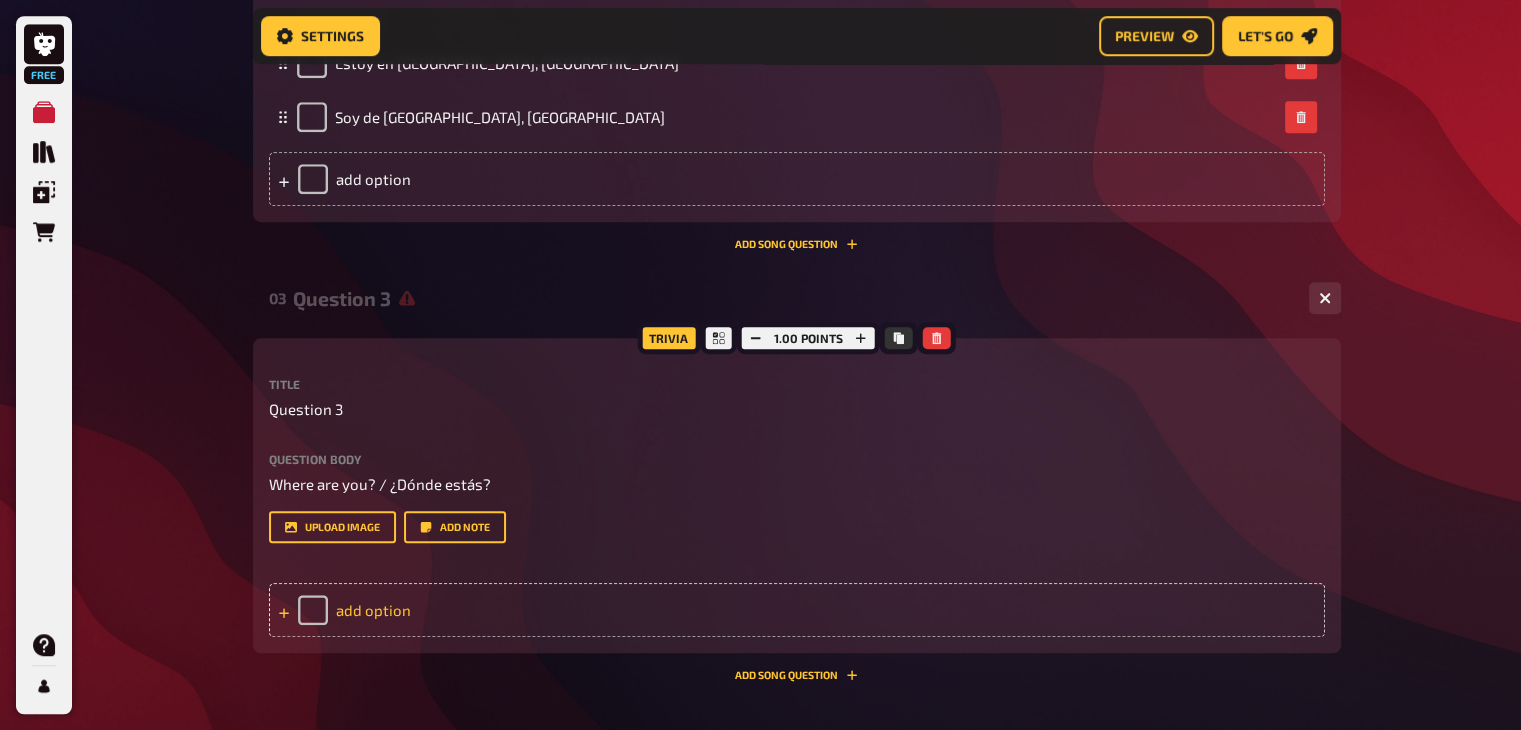 click on "add option" at bounding box center [797, 610] 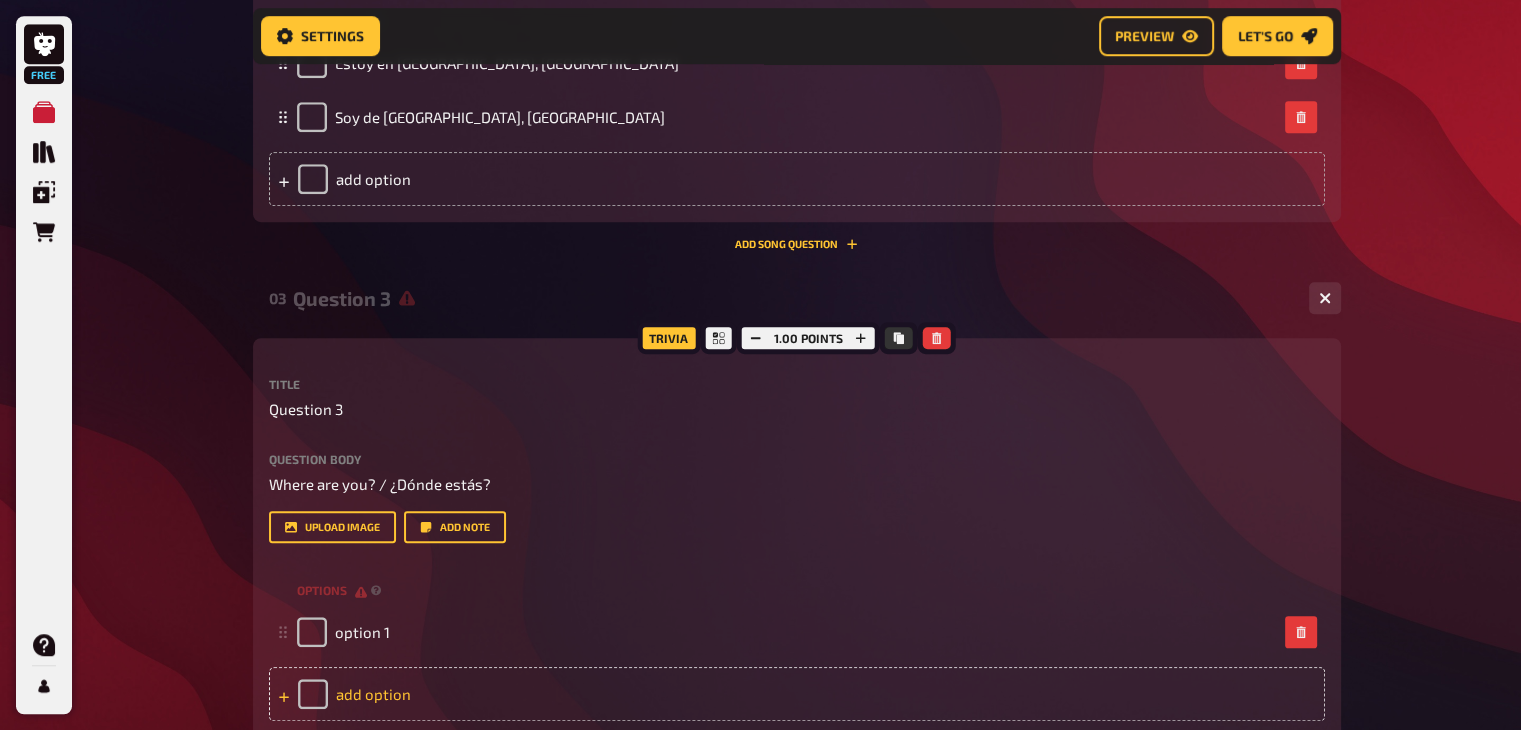type 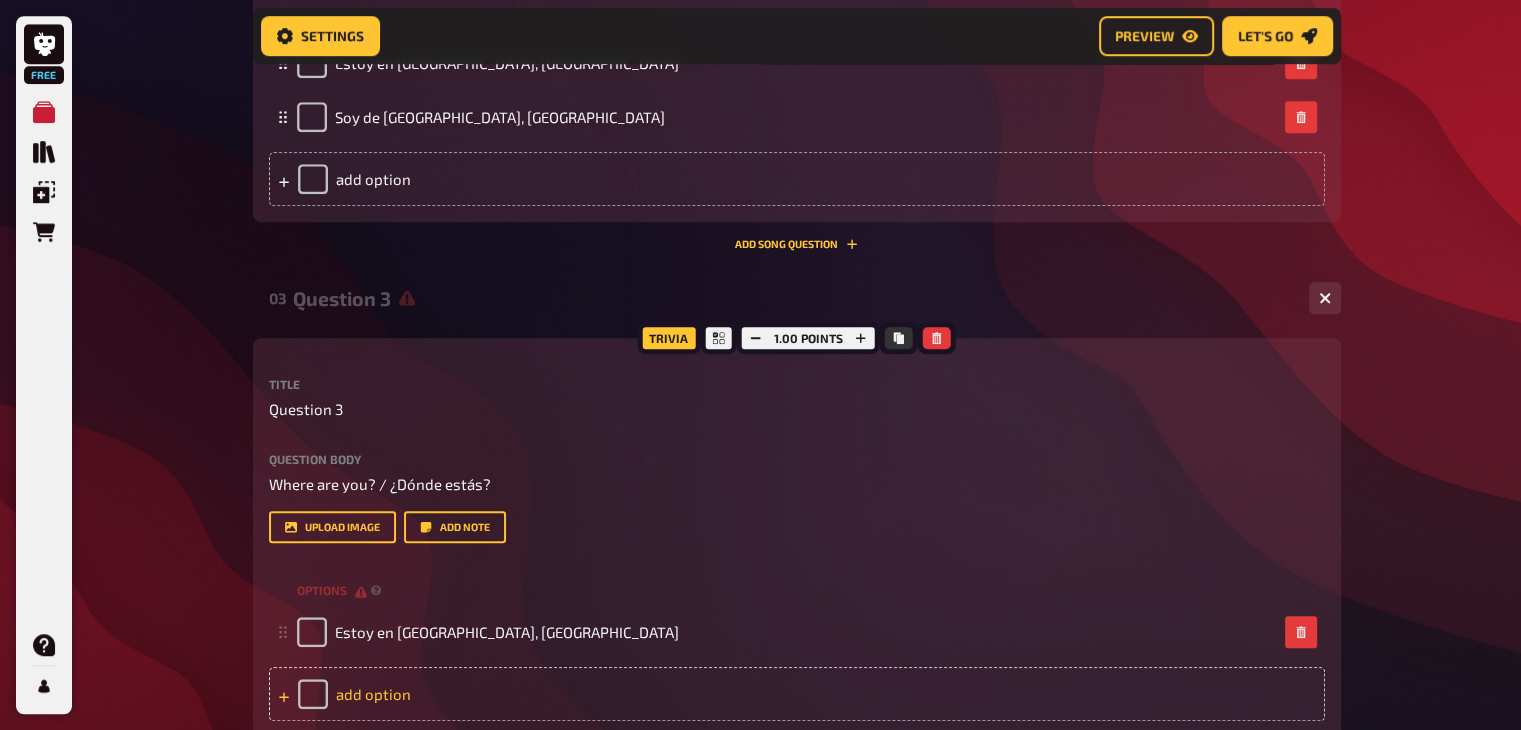click on "add option" at bounding box center (797, 694) 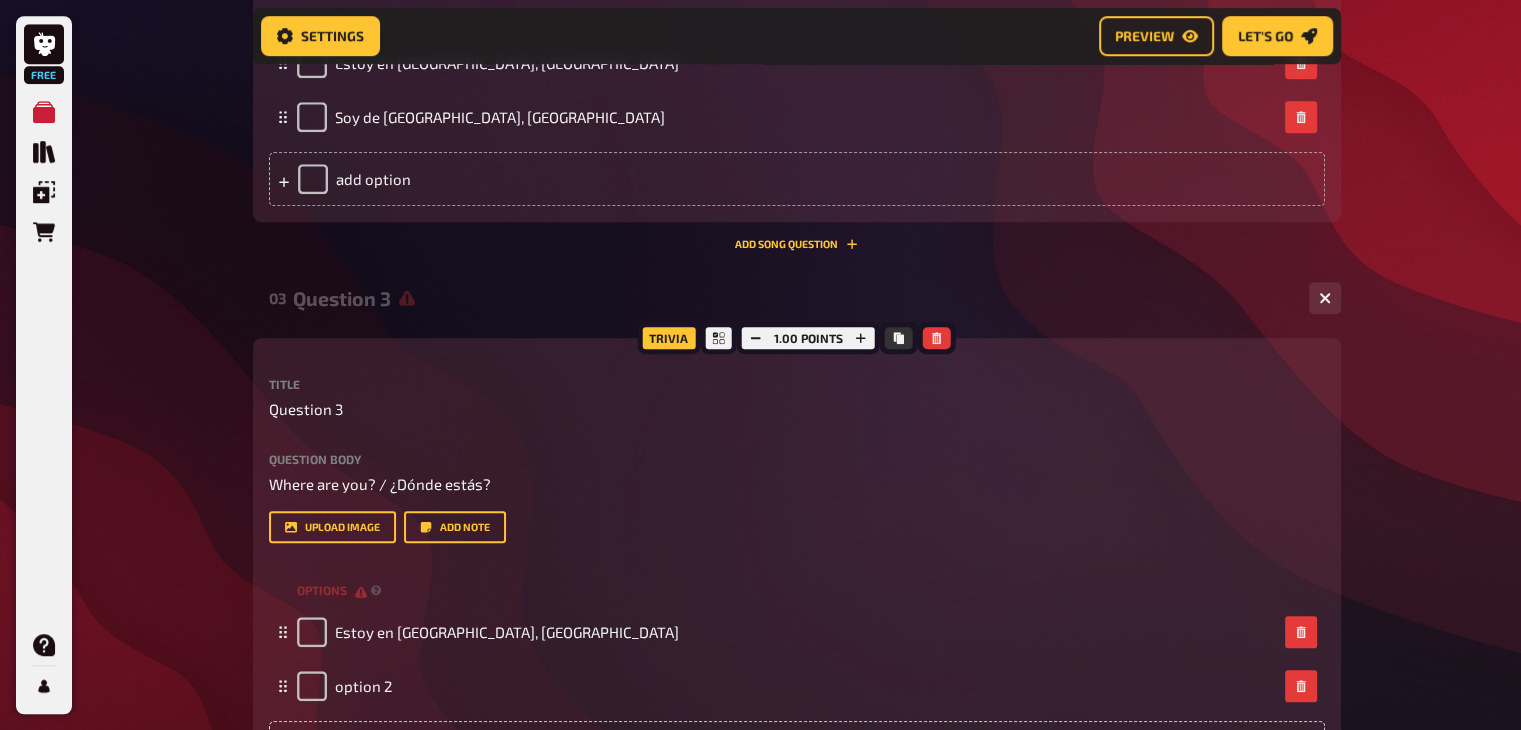 type 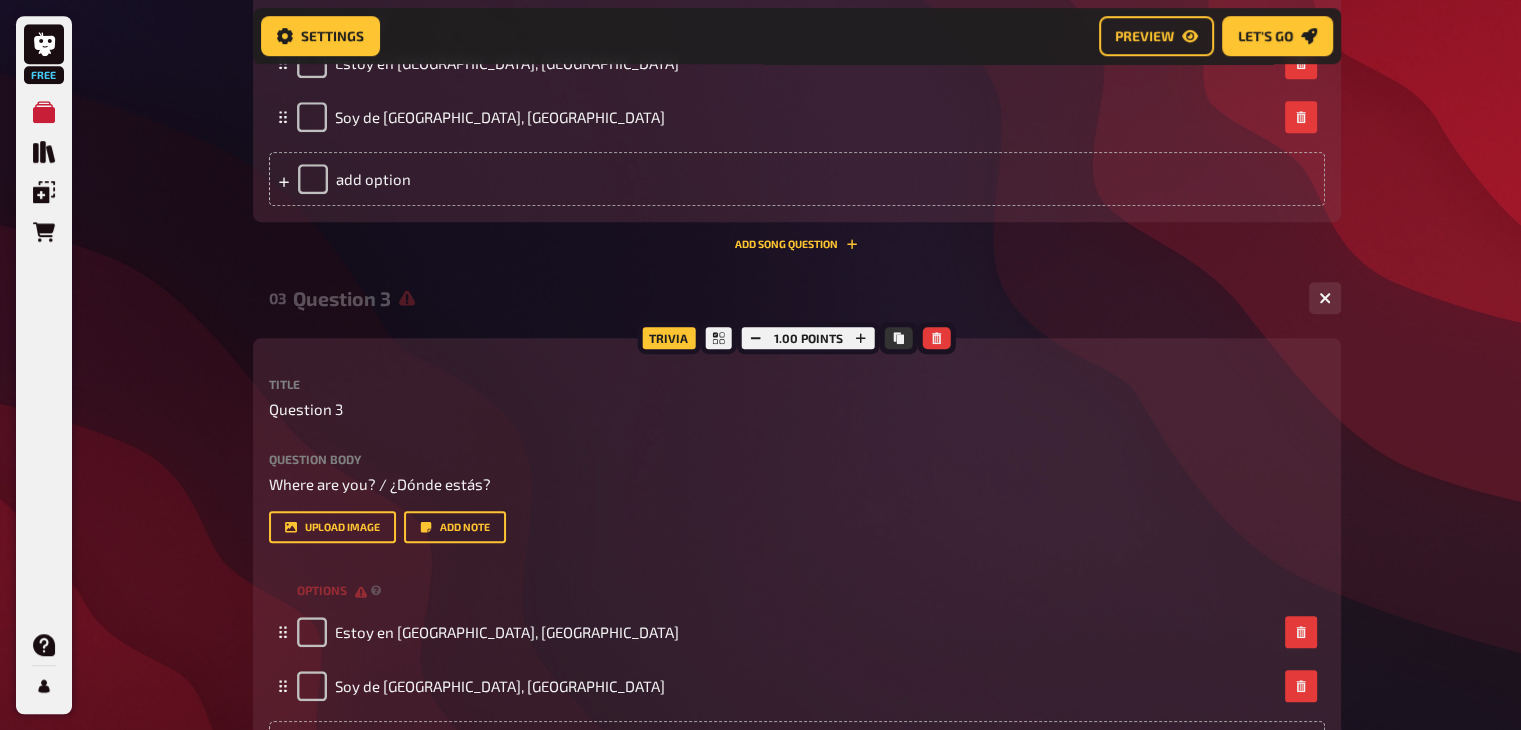 click on "Trivia 1.00 points Title Question 3 Question body Where are you? / ¿Dónde estás? Drop here to upload upload image   Add note options Estoy en [GEOGRAPHIC_DATA], [GEOGRAPHIC_DATA] Soy de [GEOGRAPHIC_DATA], [GEOGRAPHIC_DATA]
To pick up a draggable item, press the space bar.
While dragging, use the arrow keys to move the item.
Press space again to drop the item in its new position, or press escape to cancel.
add option" at bounding box center [797, 564] 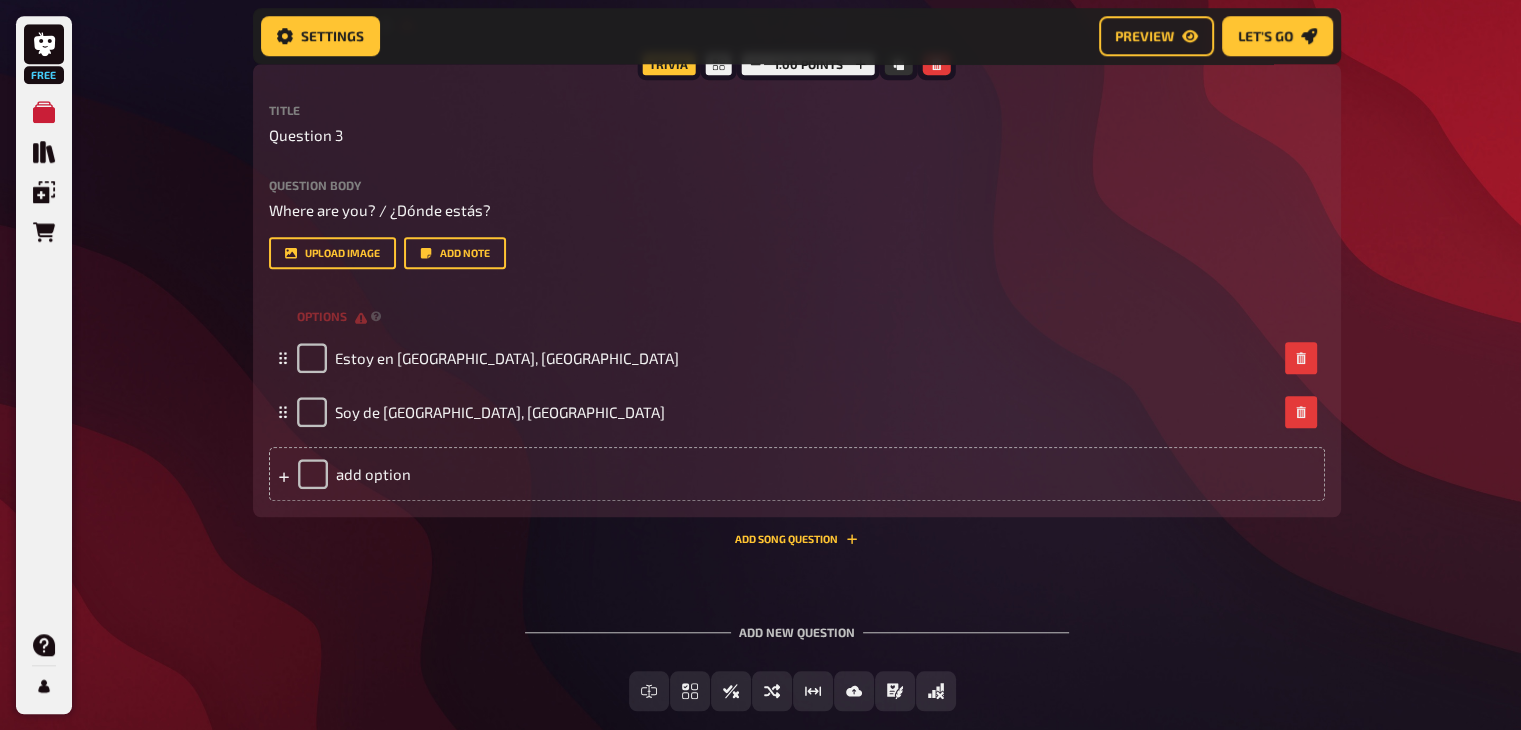 scroll, scrollTop: 1576, scrollLeft: 0, axis: vertical 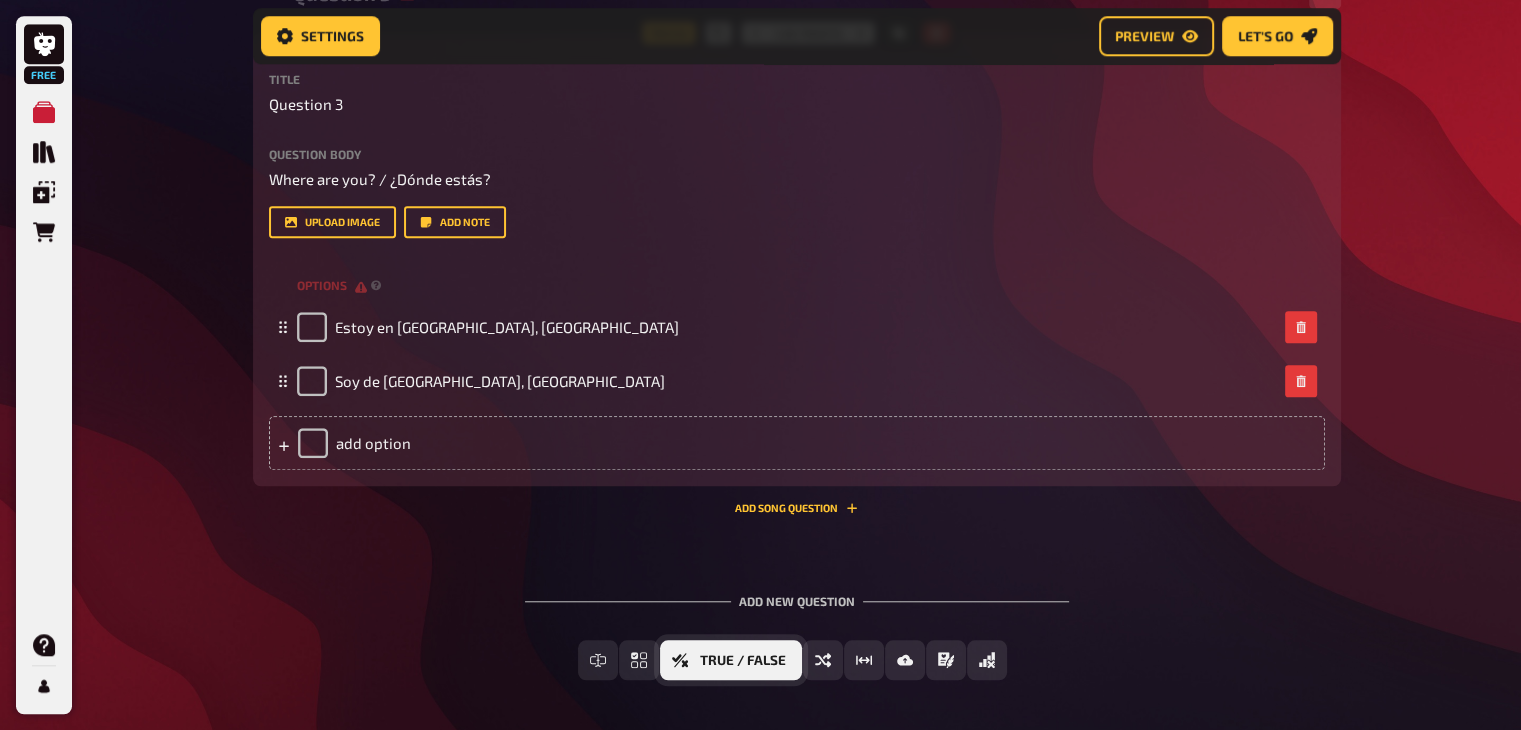 click on "True / False" at bounding box center (743, 661) 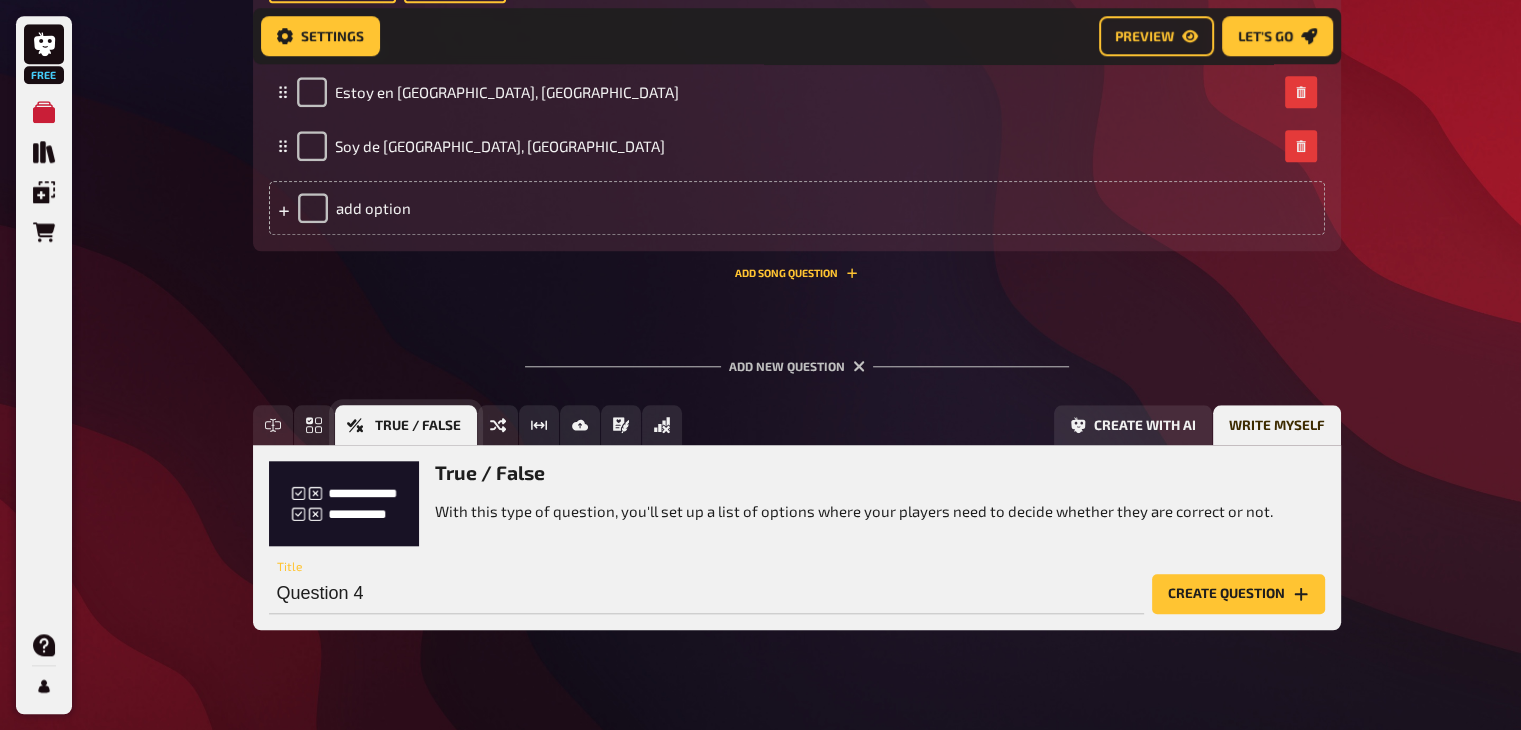 scroll, scrollTop: 1840, scrollLeft: 0, axis: vertical 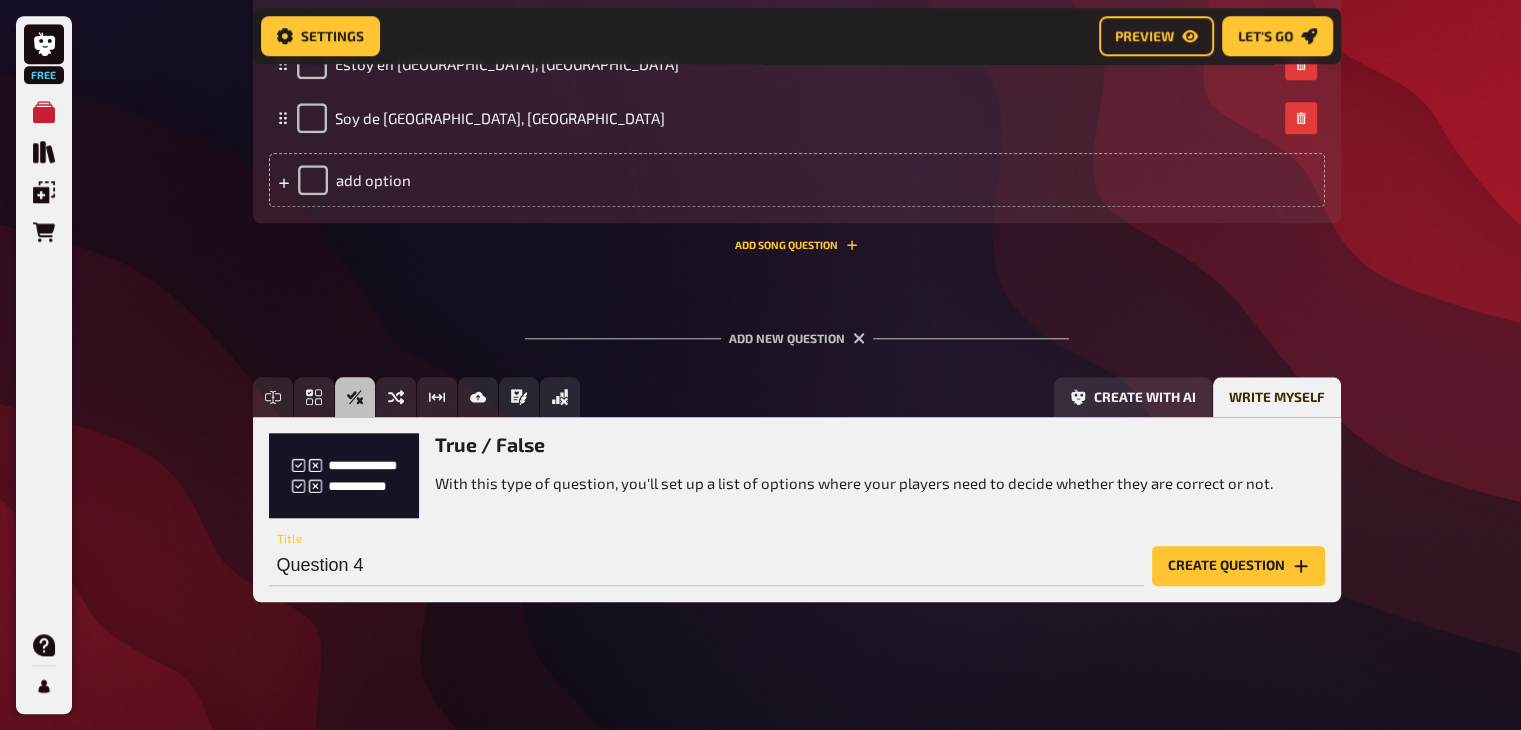 click on "Create question" at bounding box center (1238, 566) 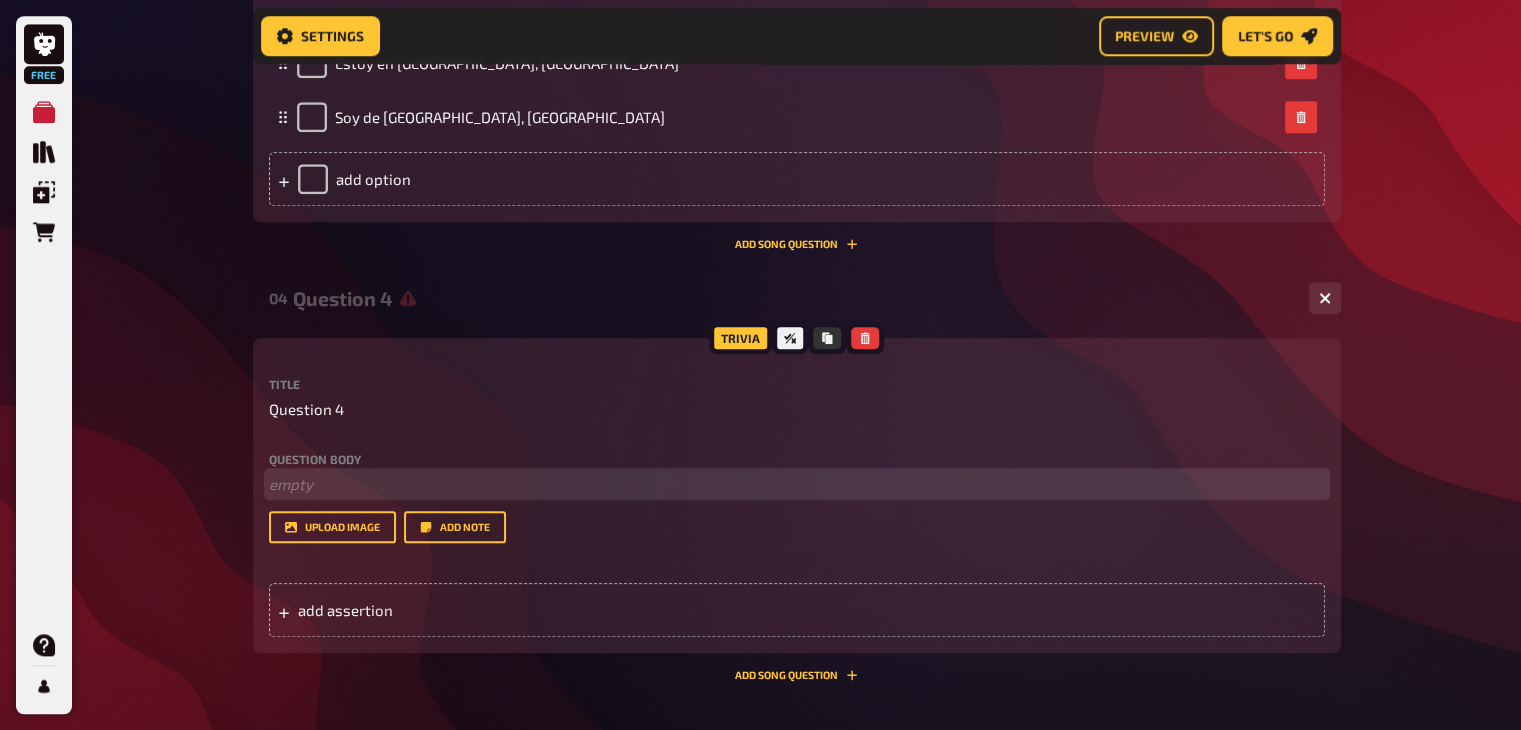 click on "﻿ empty" at bounding box center [797, 484] 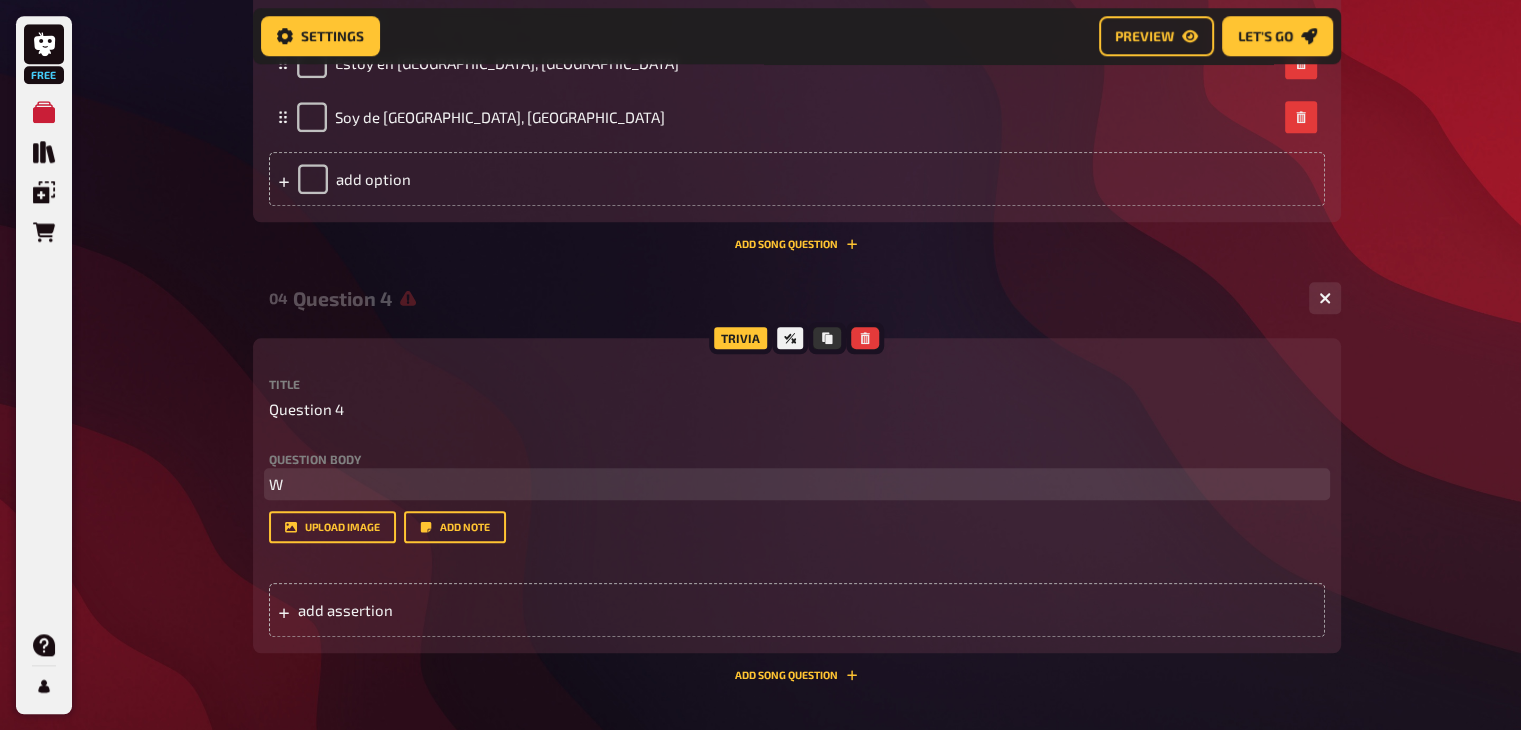 type 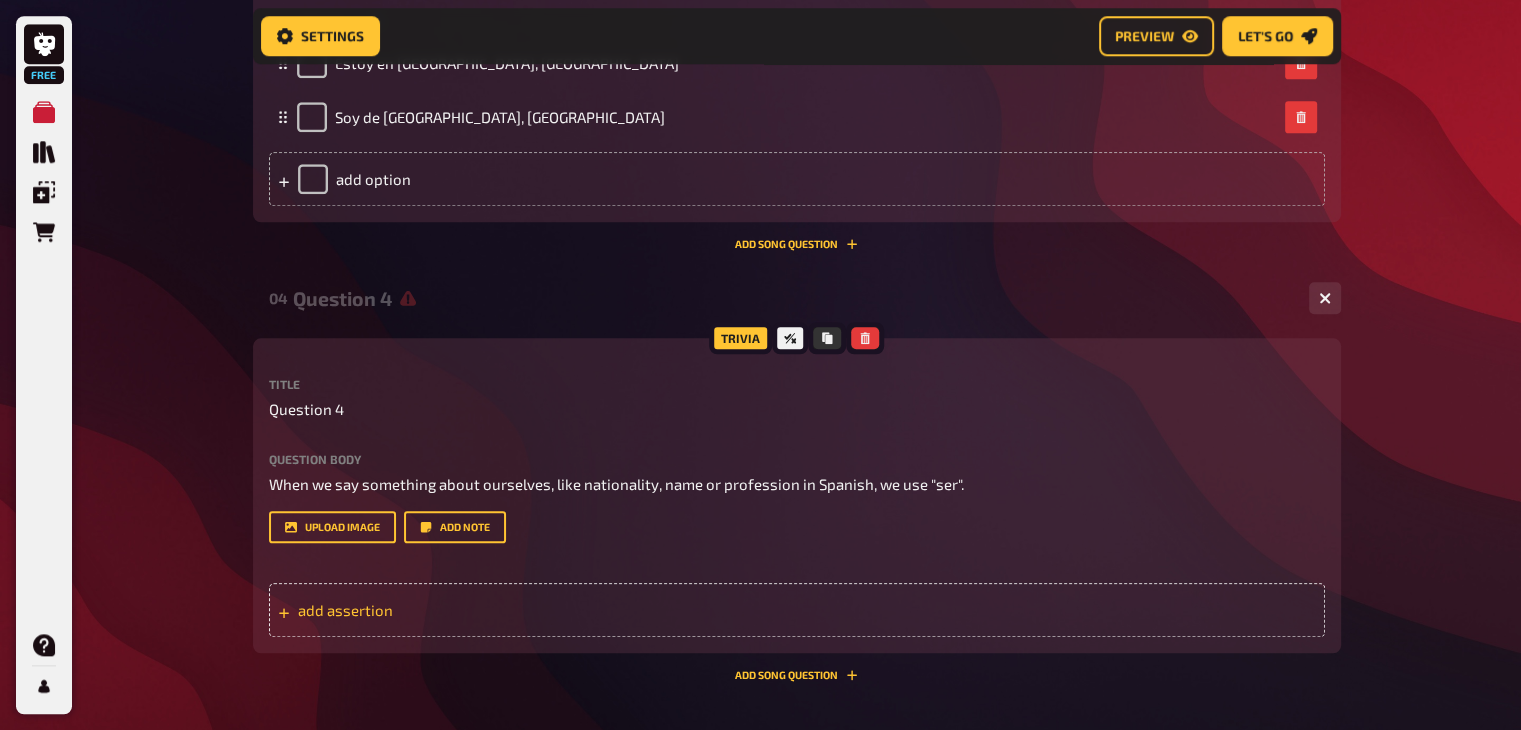 click on "add assertion" at bounding box center [453, 610] 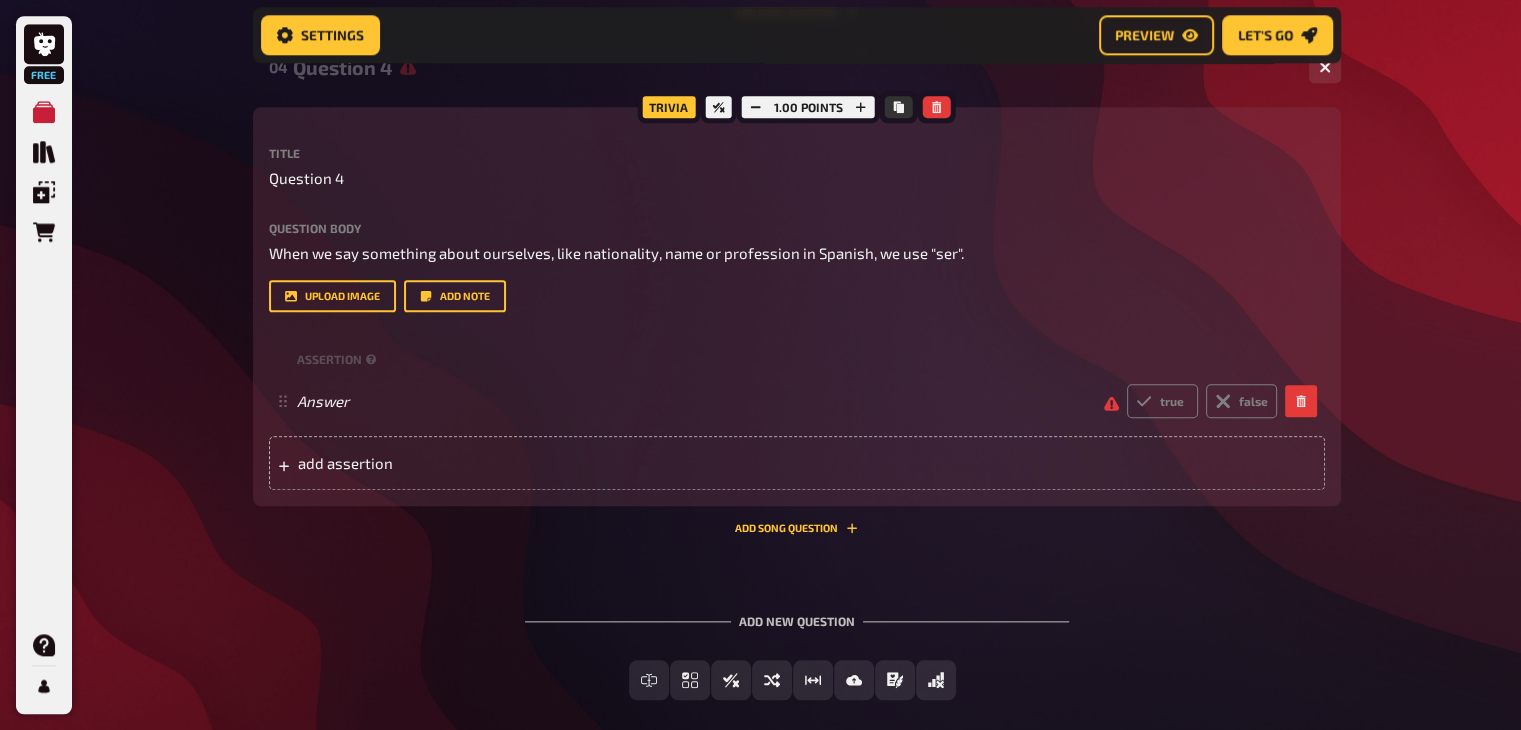 scroll, scrollTop: 2072, scrollLeft: 0, axis: vertical 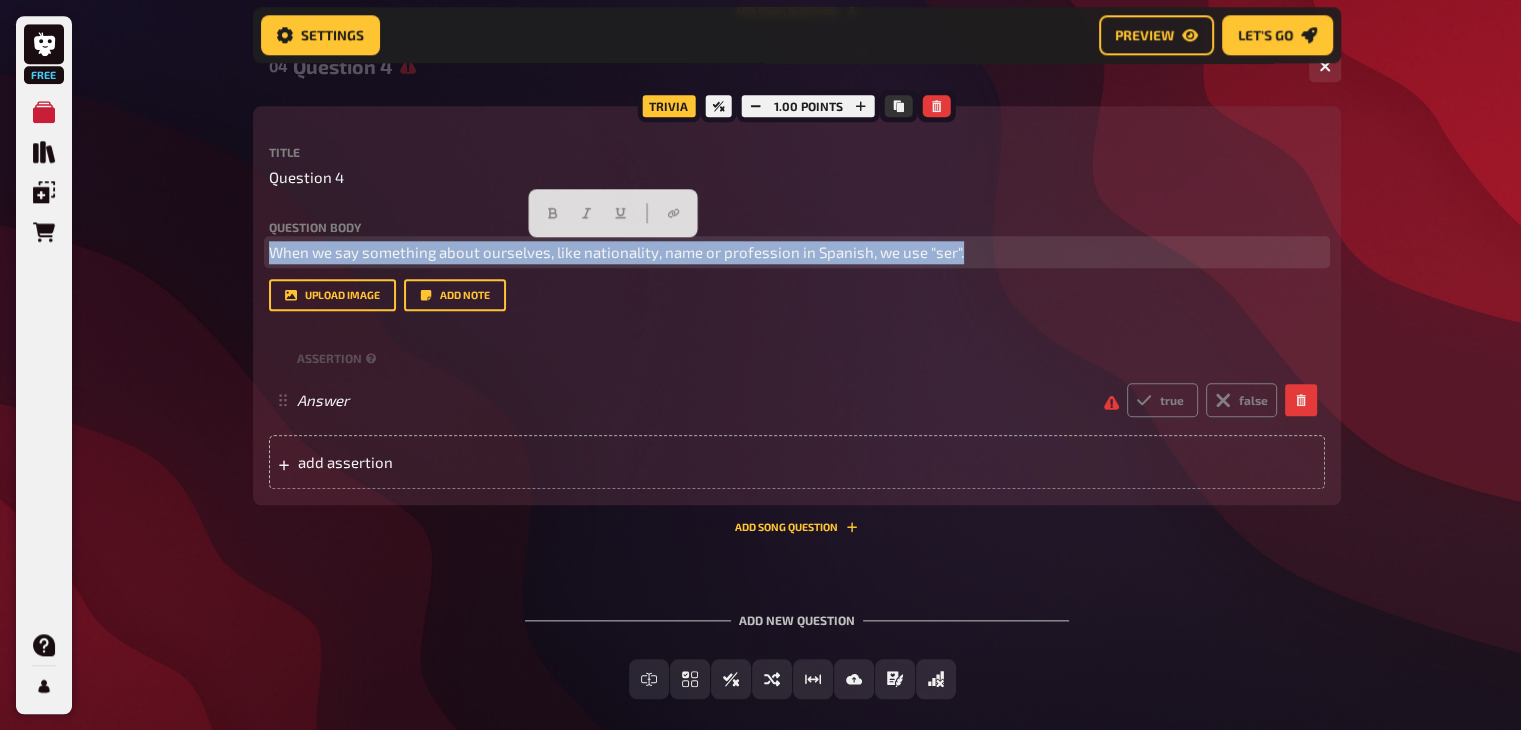 drag, startPoint x: 958, startPoint y: 258, endPoint x: 256, endPoint y: 265, distance: 702.0349 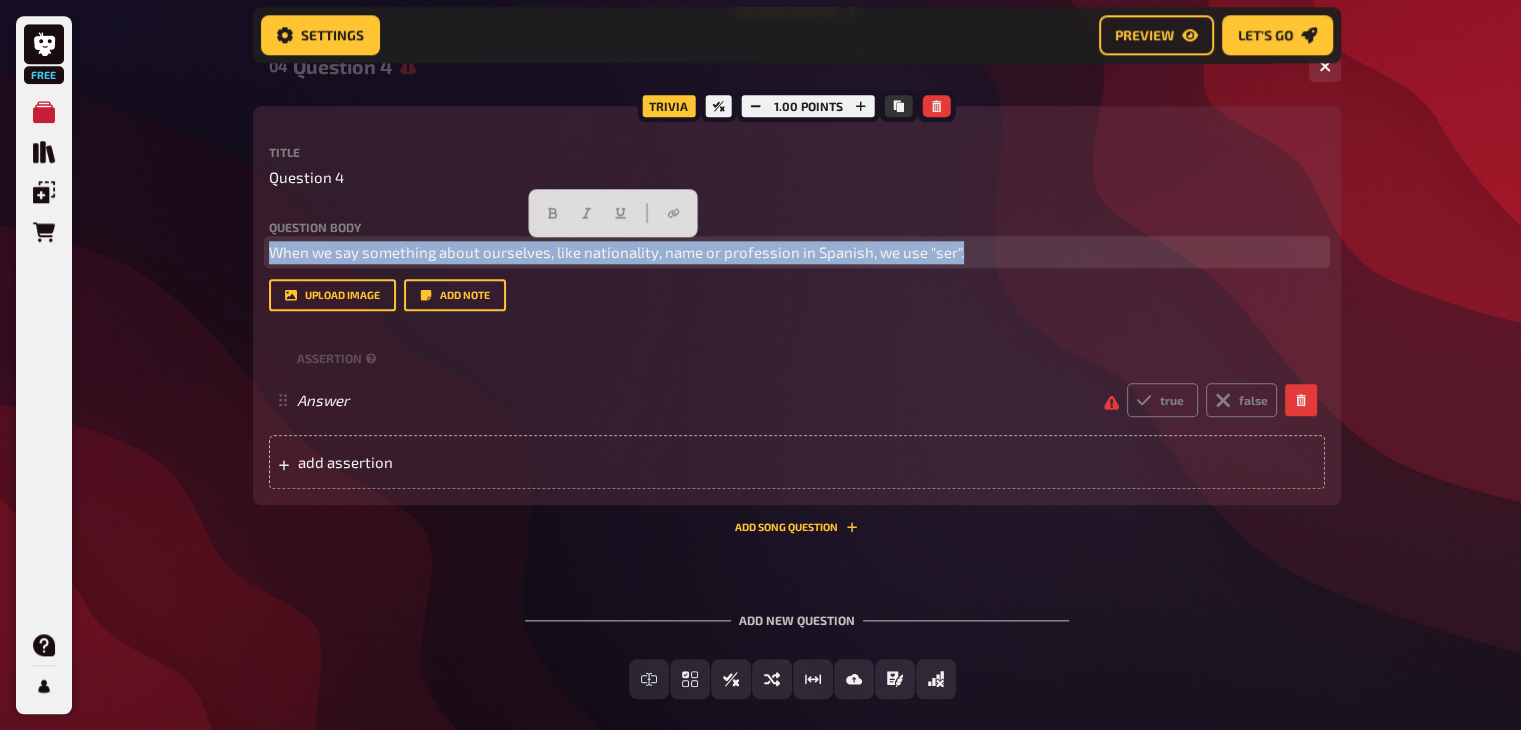 click on "Trivia 1.00 points Title Question 4 Question body When we say something about ourselves, like nationality, name or profession in Spanish, we use "ser". Drop here to upload upload image   Add note assertion Answer true false
To pick up a draggable item, press the space bar.
While dragging, use the arrow keys to move the item.
Press space again to drop the item in its new position, or press escape to cancel.
add assertion" at bounding box center (797, 305) 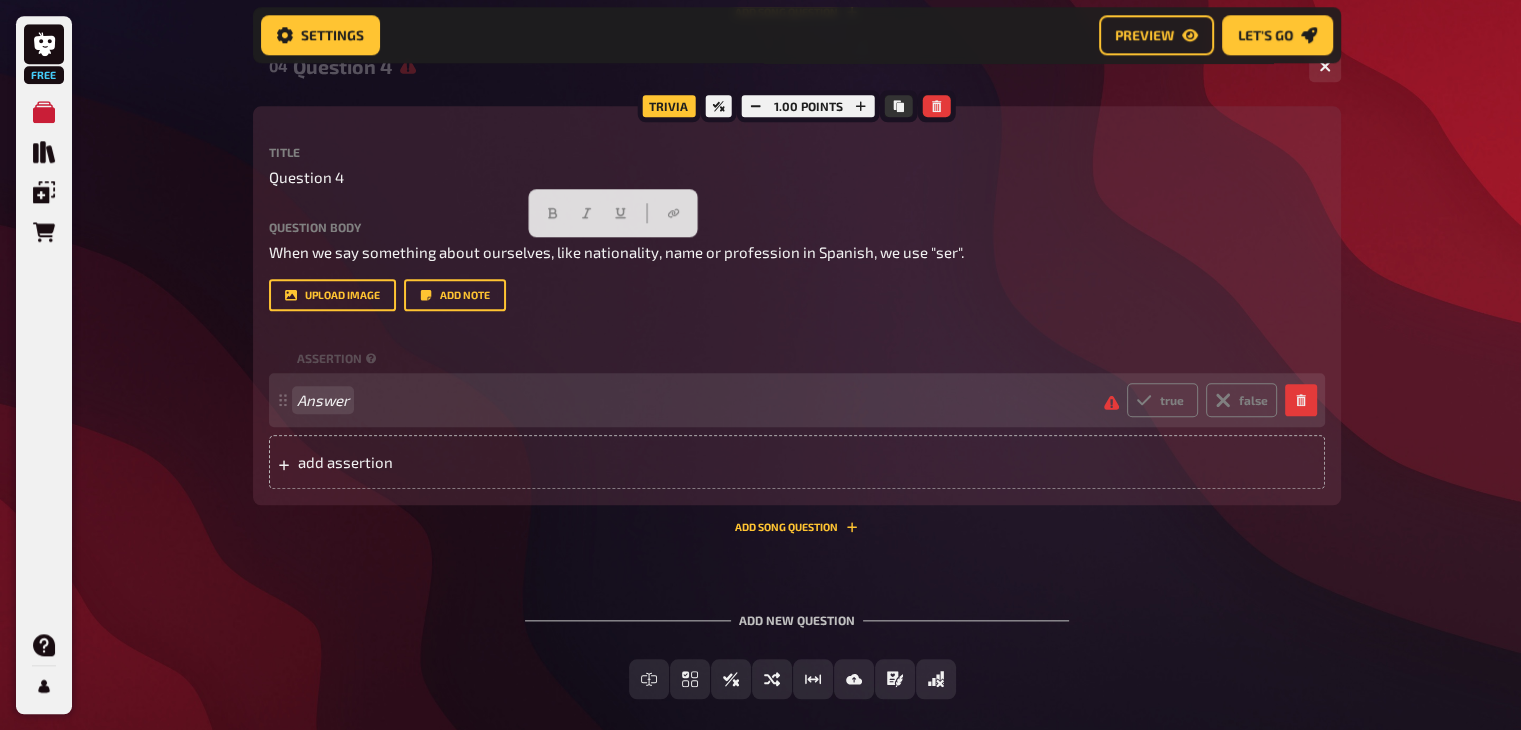 click on "Answer true false" at bounding box center [787, 400] 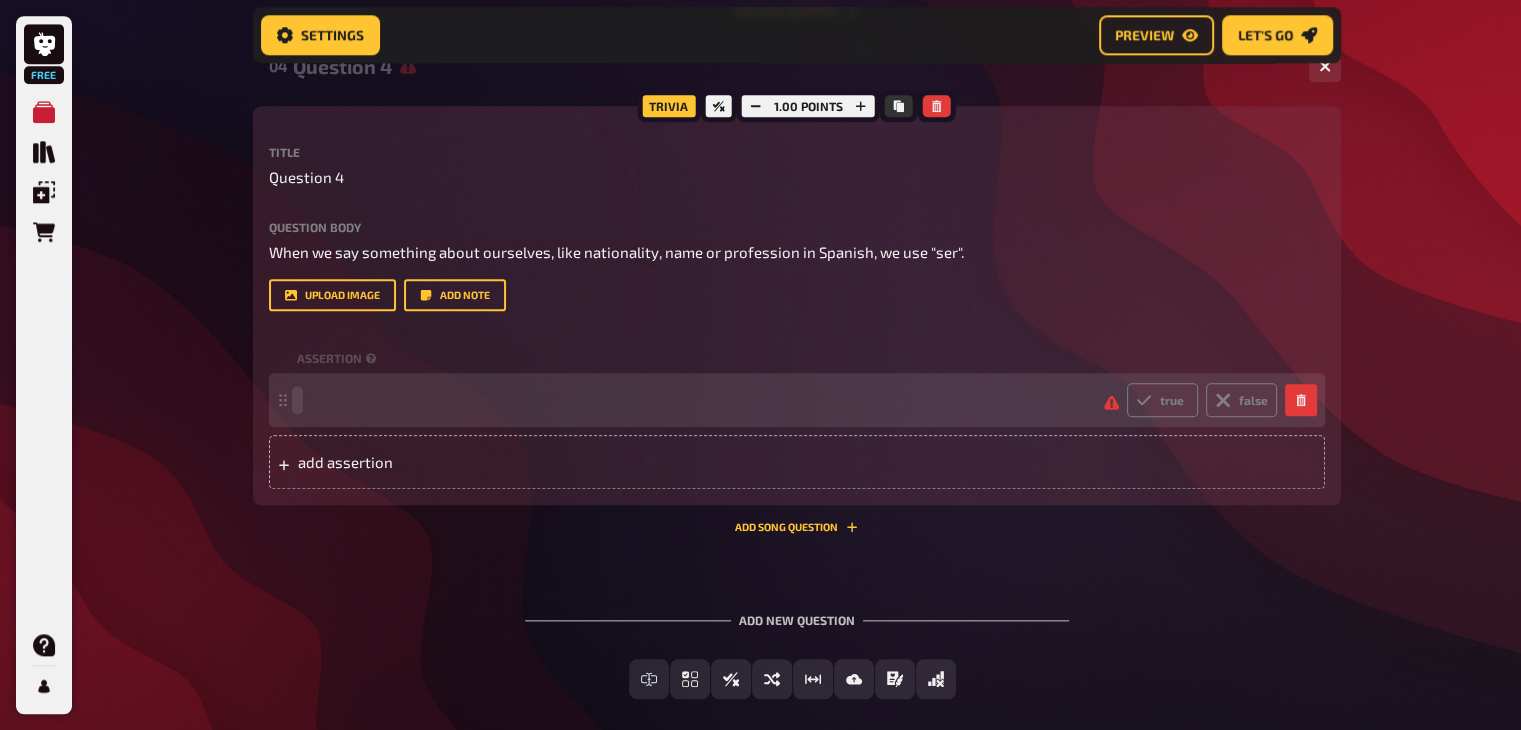 paste 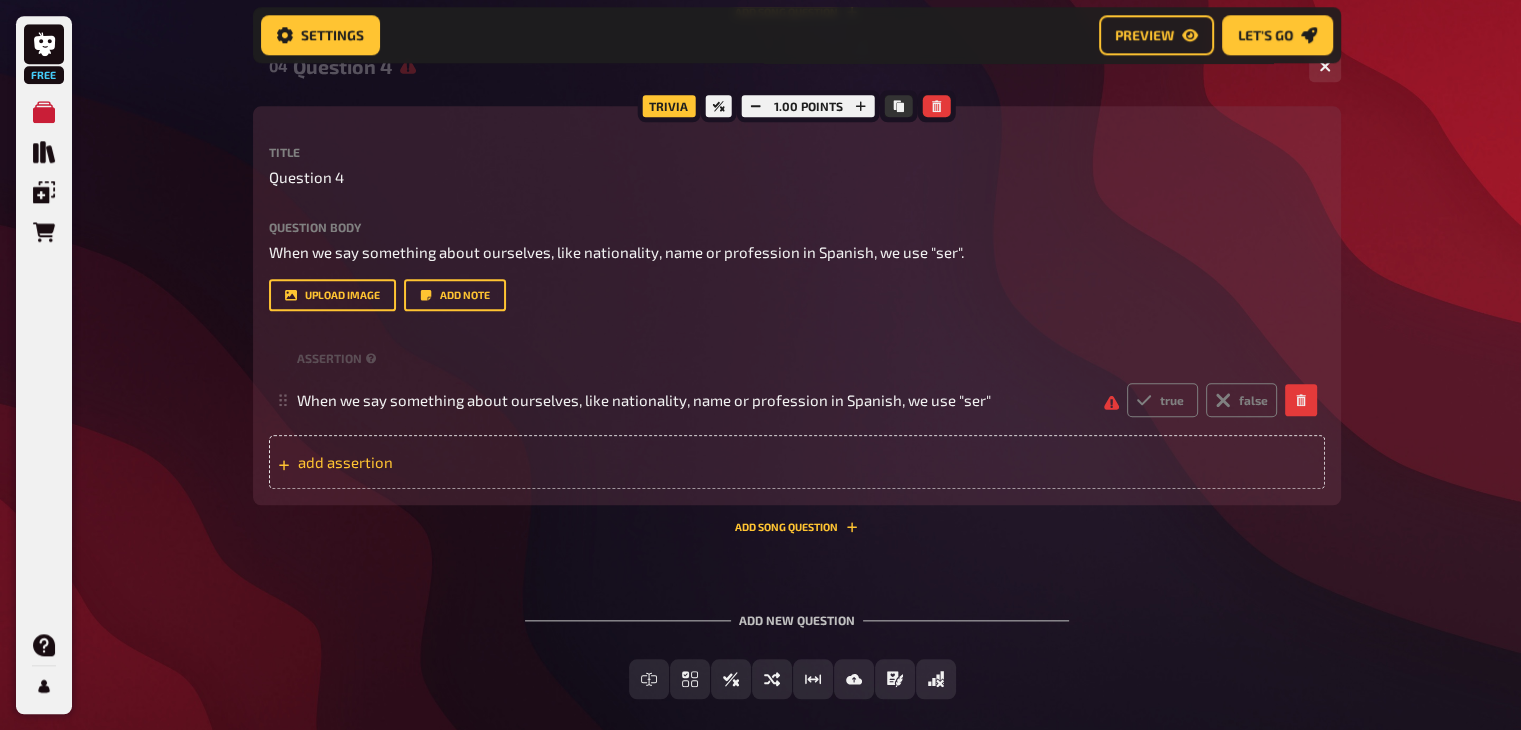 click on "add assertion" at bounding box center [453, 462] 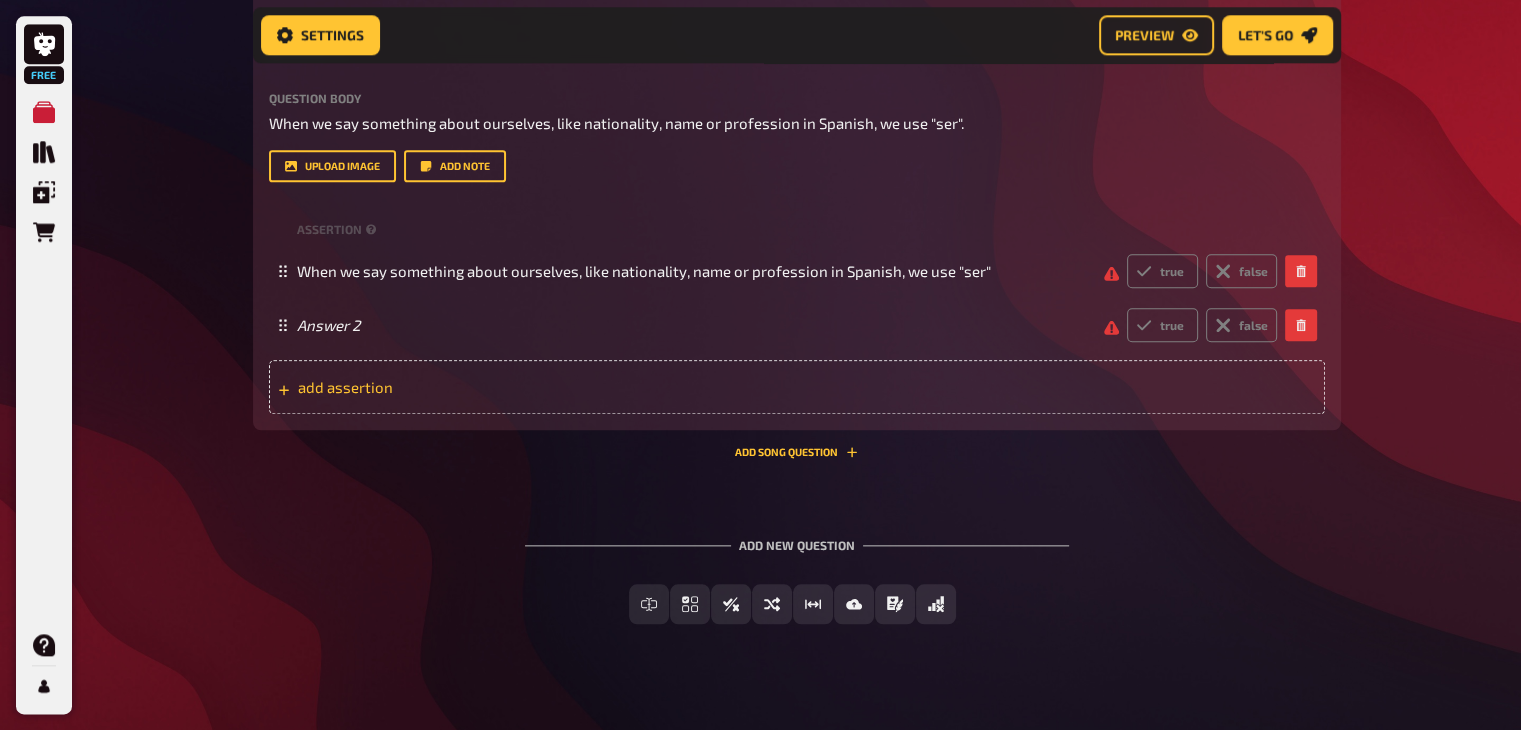 scroll, scrollTop: 2224, scrollLeft: 0, axis: vertical 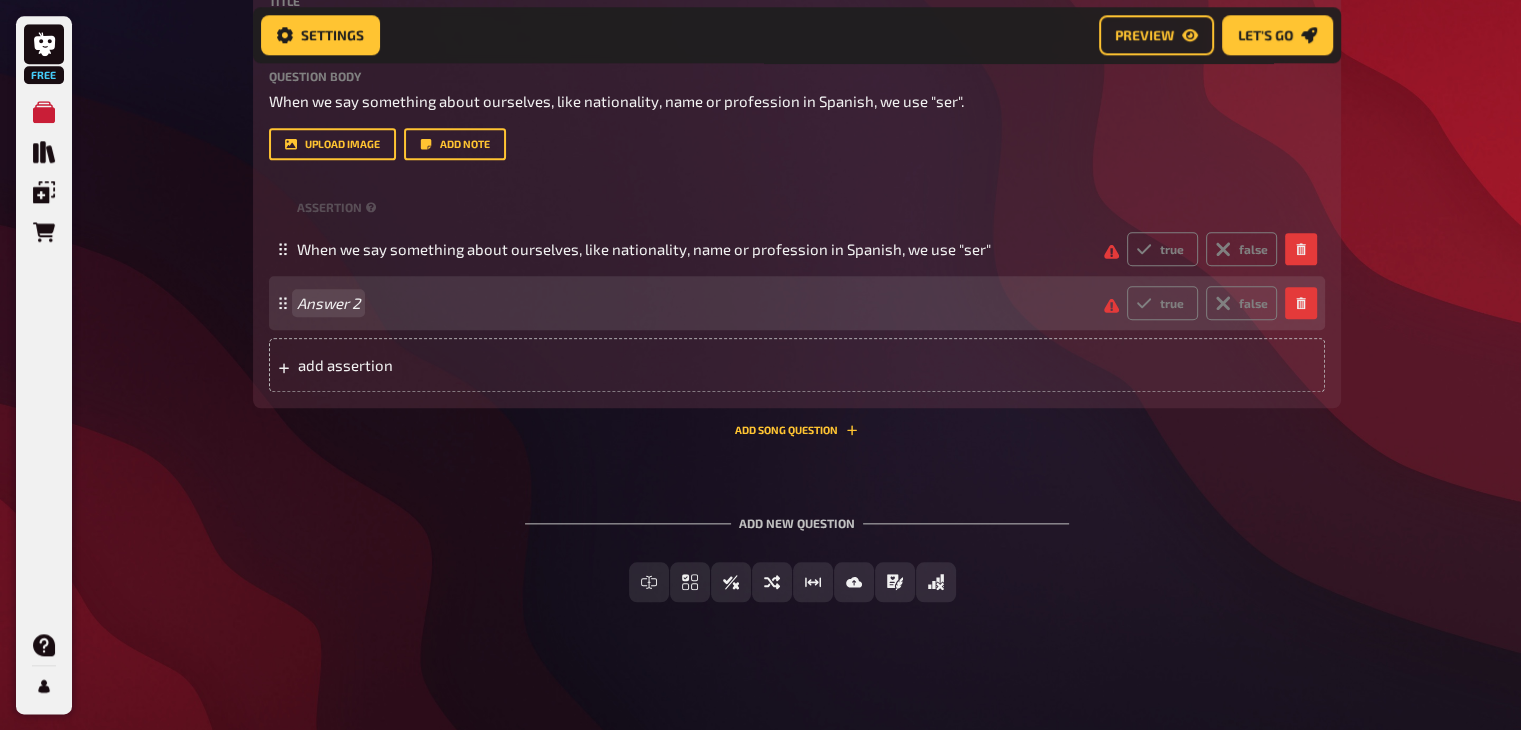 click on "Answer 2" at bounding box center (692, 303) 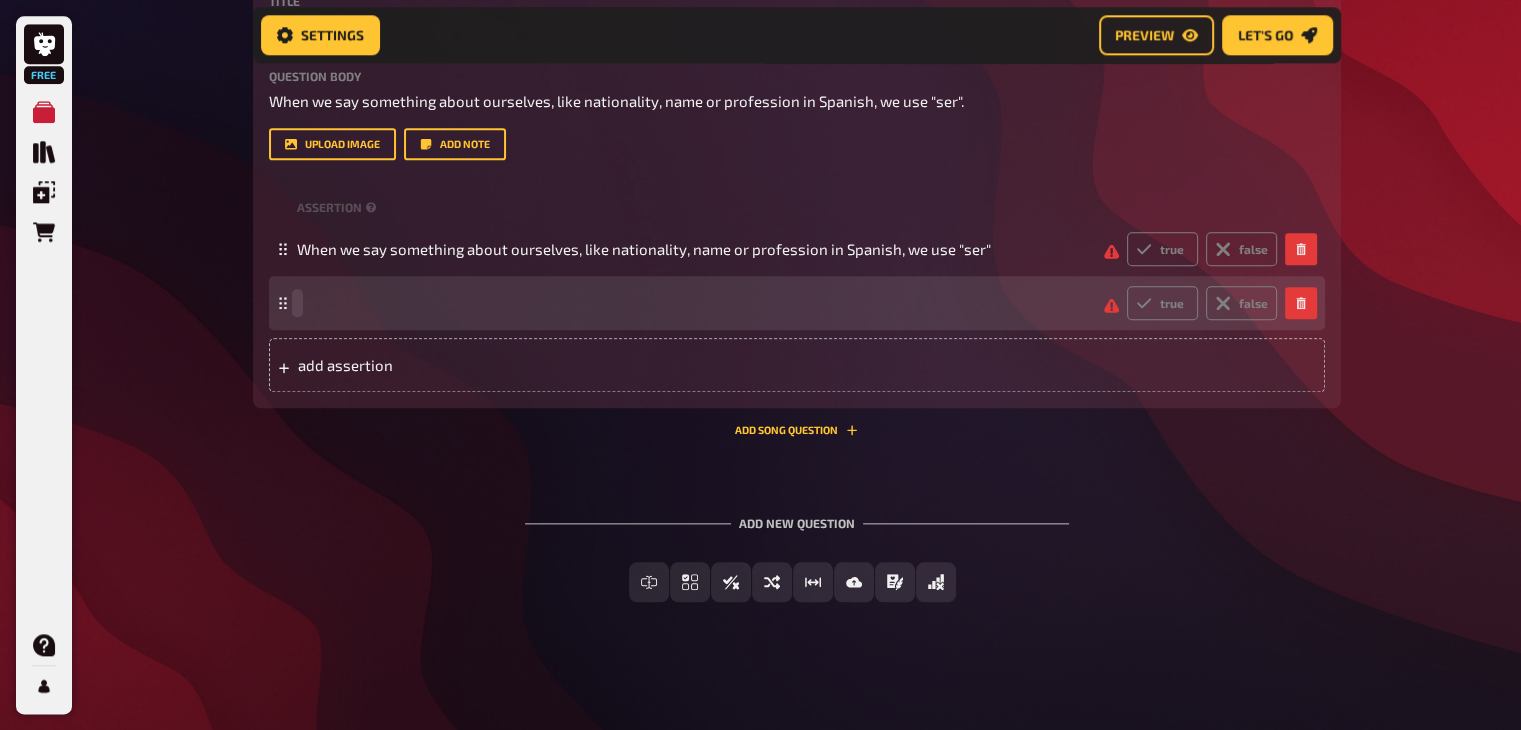 type 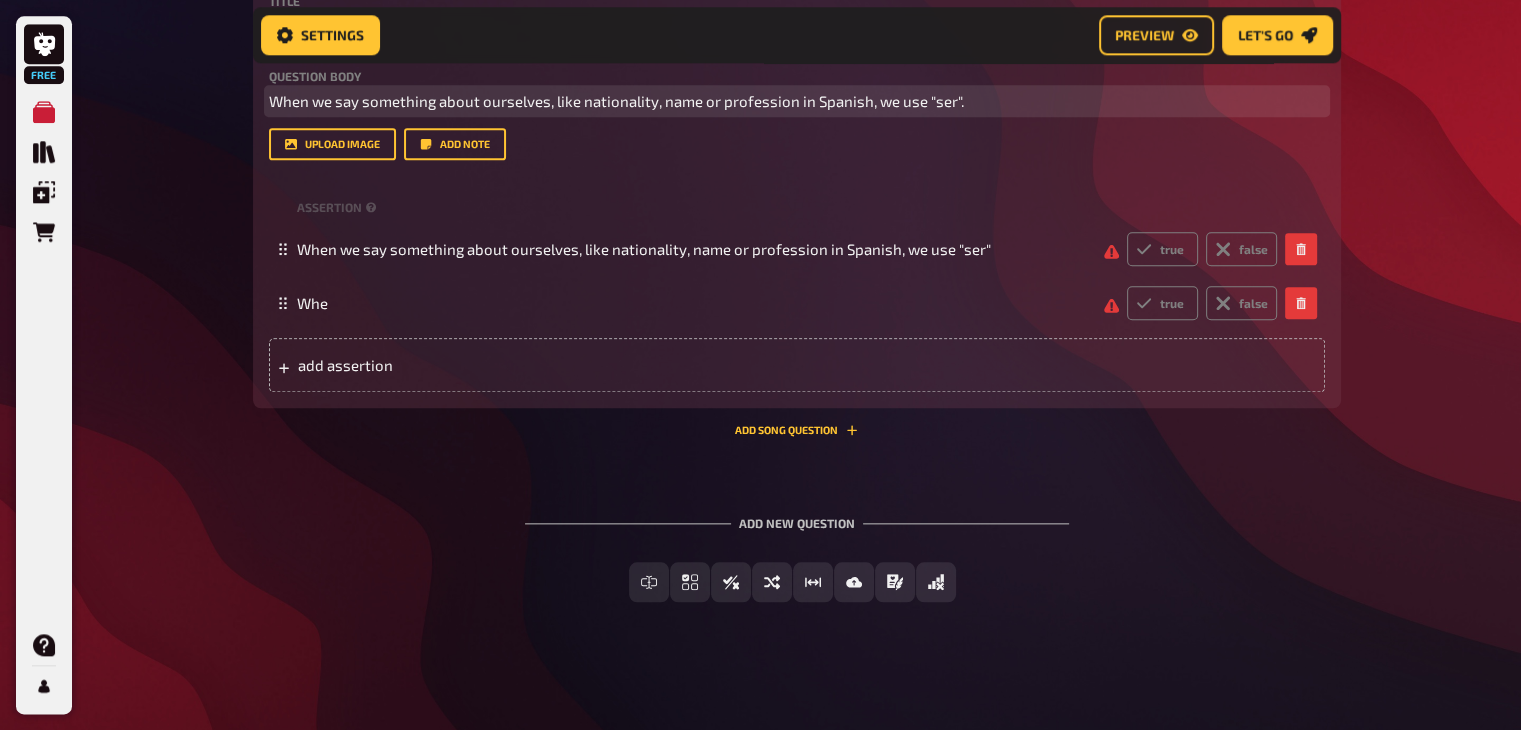 click on "When we say something about ourselves, like nationality, name or profession in Spanish, we use "ser"." at bounding box center [616, 101] 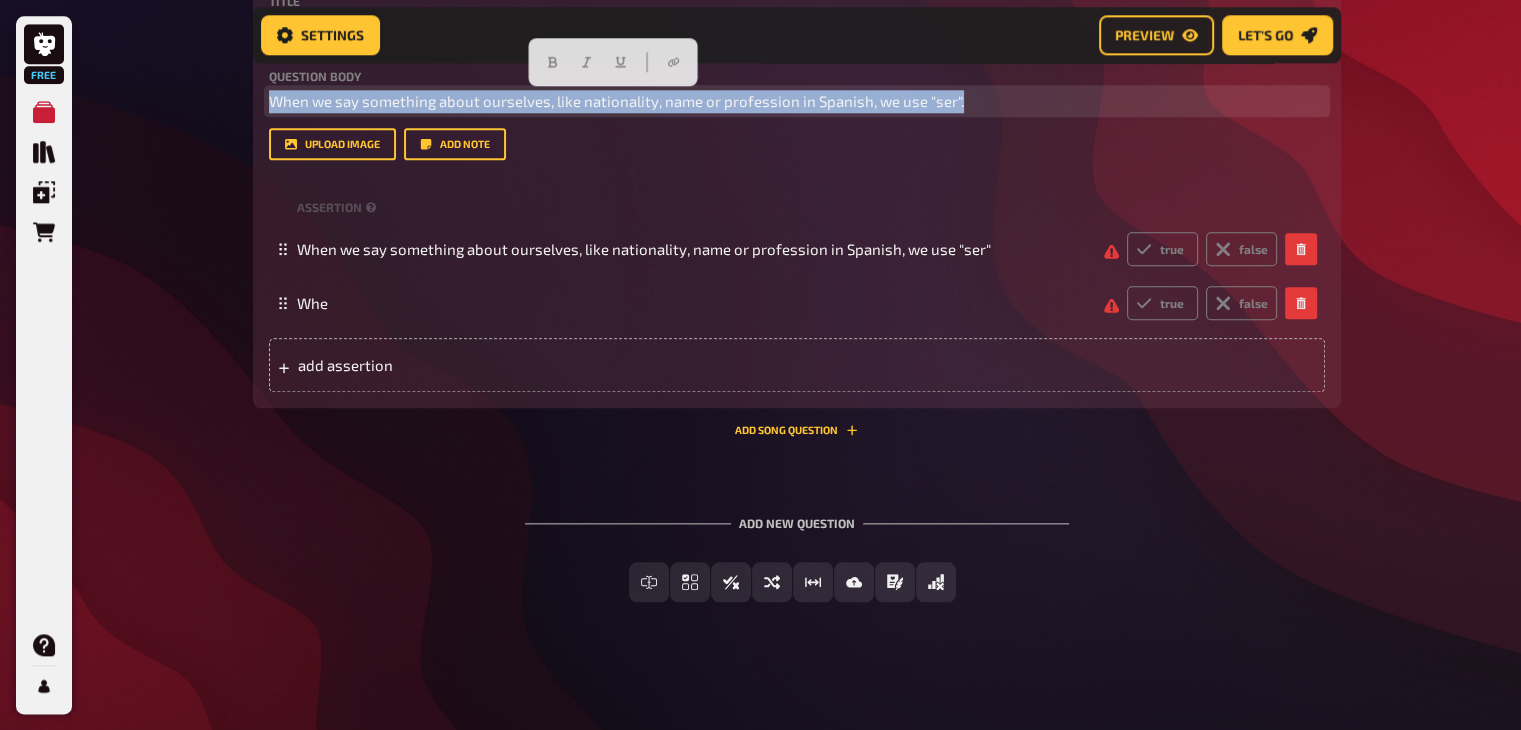 drag, startPoint x: 972, startPoint y: 98, endPoint x: 251, endPoint y: 77, distance: 721.3058 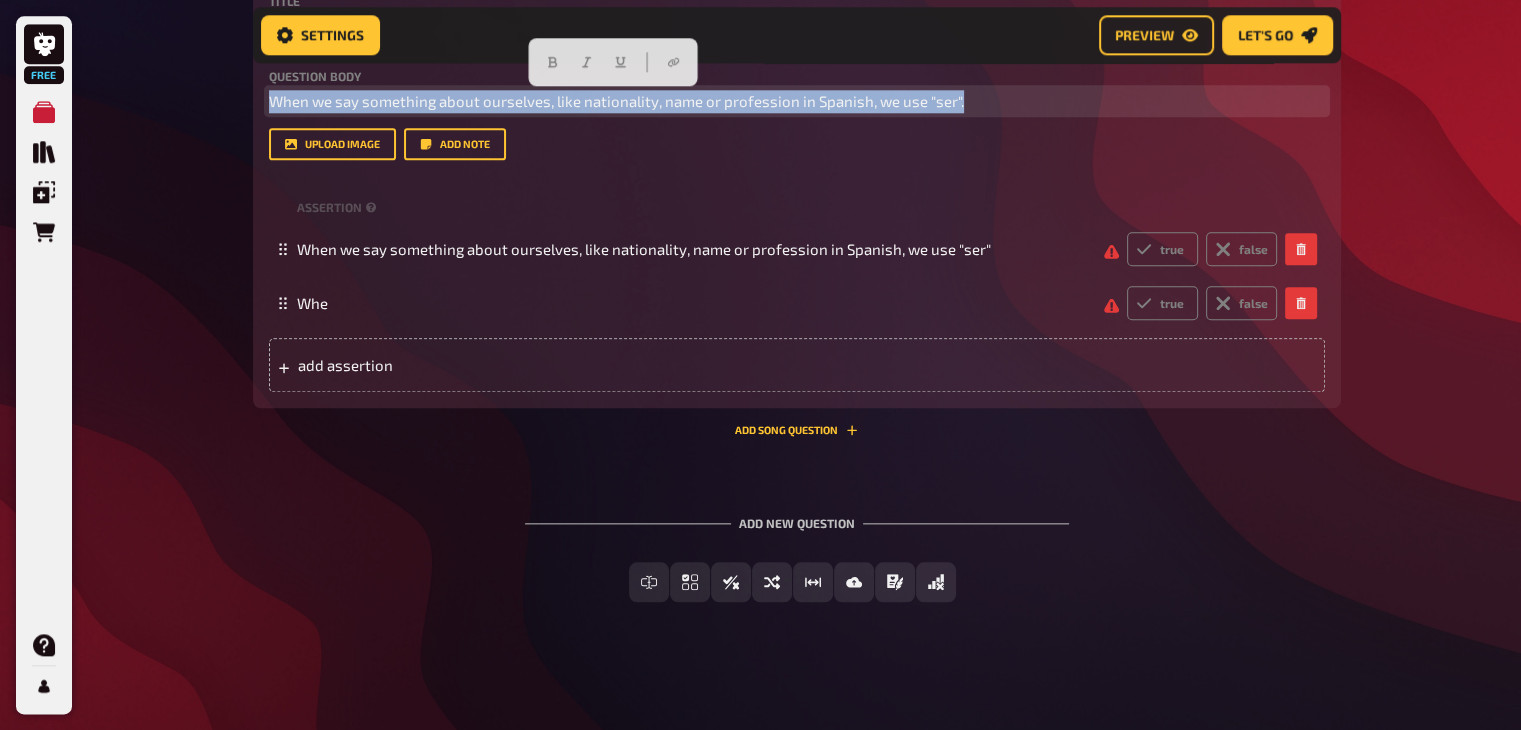 click on "Home My Quizzes Untitled Quiz Setup Setup Edit Content Quiz Lobby Hosting undefined Evaluation Leaderboard Settings Preview Let's go Let's go Make your quiz even better by unlocking all the features! Let our Quiz AI generate questions for you! Upgrade now Untitled Quiz 01 SER/ESTAR 2 Trivia 1.00 points Title SER/ESTAR Question body ¿Where are you? Drop here to upload upload image   Add note options Estoy en mi casa Soy en mi casa
To pick up a draggable item, press the space bar.
While dragging, use the arrow keys to move the item.
Press space again to drop the item in its new position, or press escape to cancel.
add option Add Song question   02 2 Trivia 1.00 points Title empty Question body Where are you from? / ¿De dónde eres? Drop here to upload upload image   Add note options Estoy en [GEOGRAPHIC_DATA], [GEOGRAPHIC_DATA] Soy de [GEOGRAPHIC_DATA], [GEOGRAPHIC_DATA] add option Add Song question   03 Question 3 2 Trivia 1.00 points Title Question 3 Question body Where are you? / ¿Dónde estás? Drop here to upload   options" at bounding box center (797, -747) 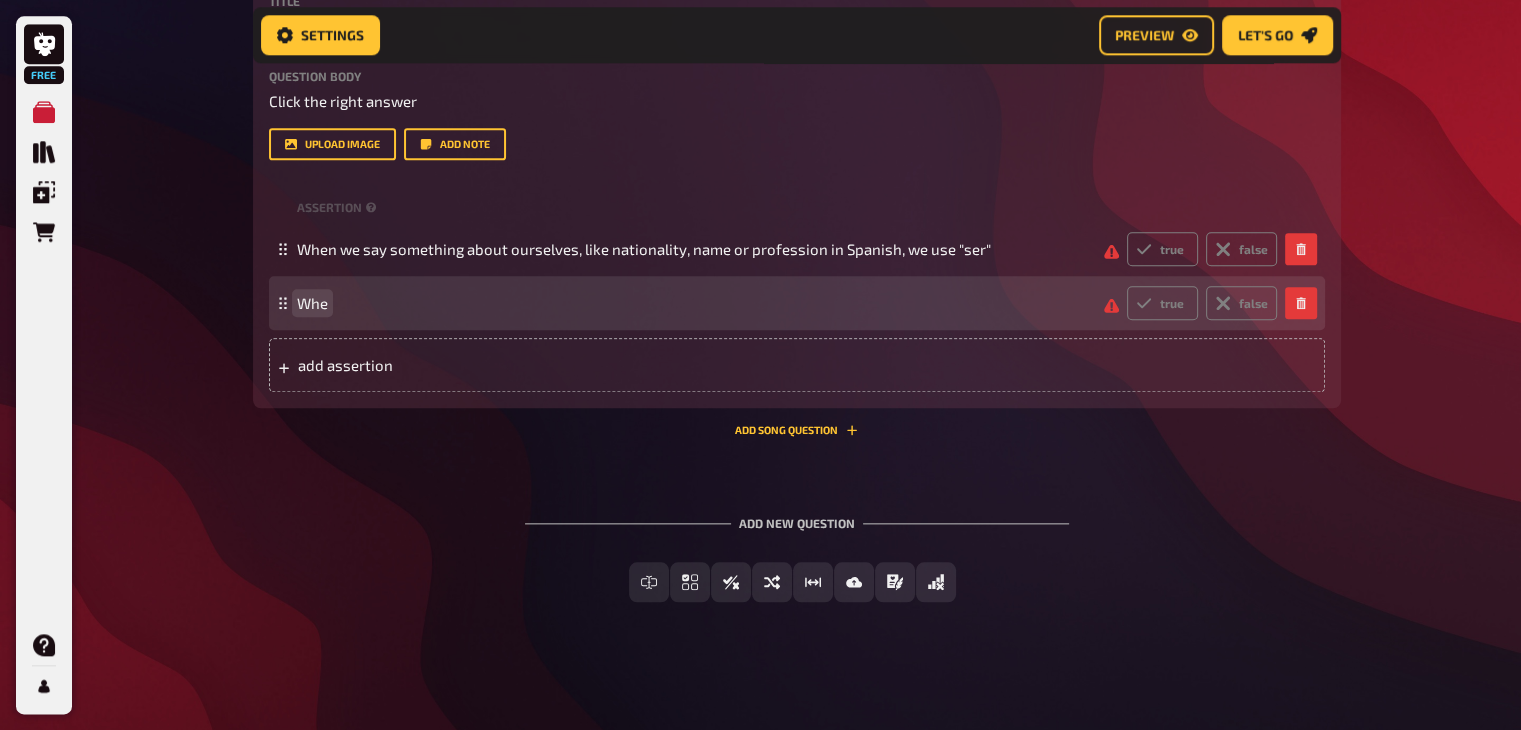 click on "Whe" at bounding box center [692, 303] 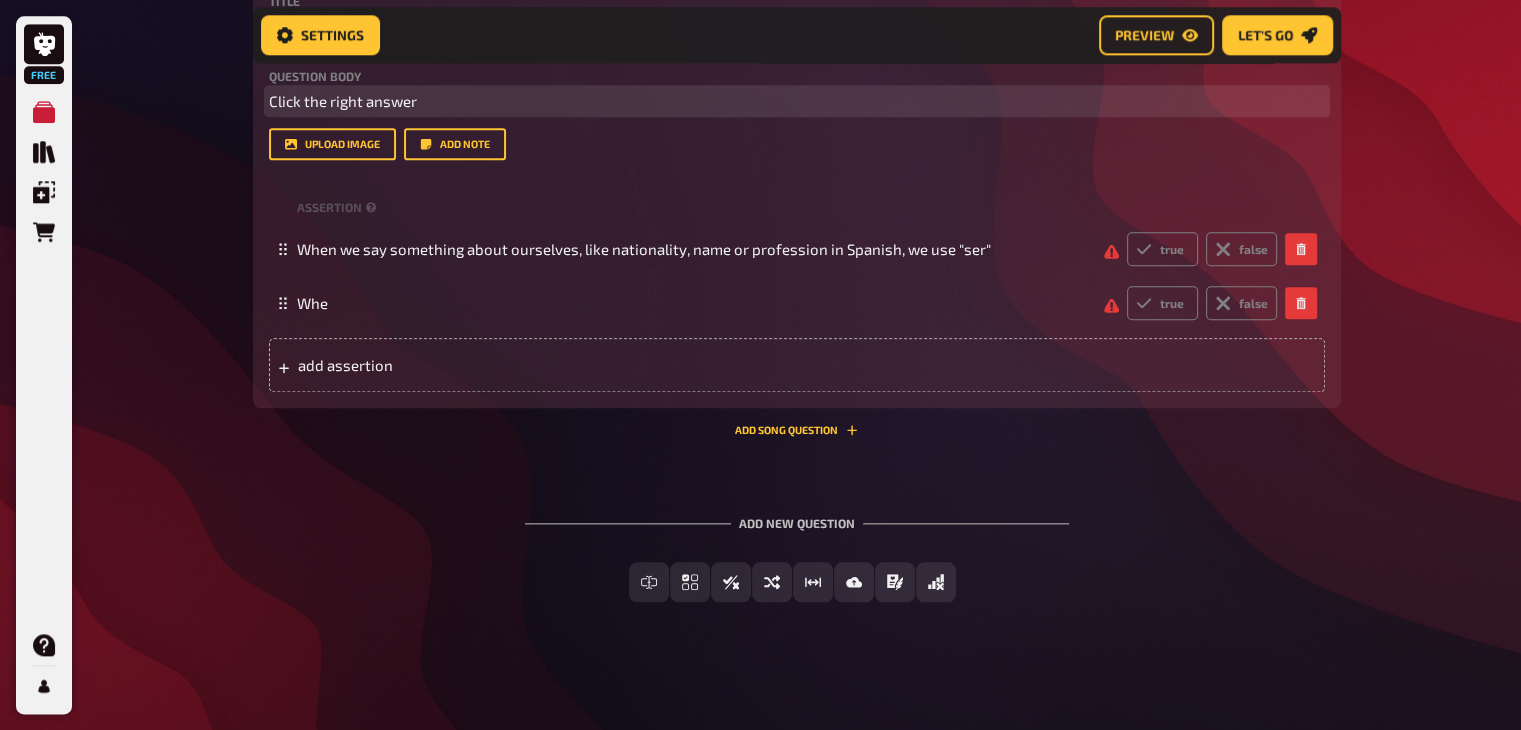 click on "Click the right answer" at bounding box center [797, 101] 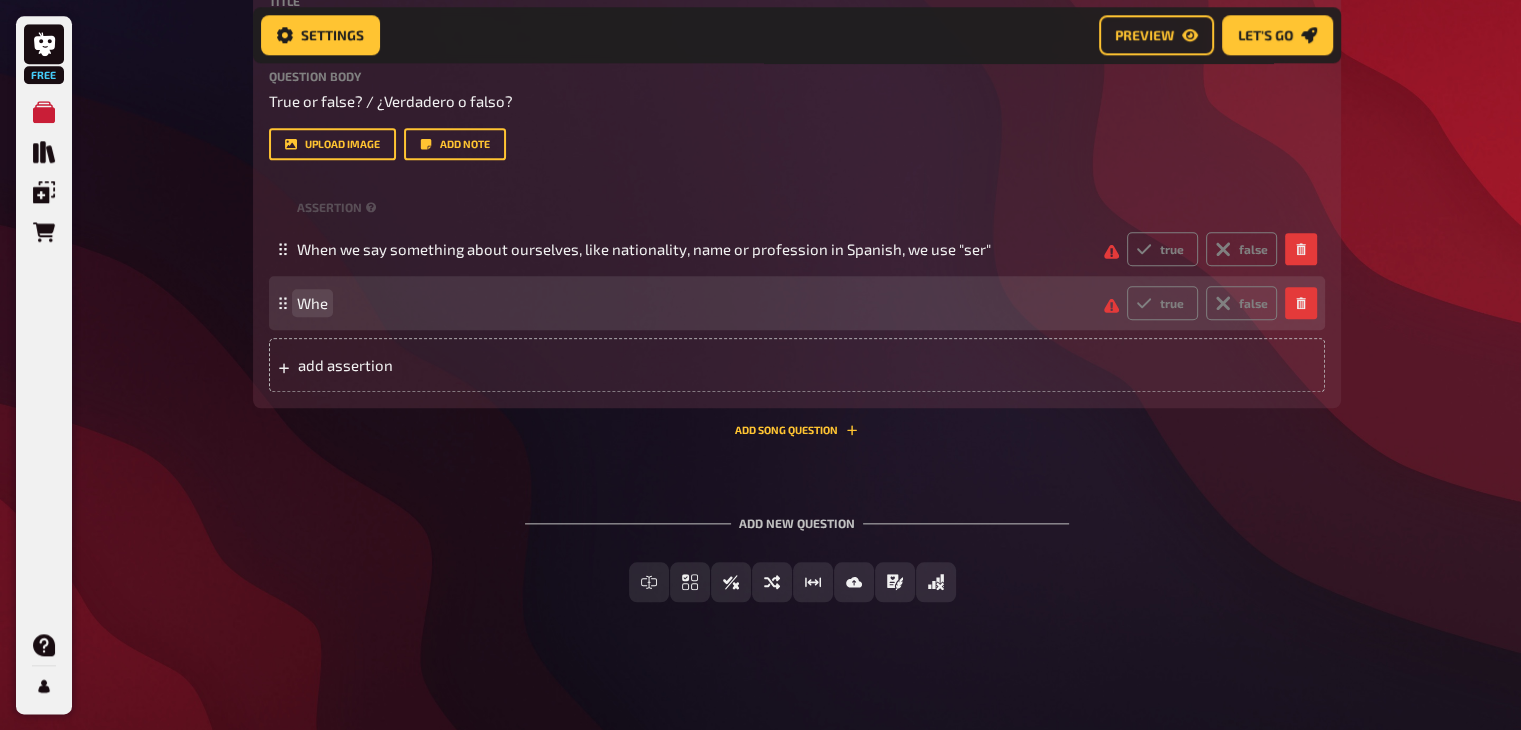 click on "Whe" at bounding box center (692, 303) 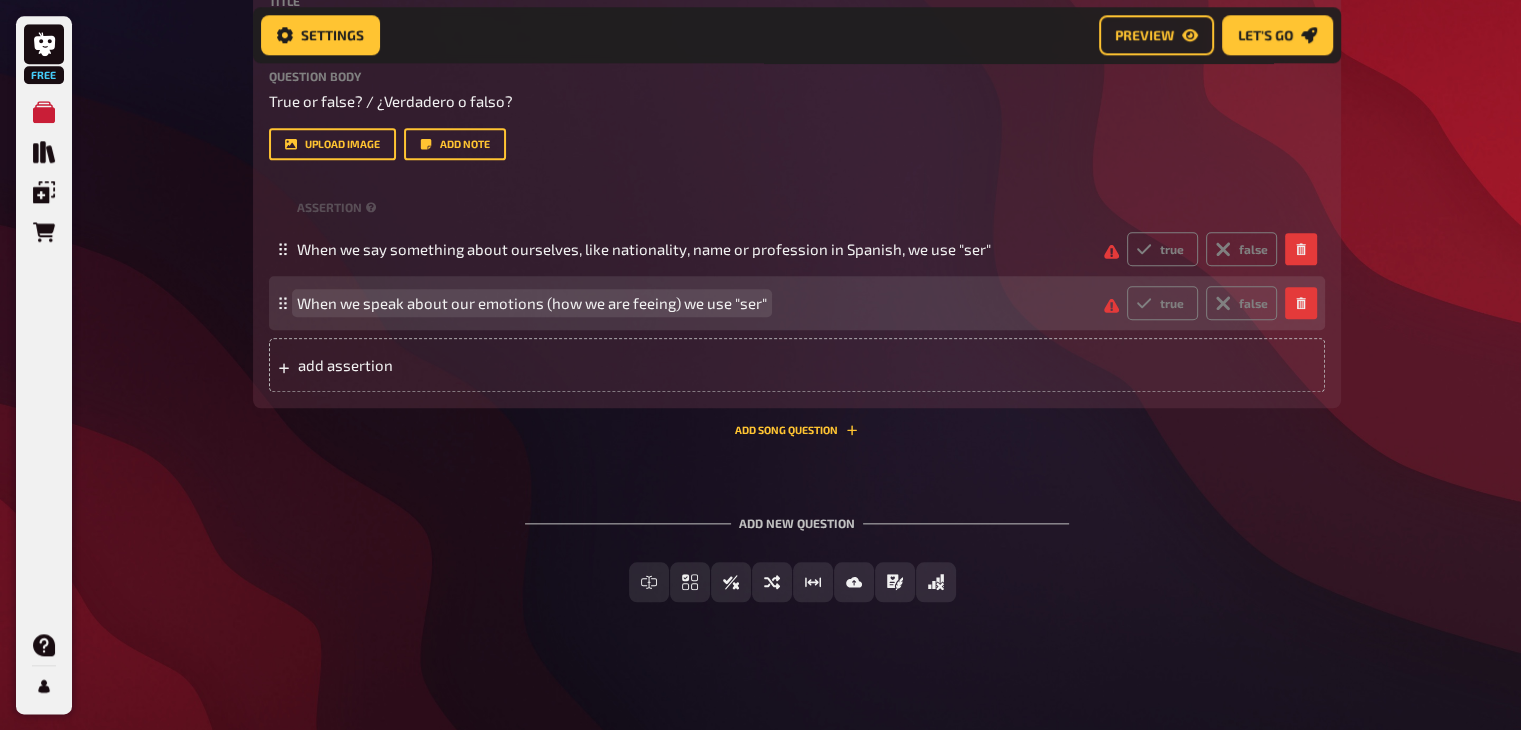 click on "When we speak about our emotions (how we are feeing) we use "ser"" at bounding box center [532, 303] 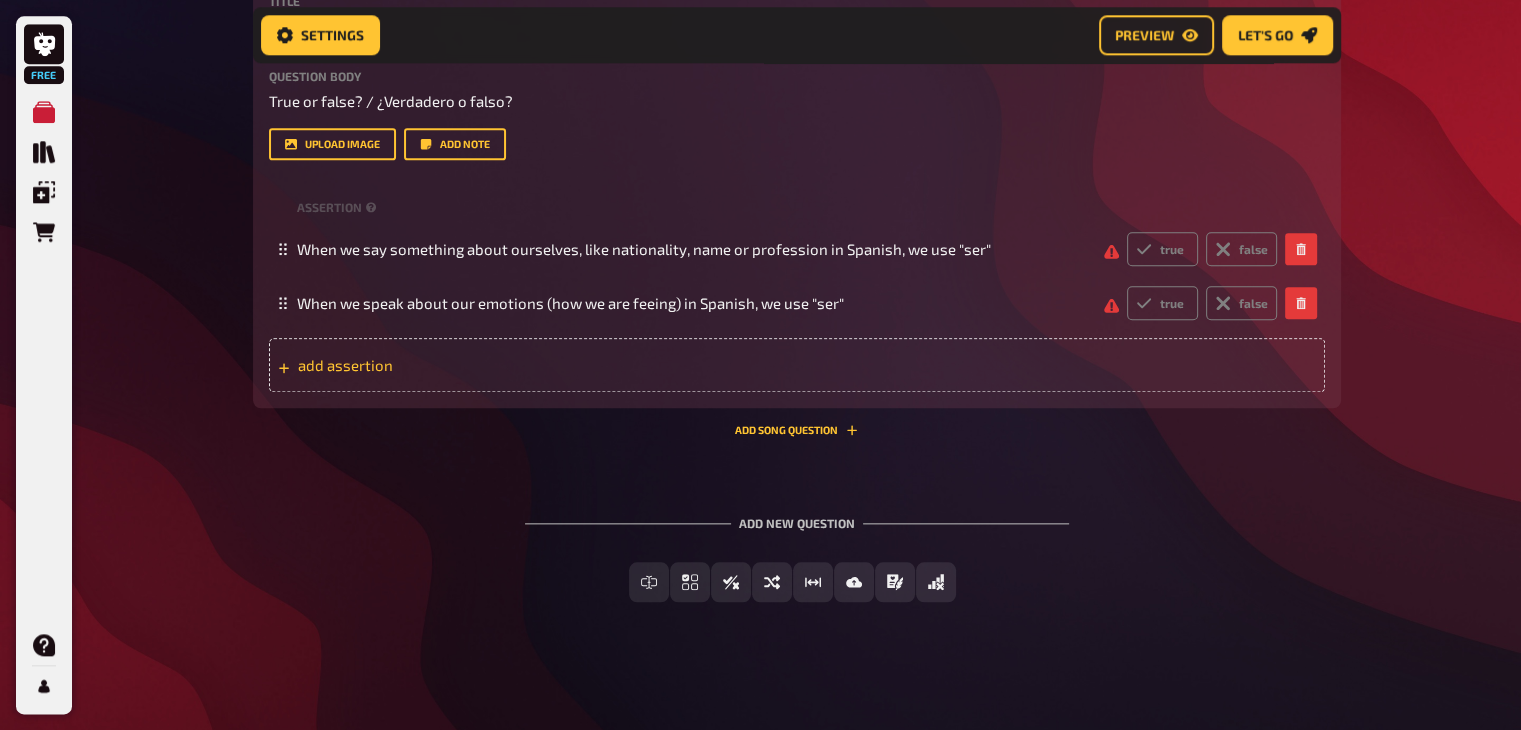 click on "add assertion" at bounding box center [797, 365] 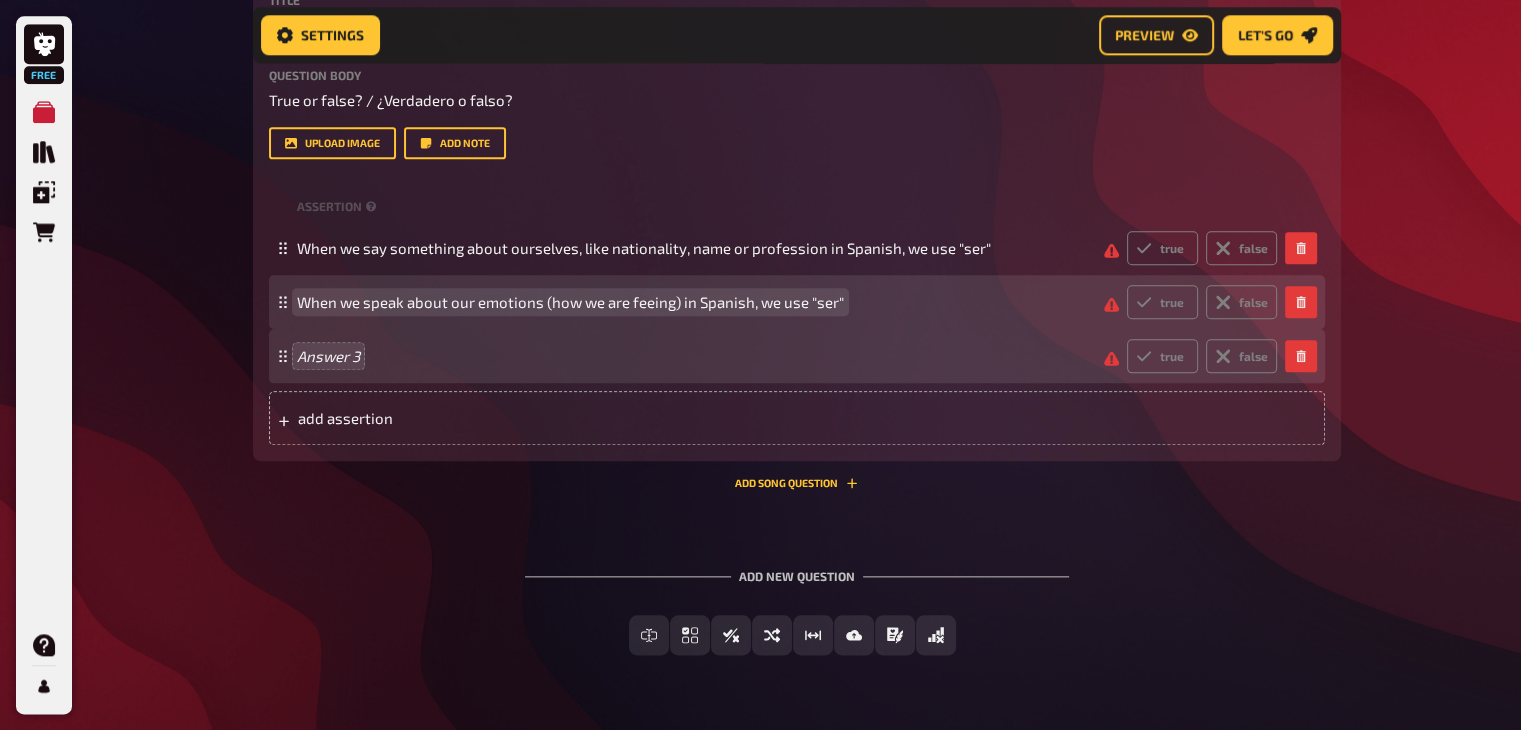 click on "When we speak about our emotions (how we are feeing) in Spanish, we use "ser" true false" at bounding box center [787, 302] 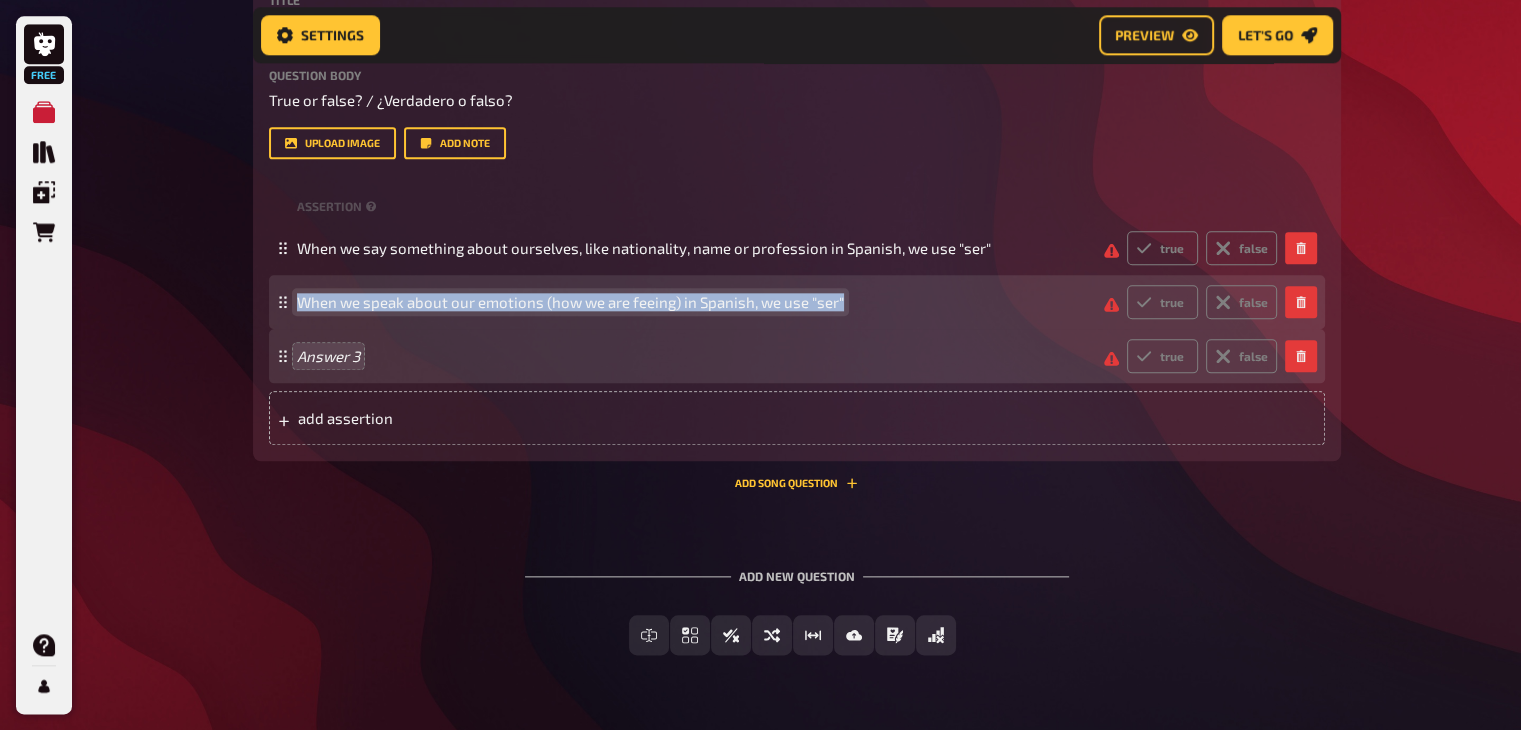 drag, startPoint x: 839, startPoint y: 300, endPoint x: 282, endPoint y: 309, distance: 557.0727 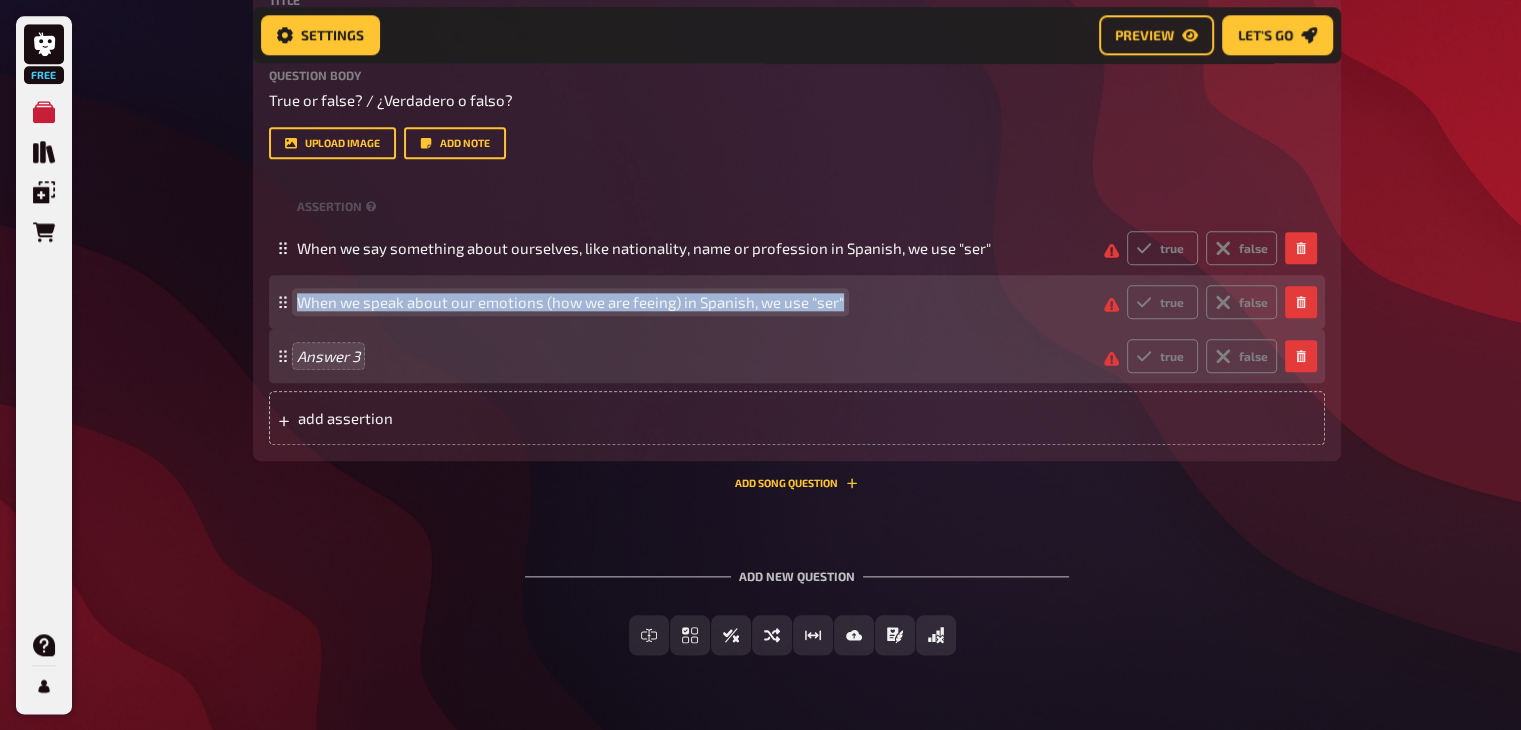 click on "When we speak about our emotions (how we are feeing) in Spanish, we use "ser" true false" at bounding box center (797, 302) 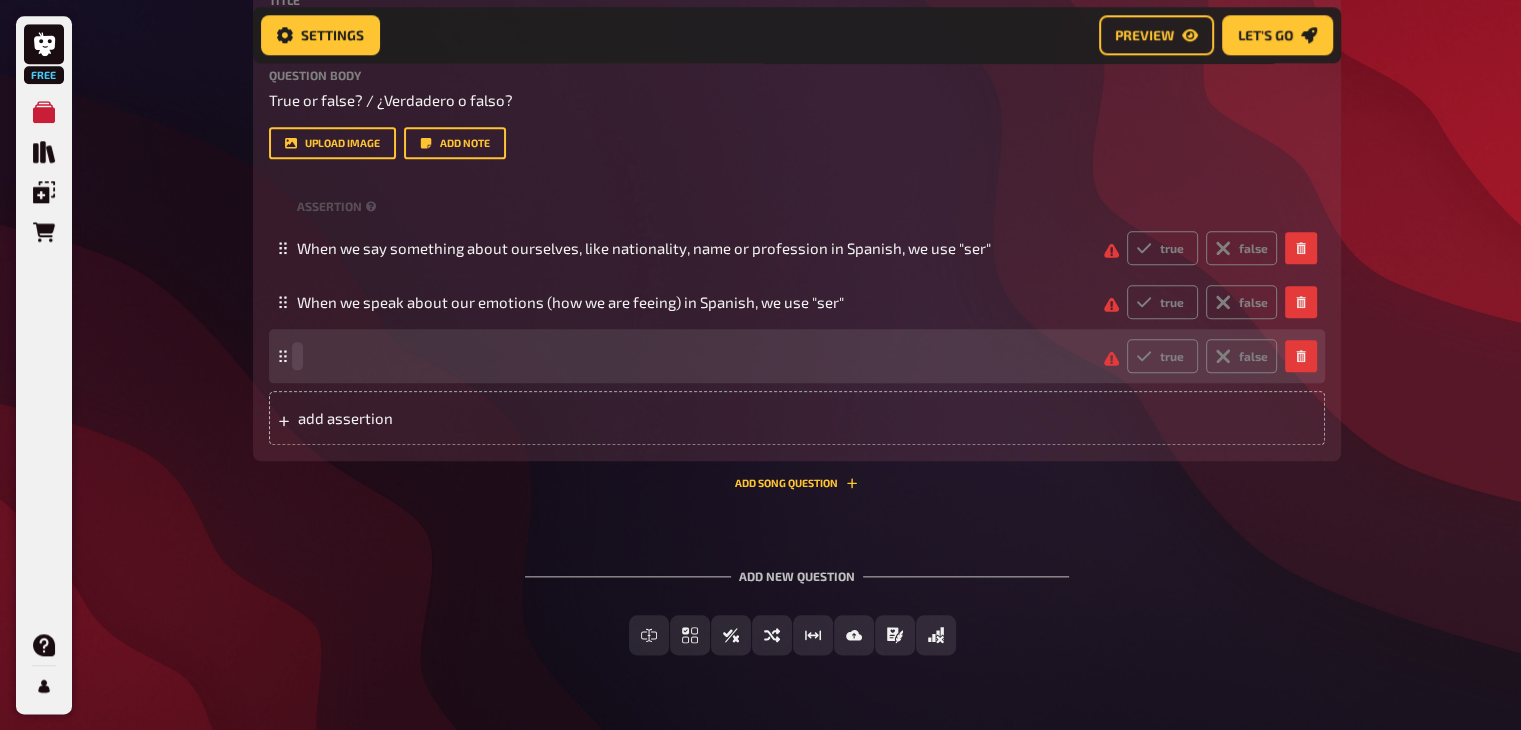 paste 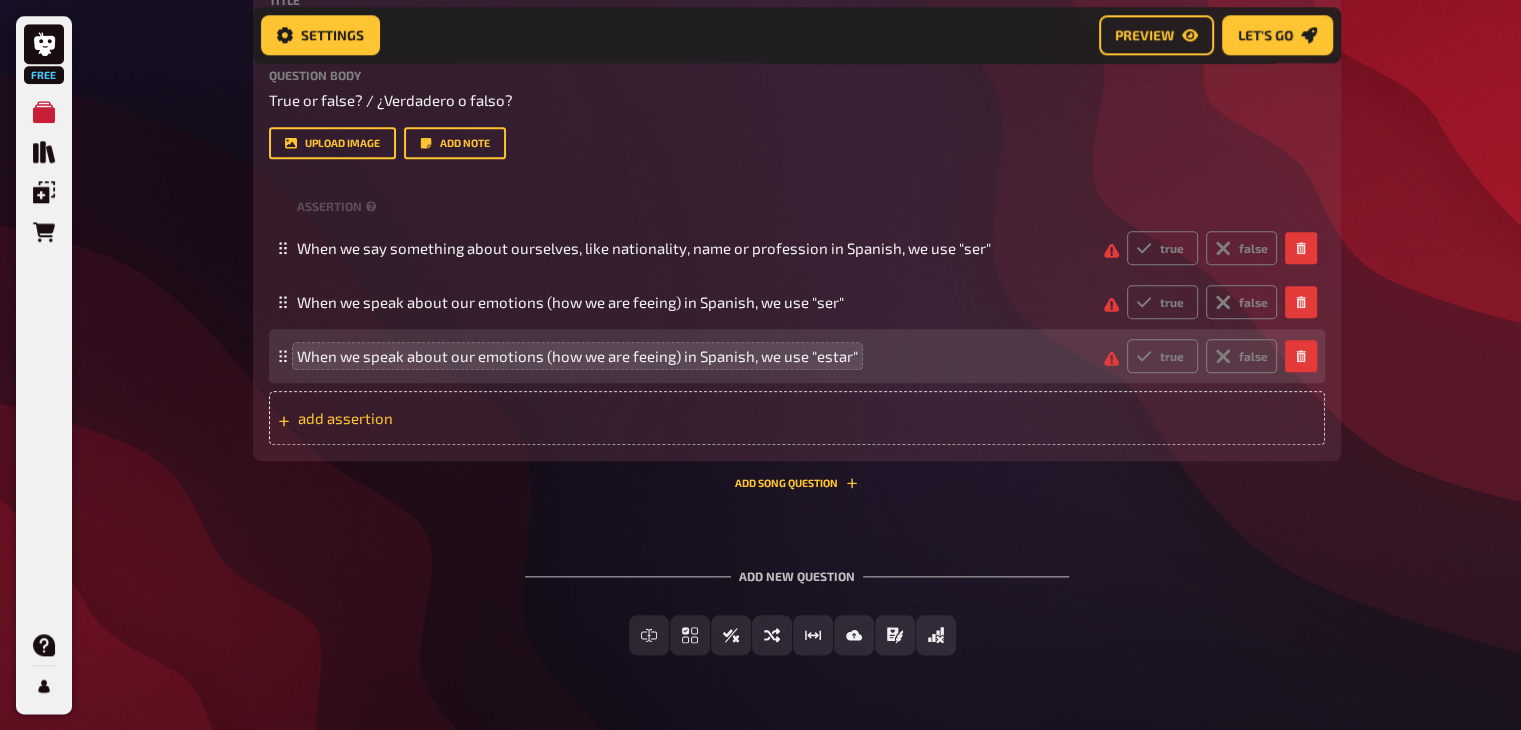 click on "add assertion" at bounding box center (453, 418) 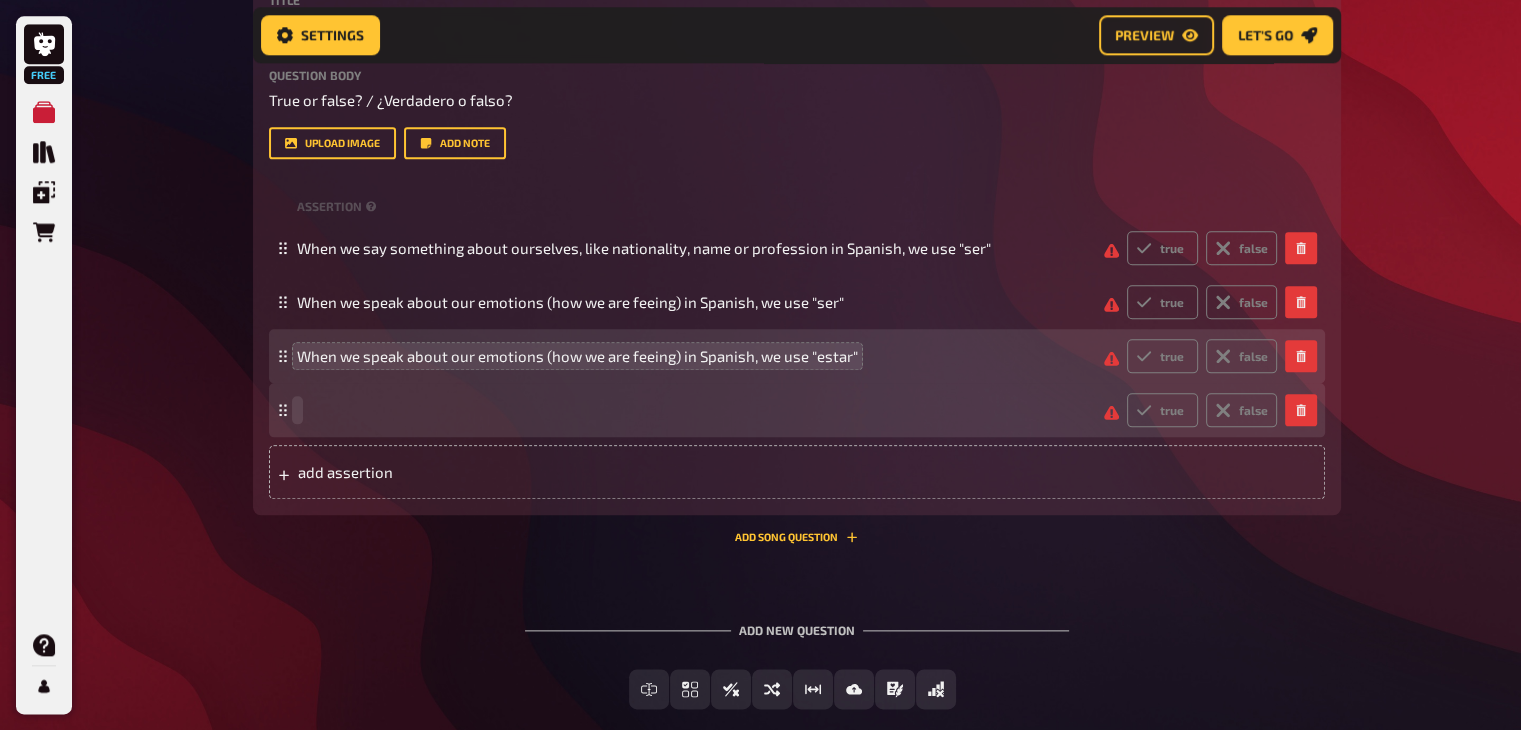click at bounding box center [692, 410] 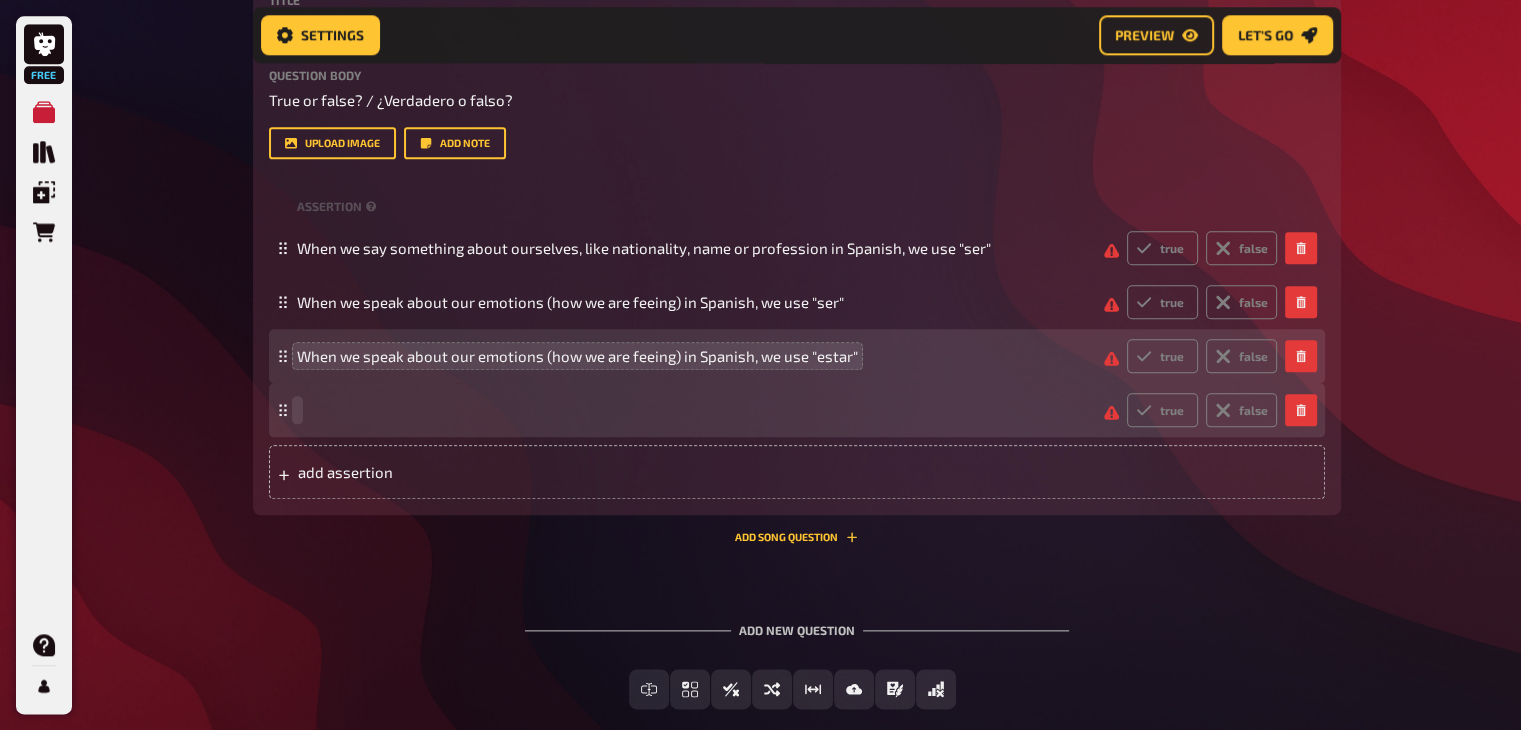 type 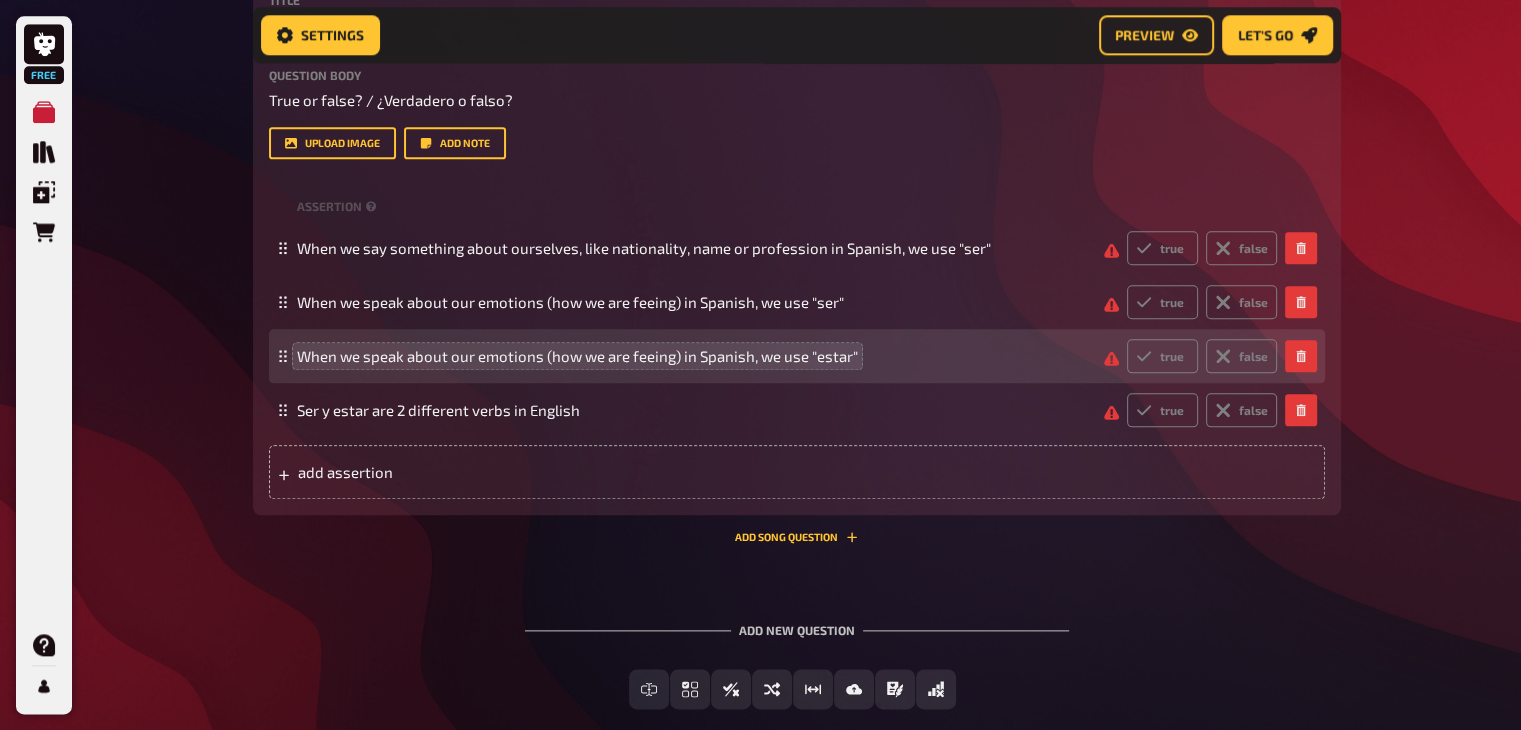 click on "Title Question 4 Question body True or false? / ¿Verdadero o falso?  Drop here to upload upload image   Add note assertion When we say something about ourselves, like nationality, name or profession in Spanish, we use "ser" true false When we speak about our emotions (how we are feeing) in Spanish, we use "ser" true false When we speak about our emotions (how we are feeing) in Spanish, we use "estar" true false Ser y estar are 2 different verbs in English true false
To pick up a draggable item, press the space bar.
While dragging, use the arrow keys to move the item.
Press space again to drop the item in its new position, or press escape to cancel.
add assertion" at bounding box center [797, 246] 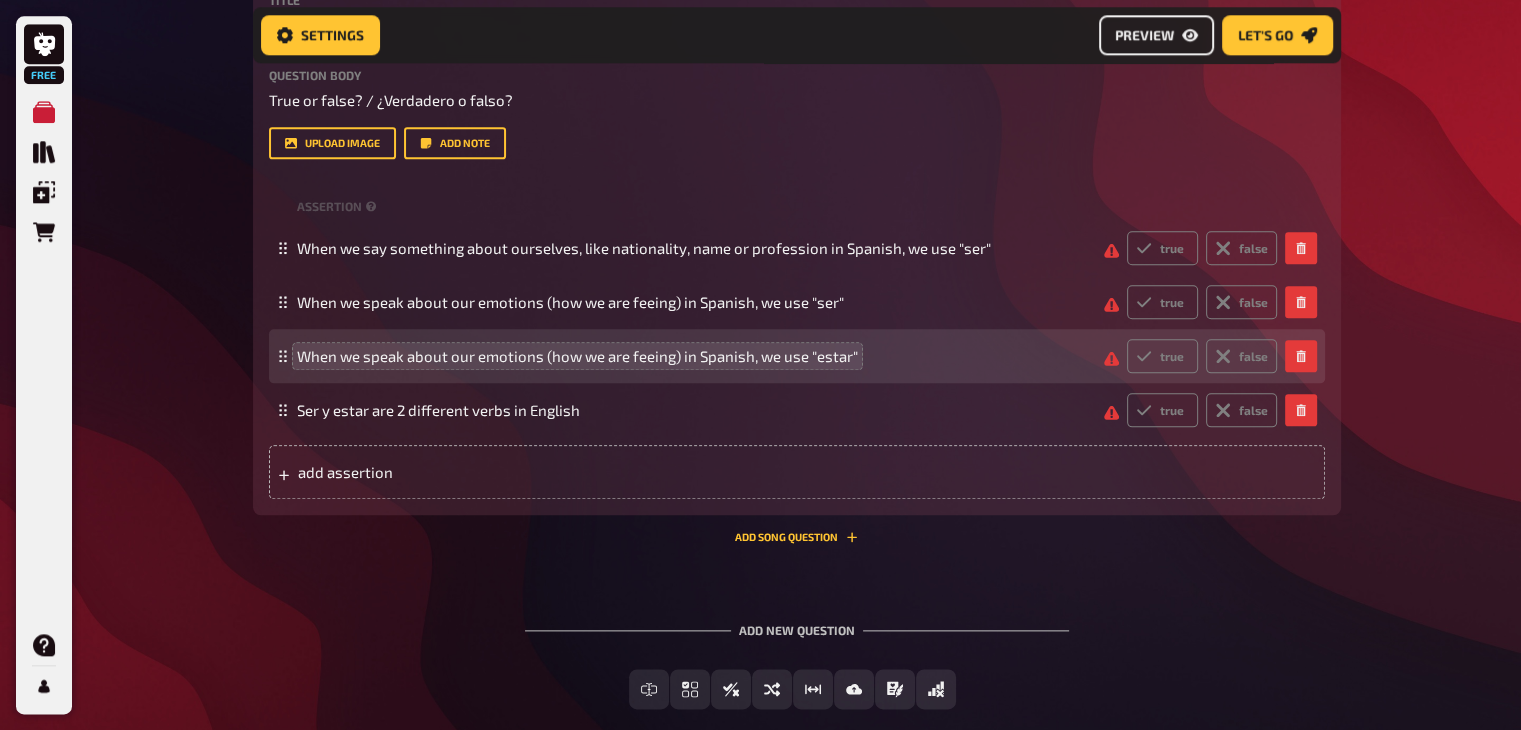 click on "Preview" at bounding box center [1144, 36] 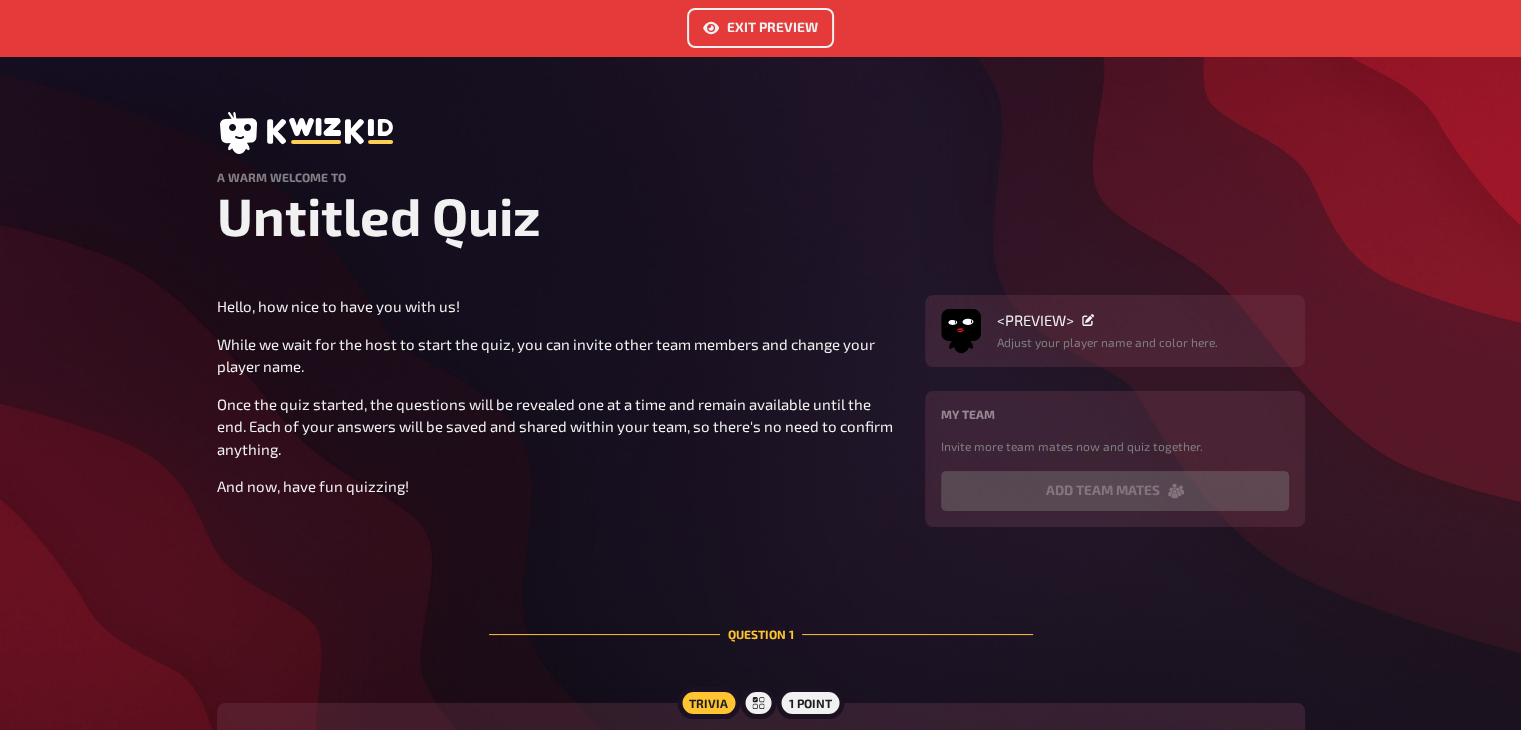 scroll, scrollTop: 2, scrollLeft: 0, axis: vertical 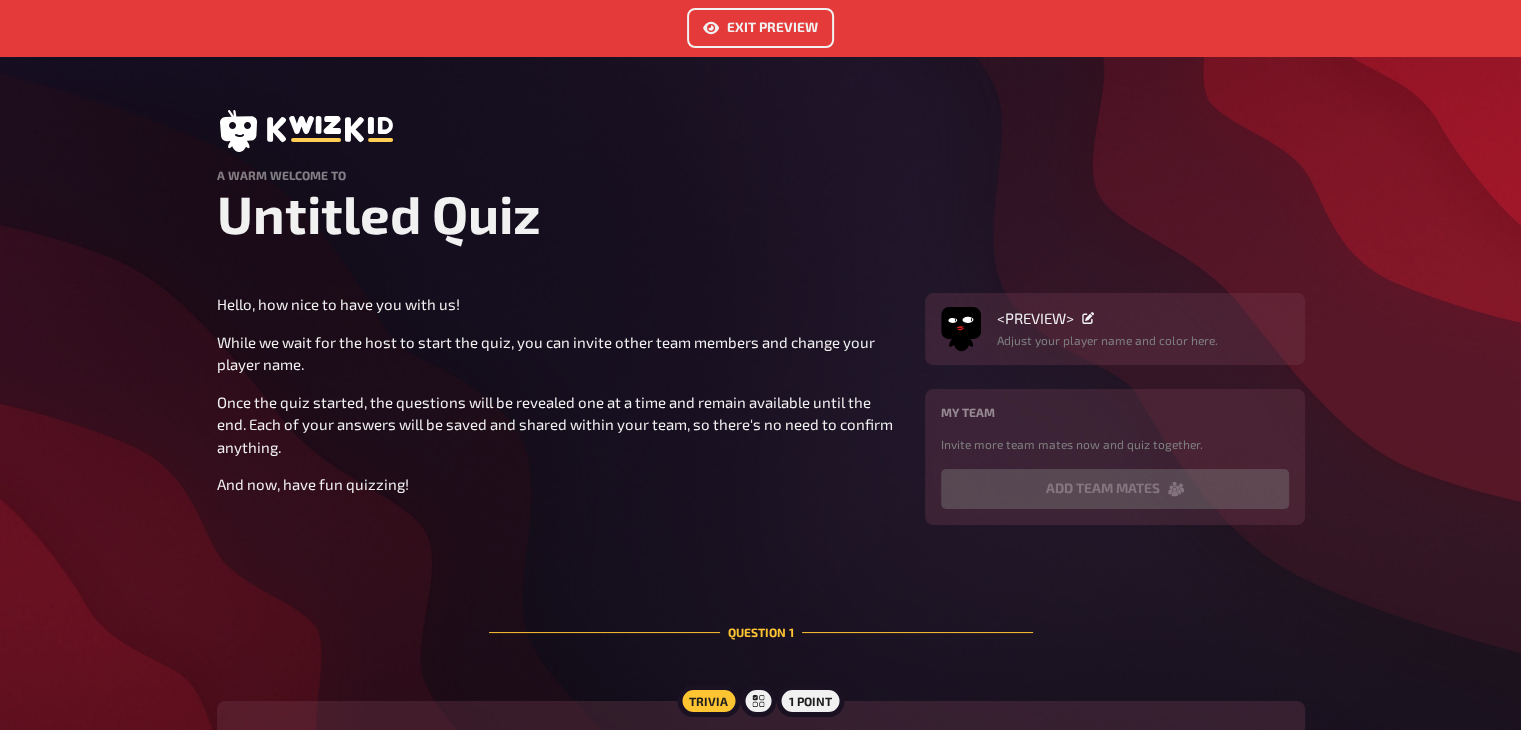 click on "Exit Preview" at bounding box center [760, 28] 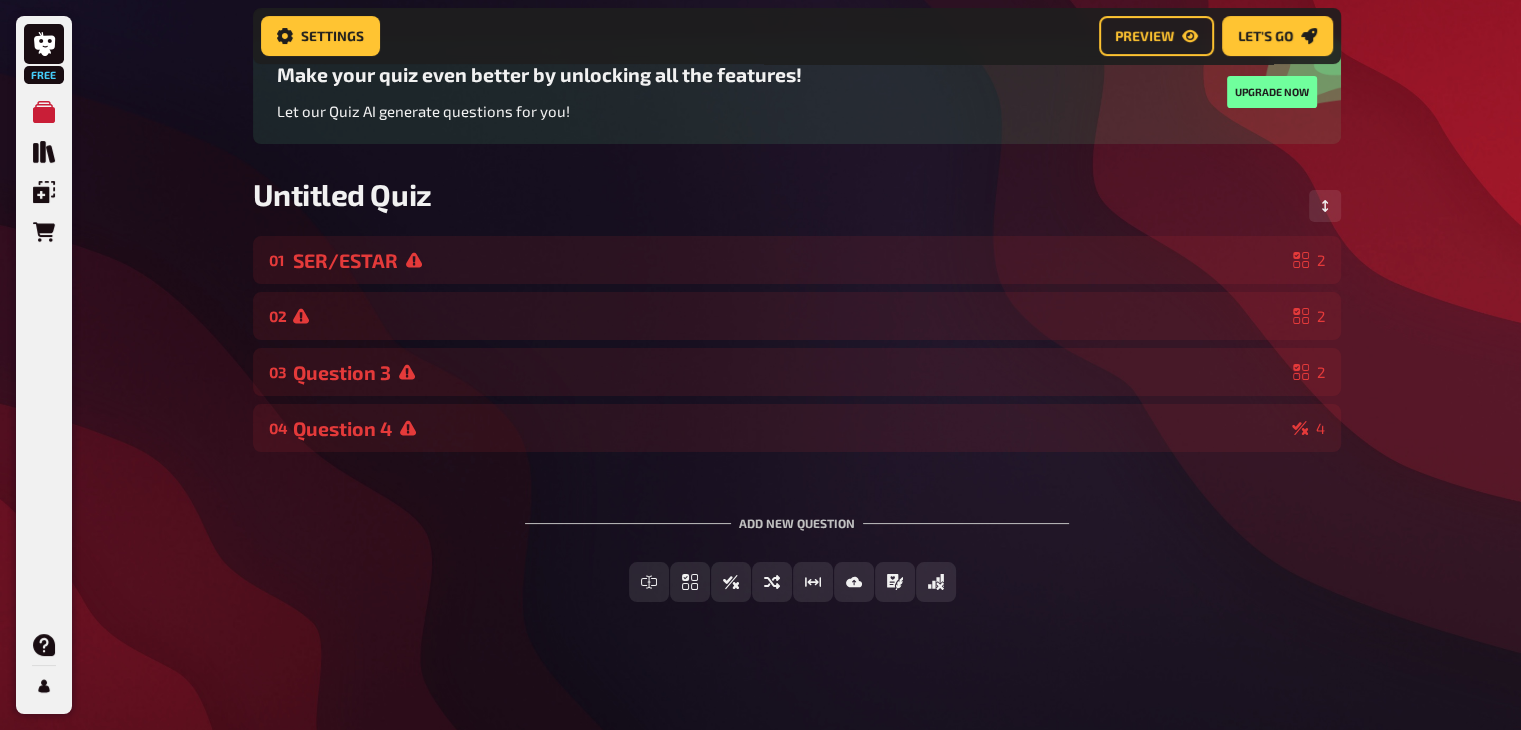 scroll, scrollTop: 172, scrollLeft: 0, axis: vertical 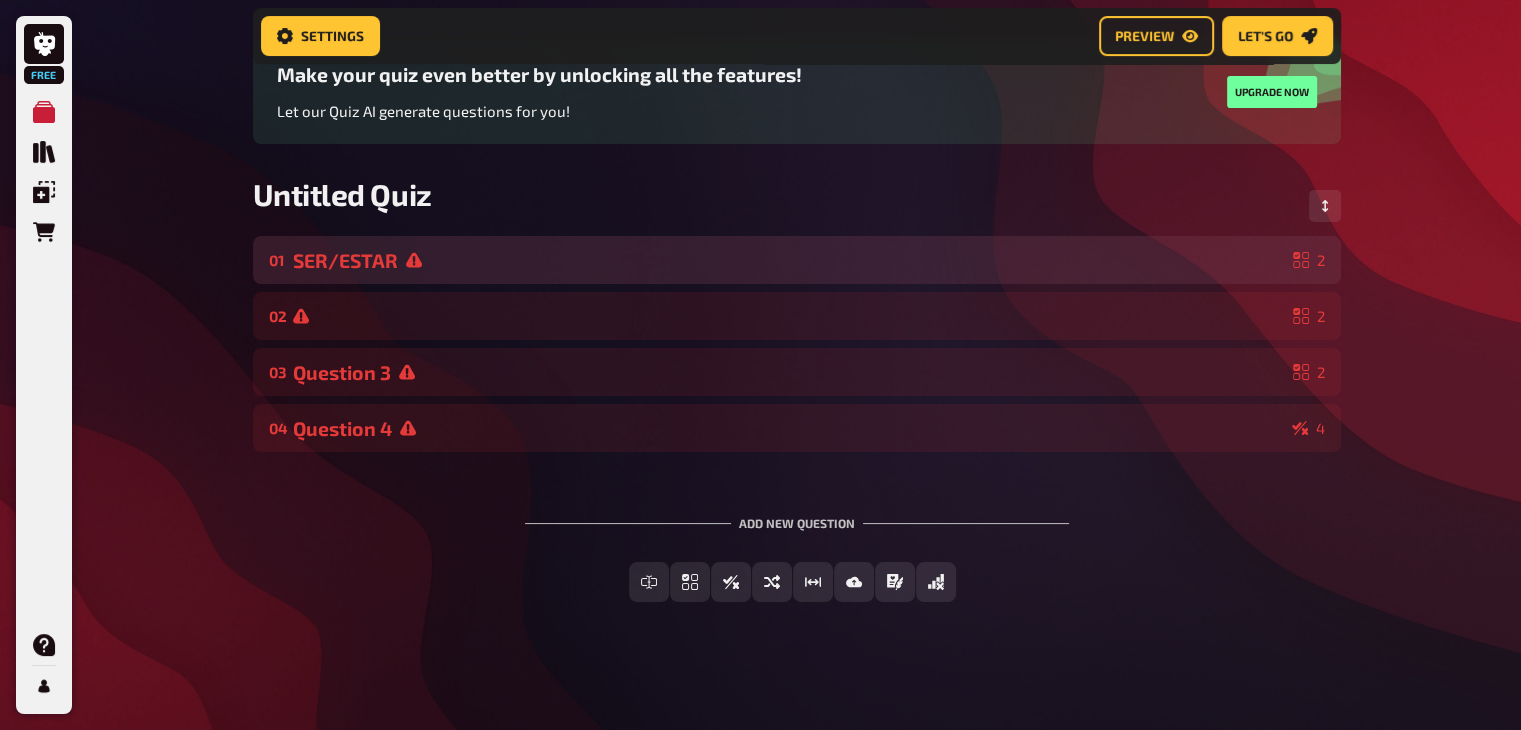 click on "01 SER/ESTAR 2" at bounding box center [797, 260] 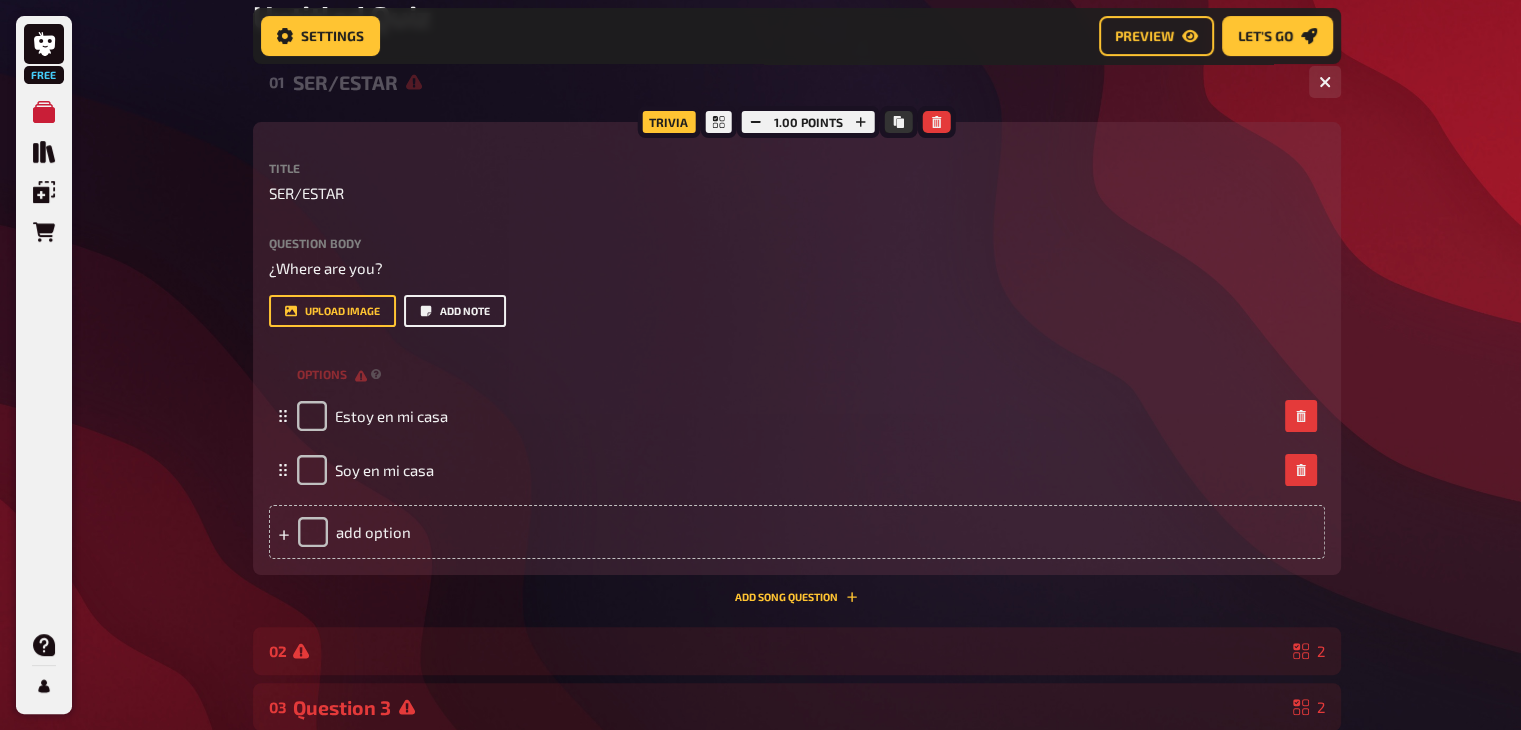 scroll, scrollTop: 359, scrollLeft: 0, axis: vertical 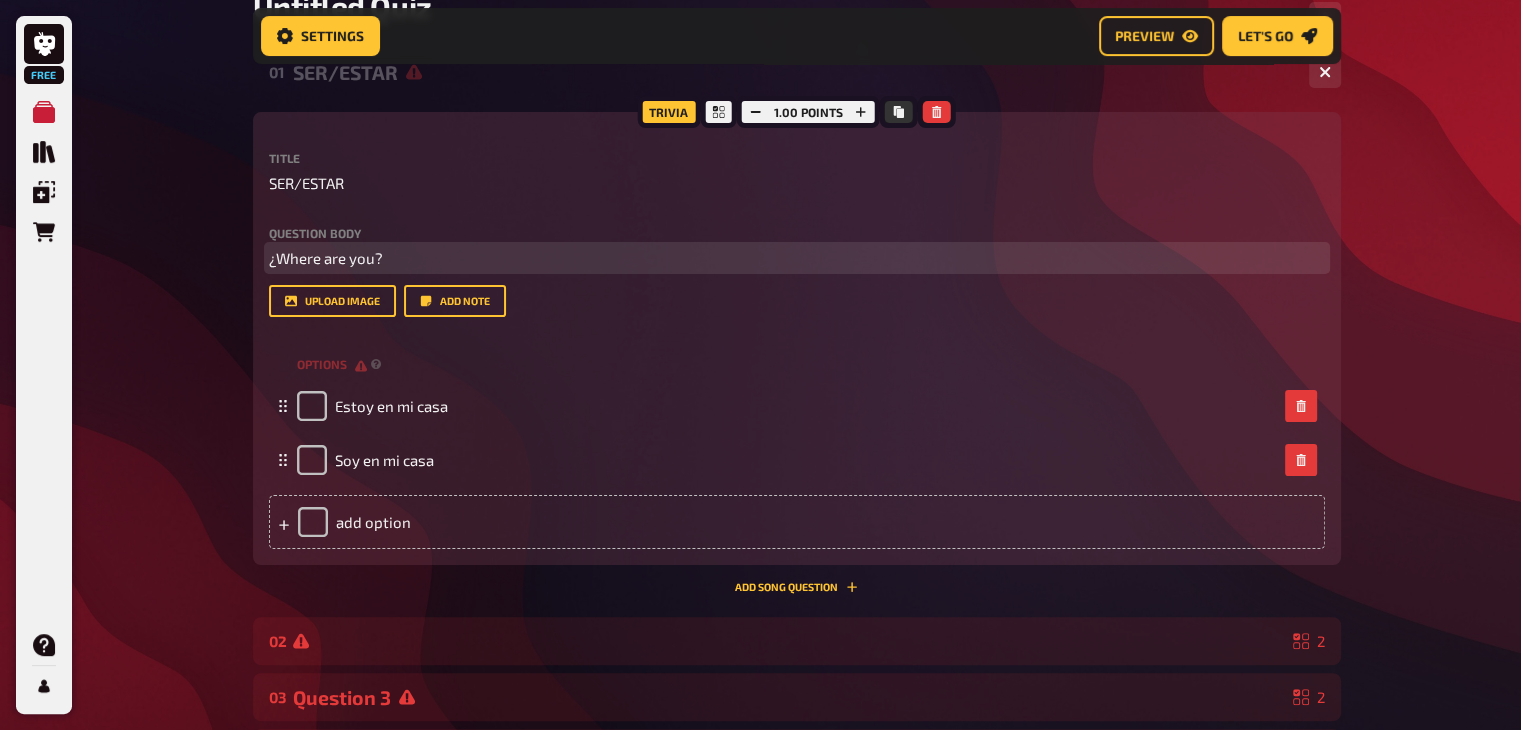 click on "¿Where are you?" at bounding box center [797, 258] 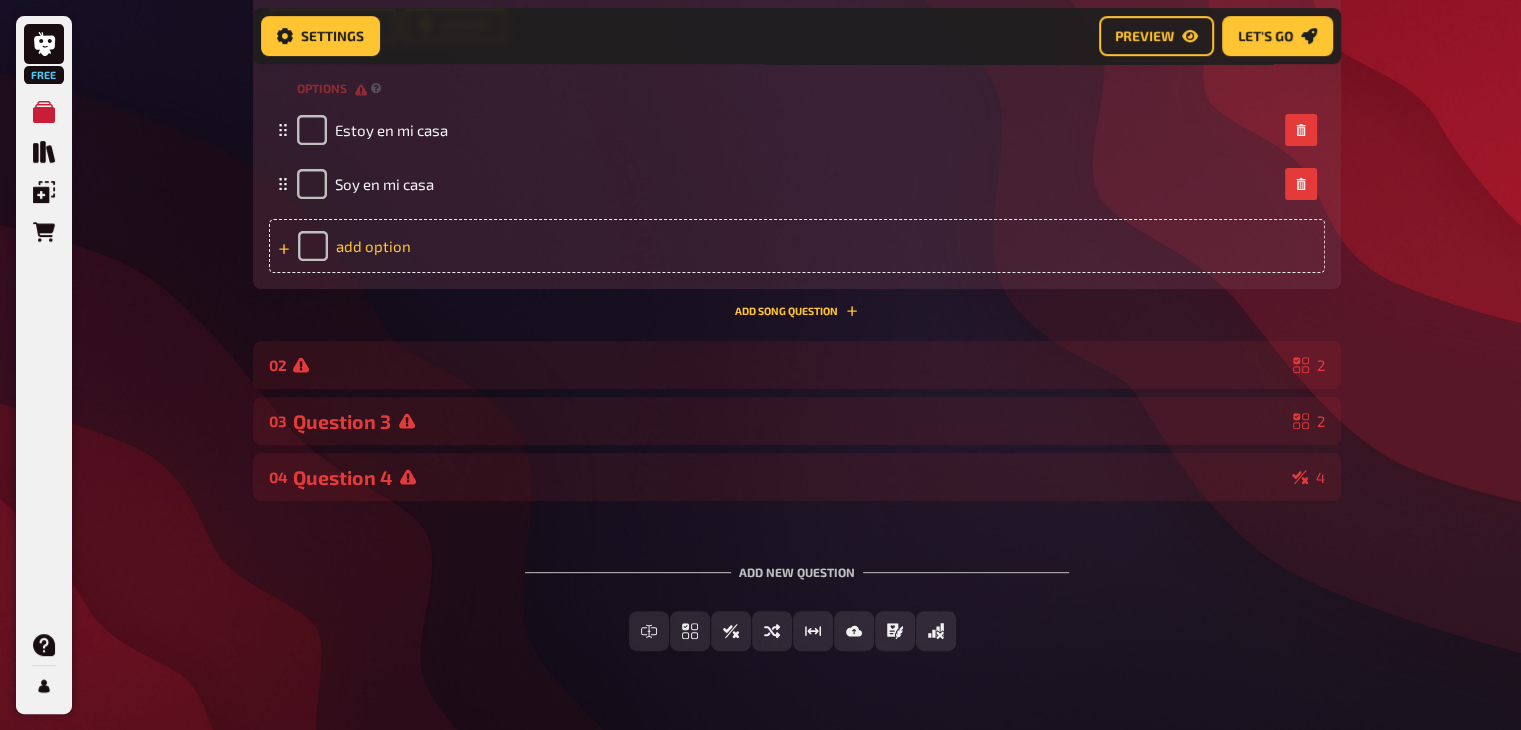 scroll, scrollTop: 685, scrollLeft: 0, axis: vertical 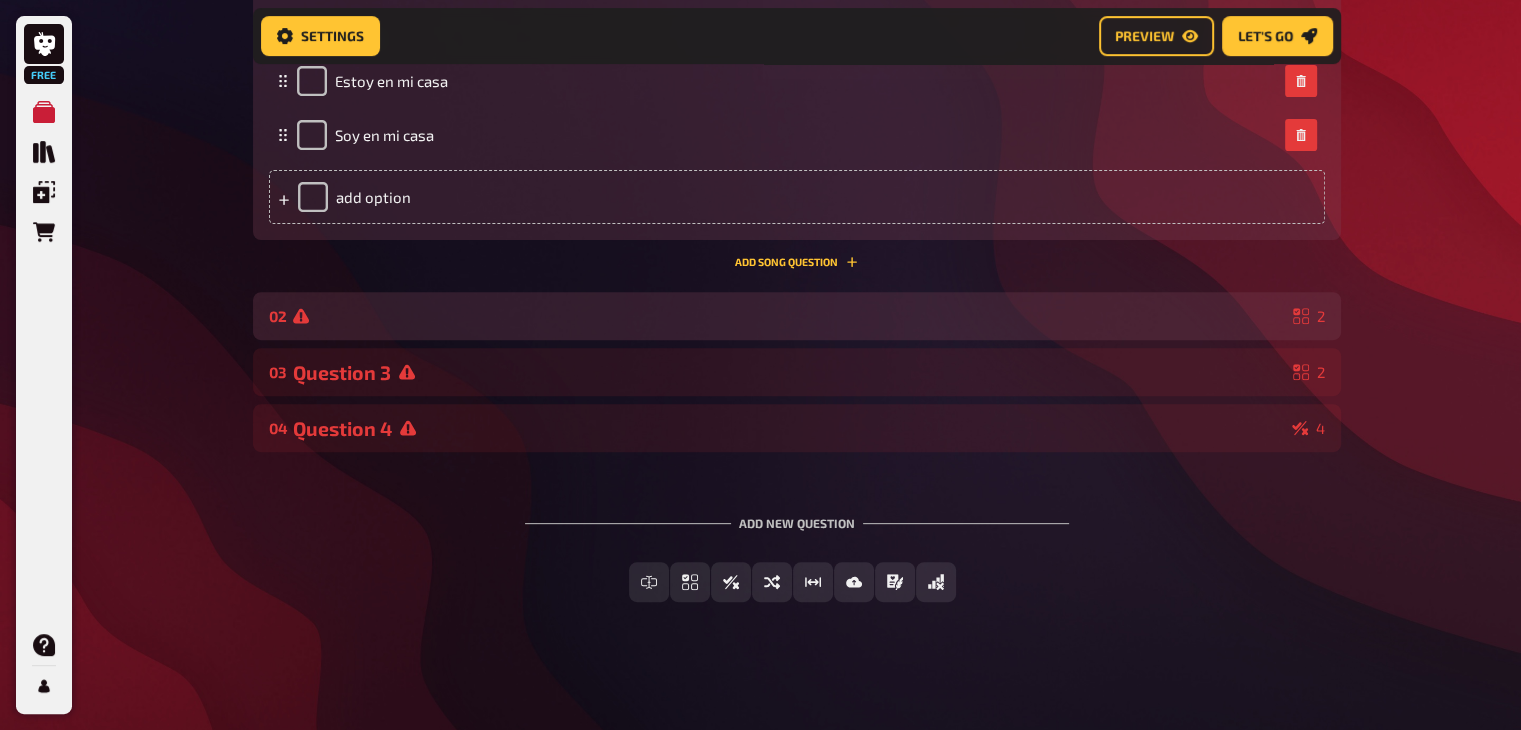 click on "02 2" at bounding box center [797, 316] 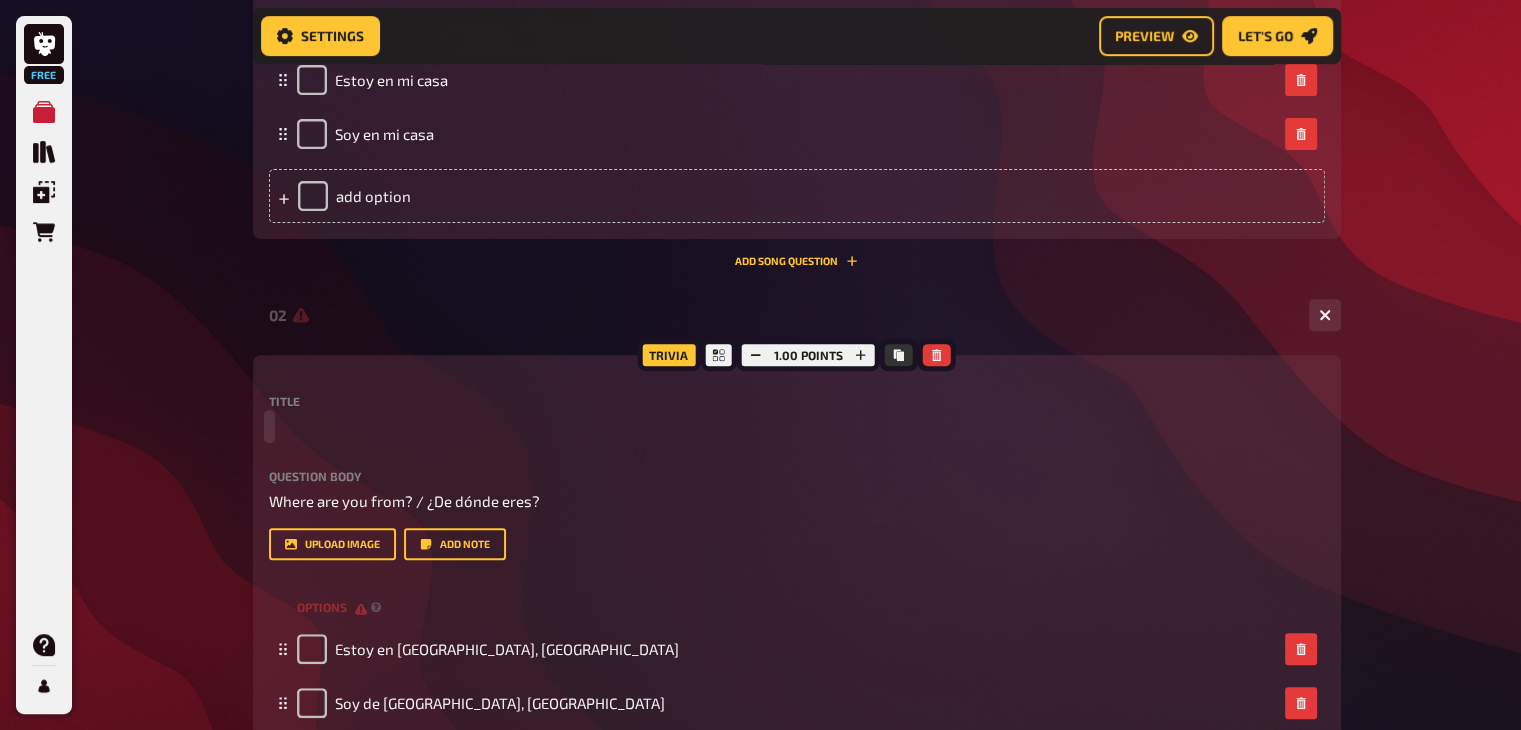 click at bounding box center (797, 426) 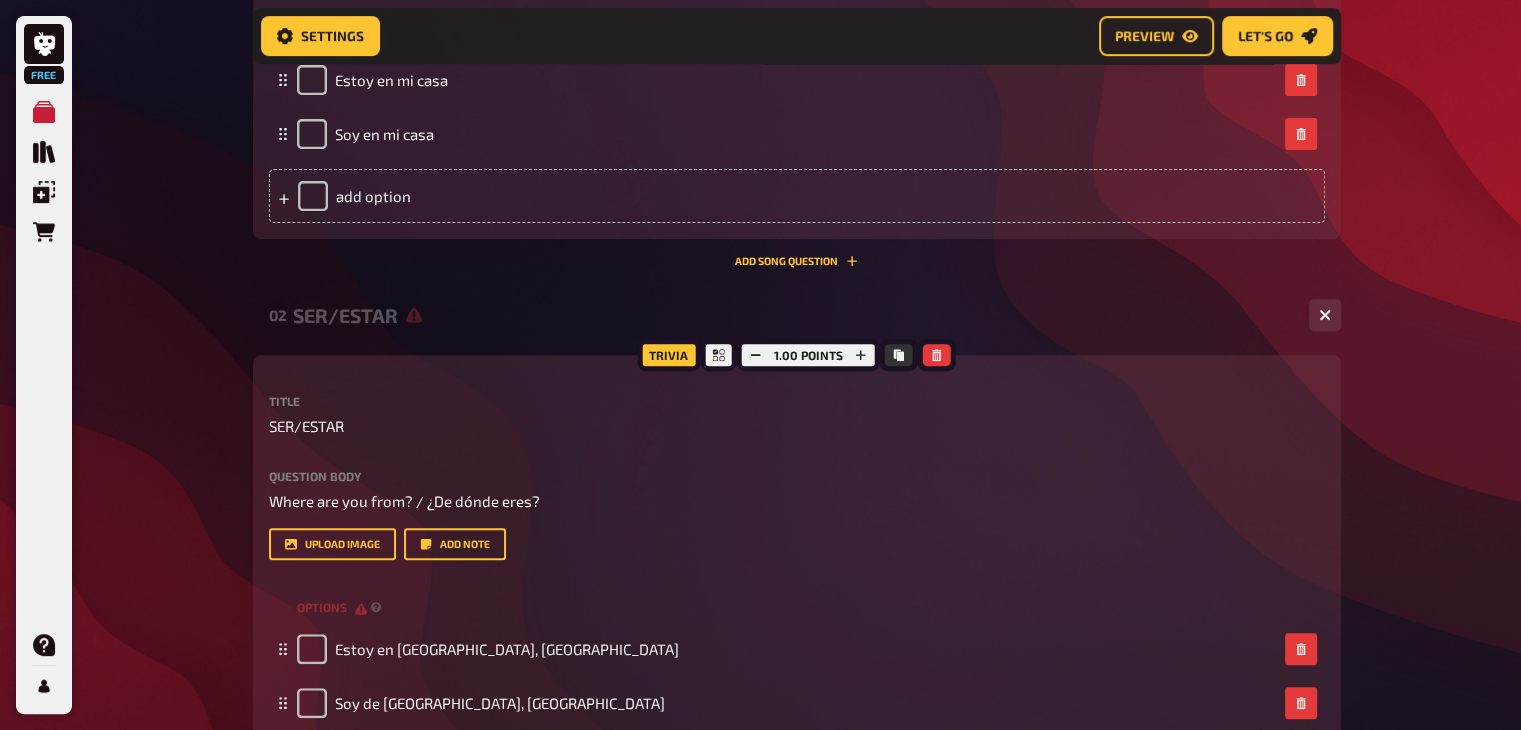 click on "02 SER/ESTAR 2" at bounding box center [797, 315] 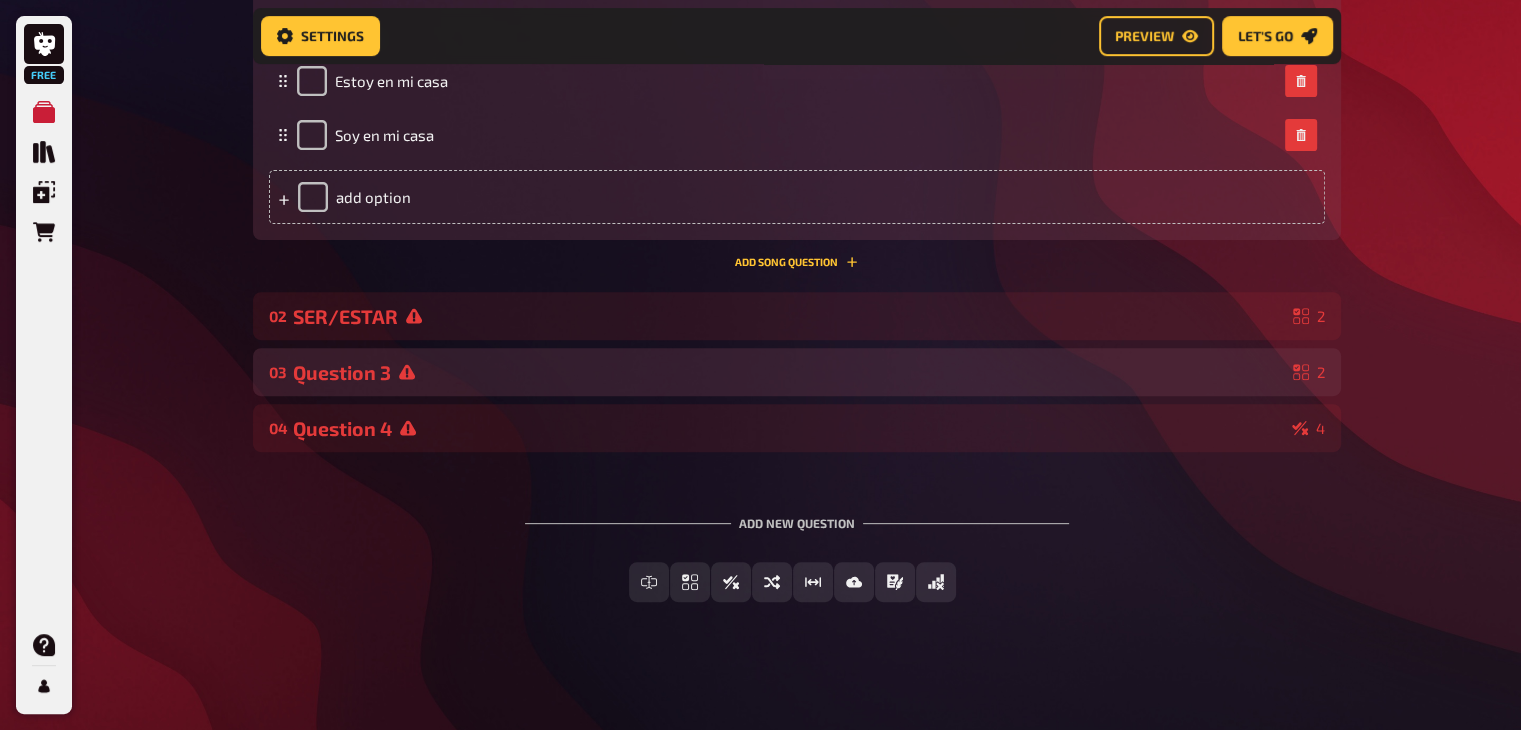 click on "Question 3" at bounding box center [789, 372] 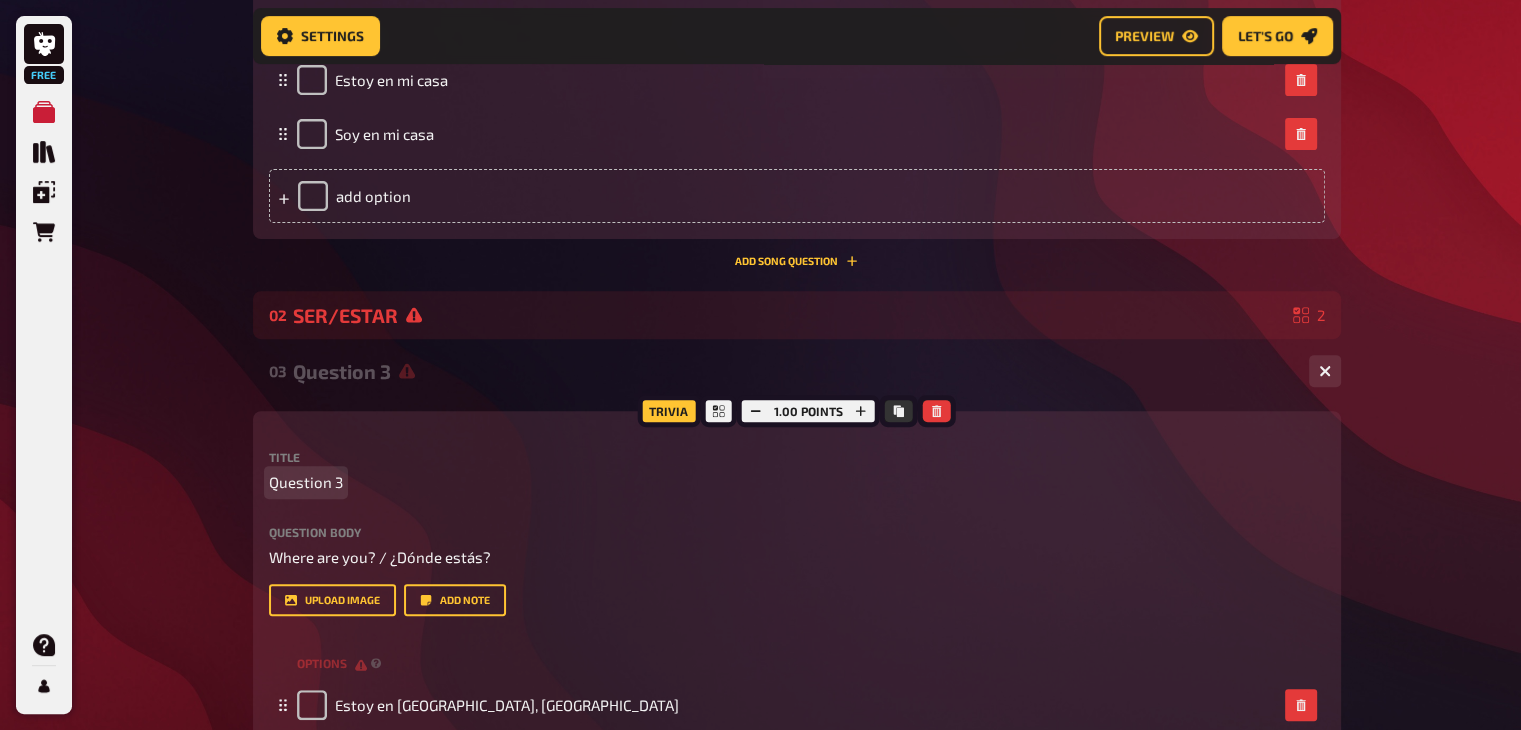 click on "Question 3" at bounding box center (306, 482) 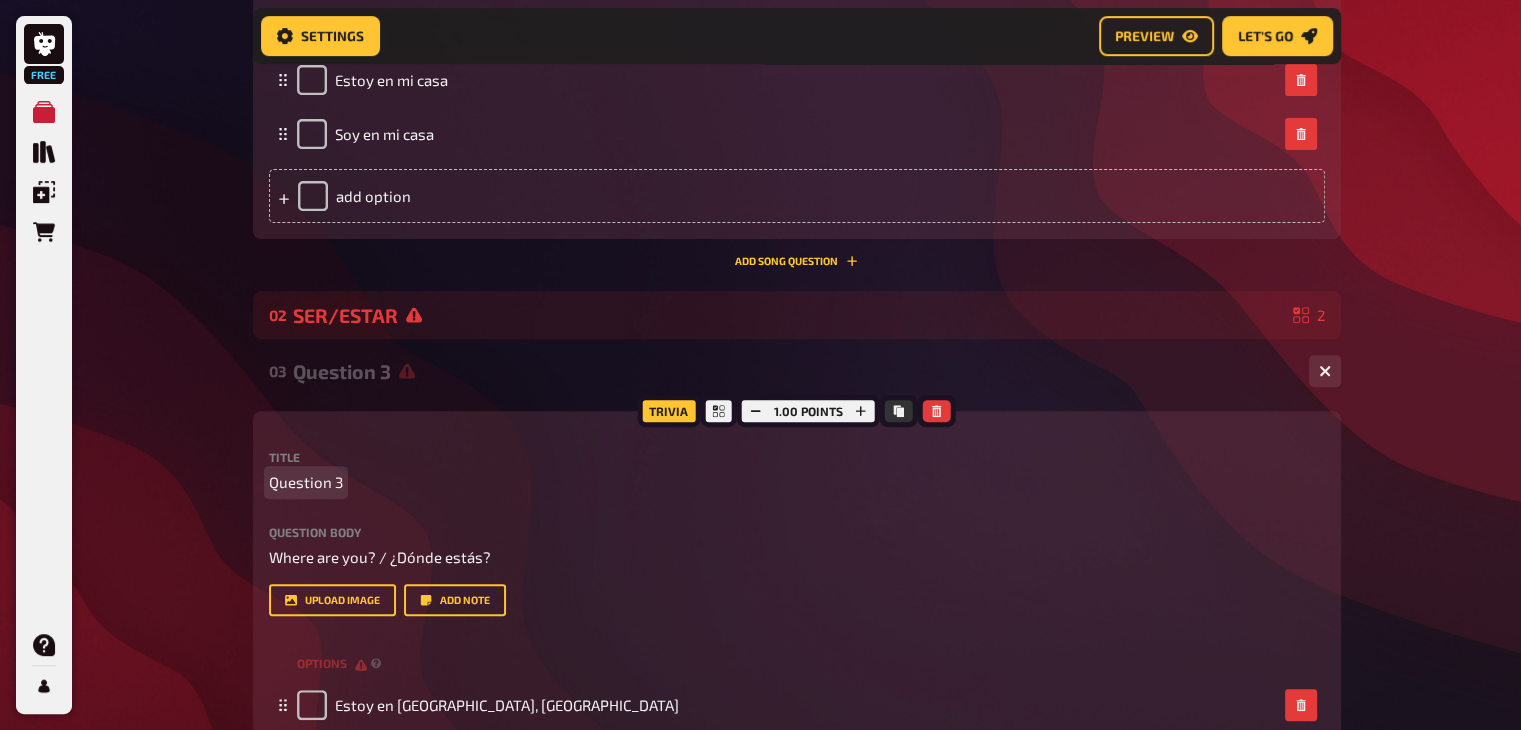 type 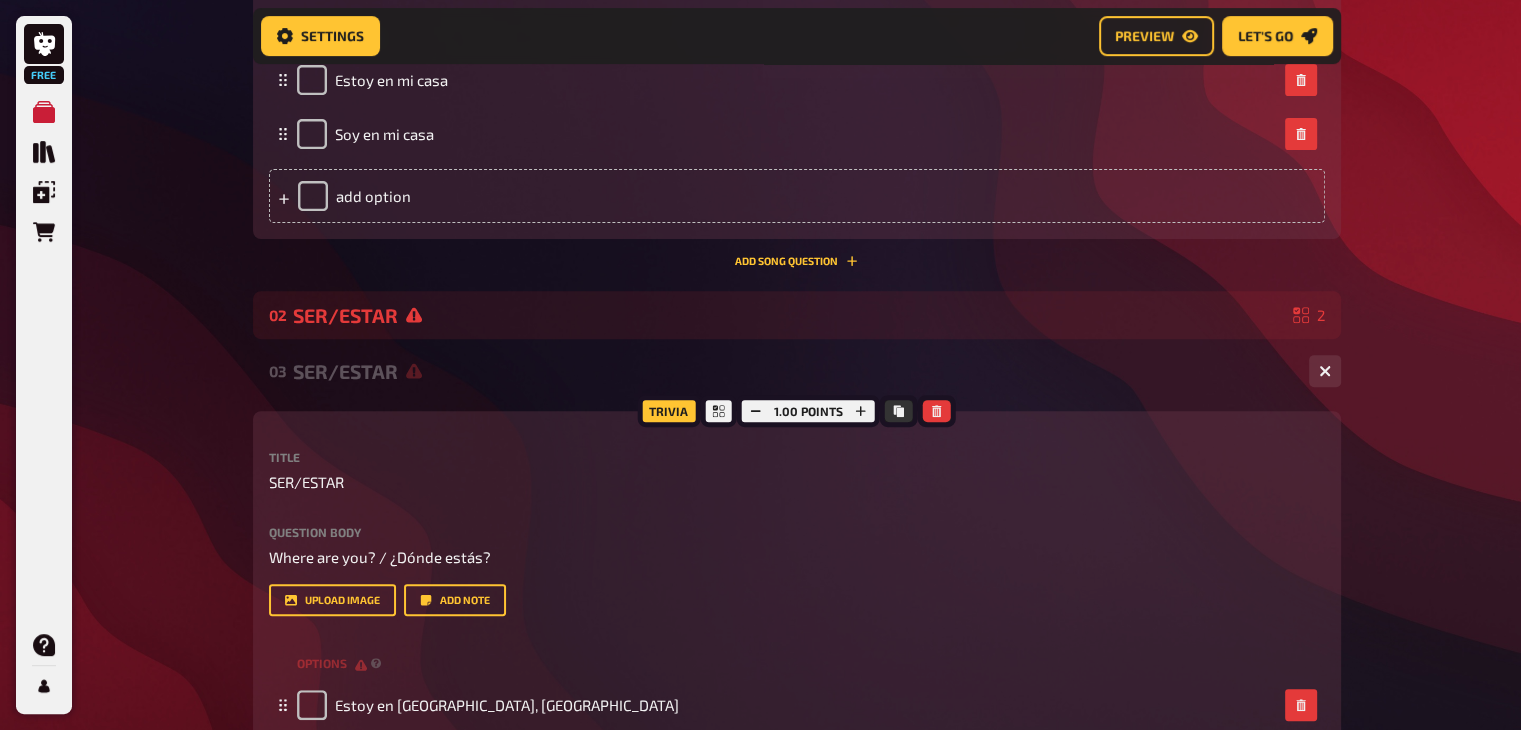 click on "SER/ESTAR" at bounding box center (793, 371) 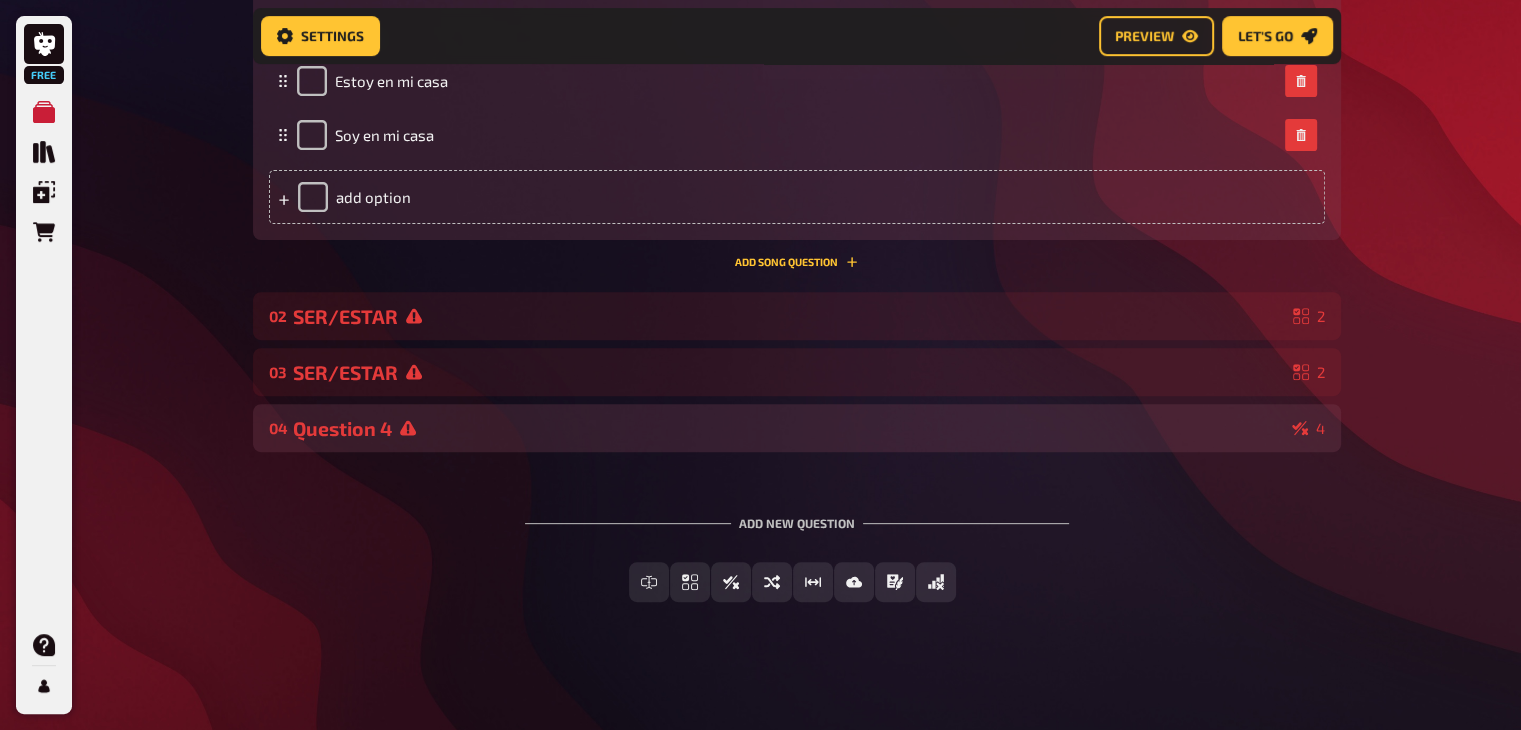click on "Question 4" at bounding box center (788, 428) 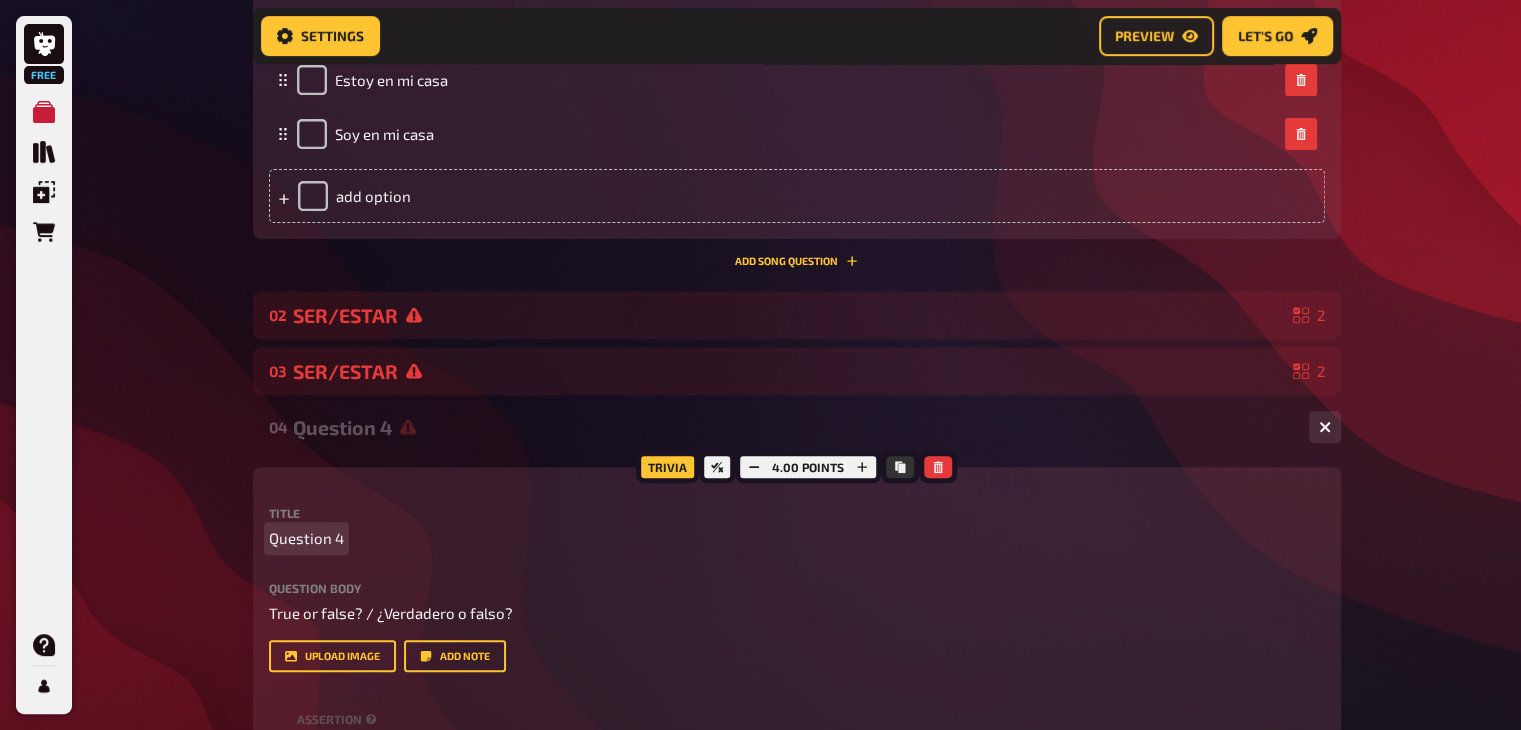 click on "Question 4" at bounding box center [306, 538] 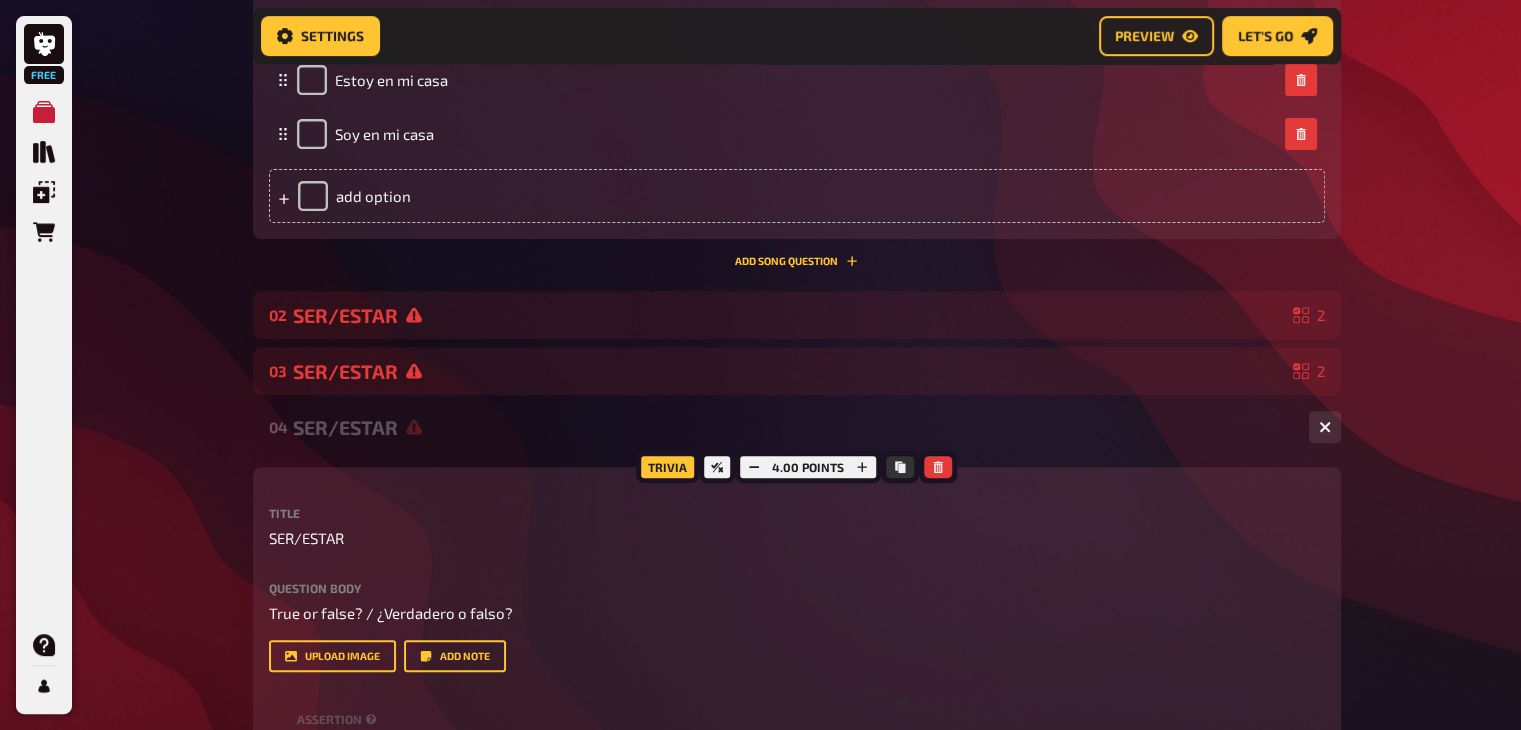 click on "SER/ESTAR" at bounding box center (793, 427) 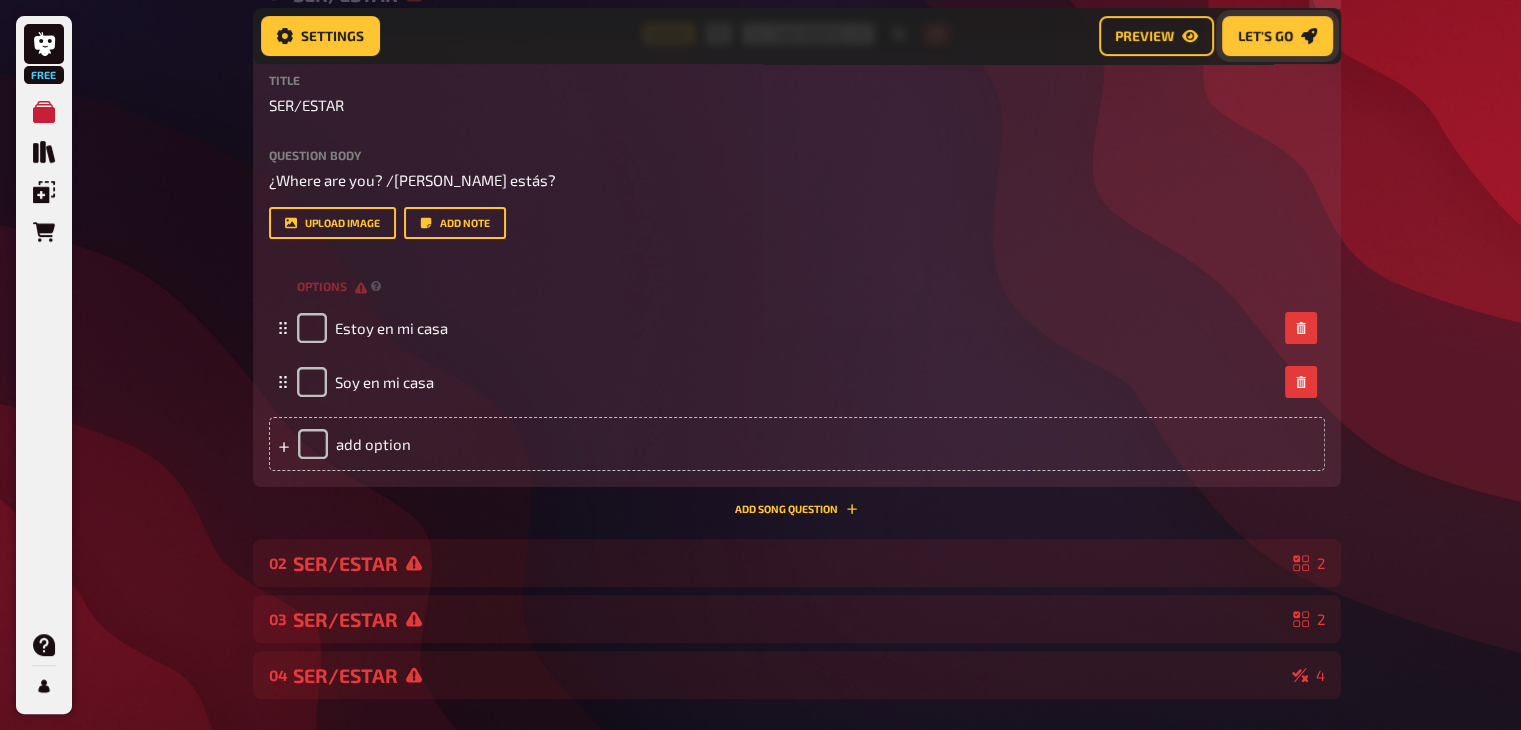 click on "Let's go" at bounding box center (1265, 36) 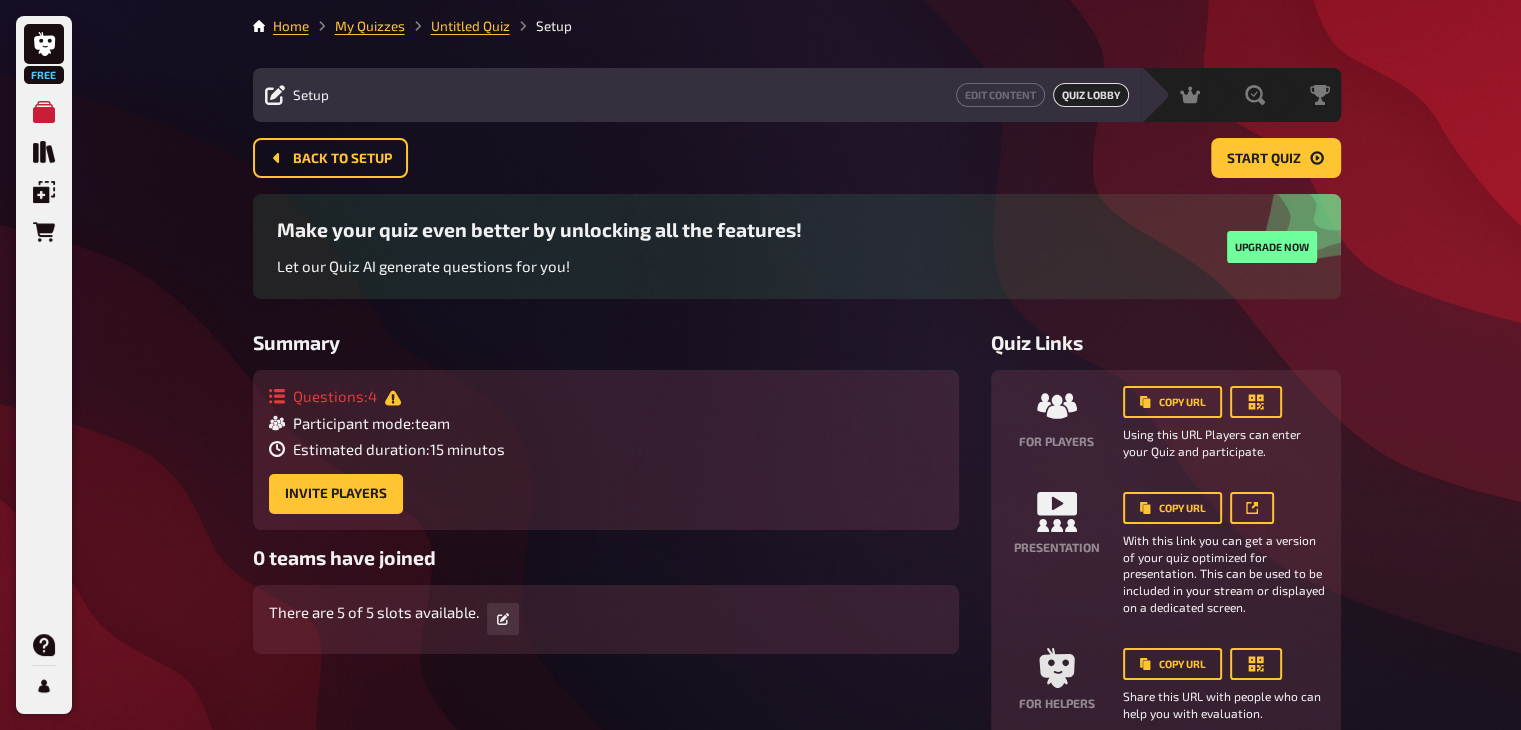 scroll, scrollTop: 0, scrollLeft: 0, axis: both 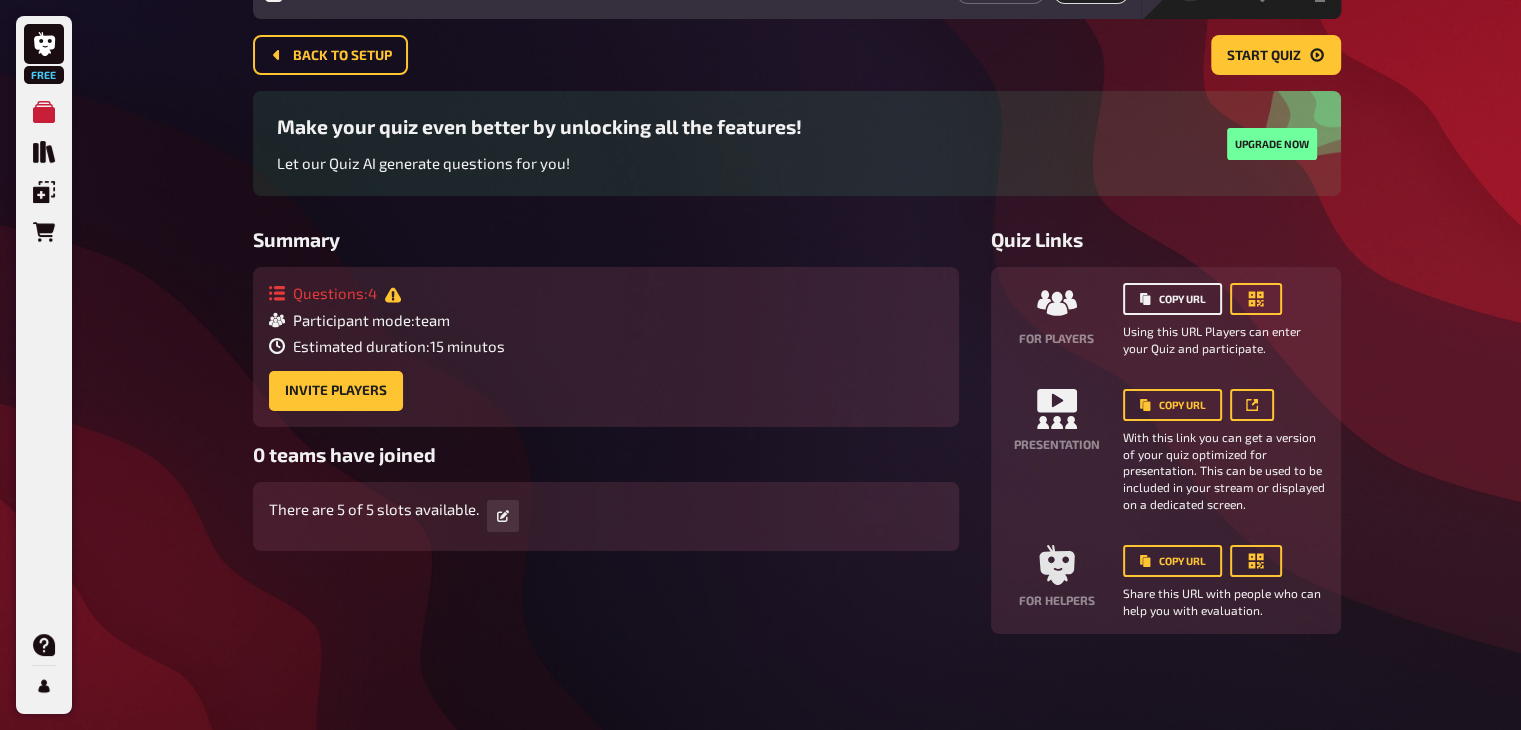 click on "Copy URL" at bounding box center (1172, 299) 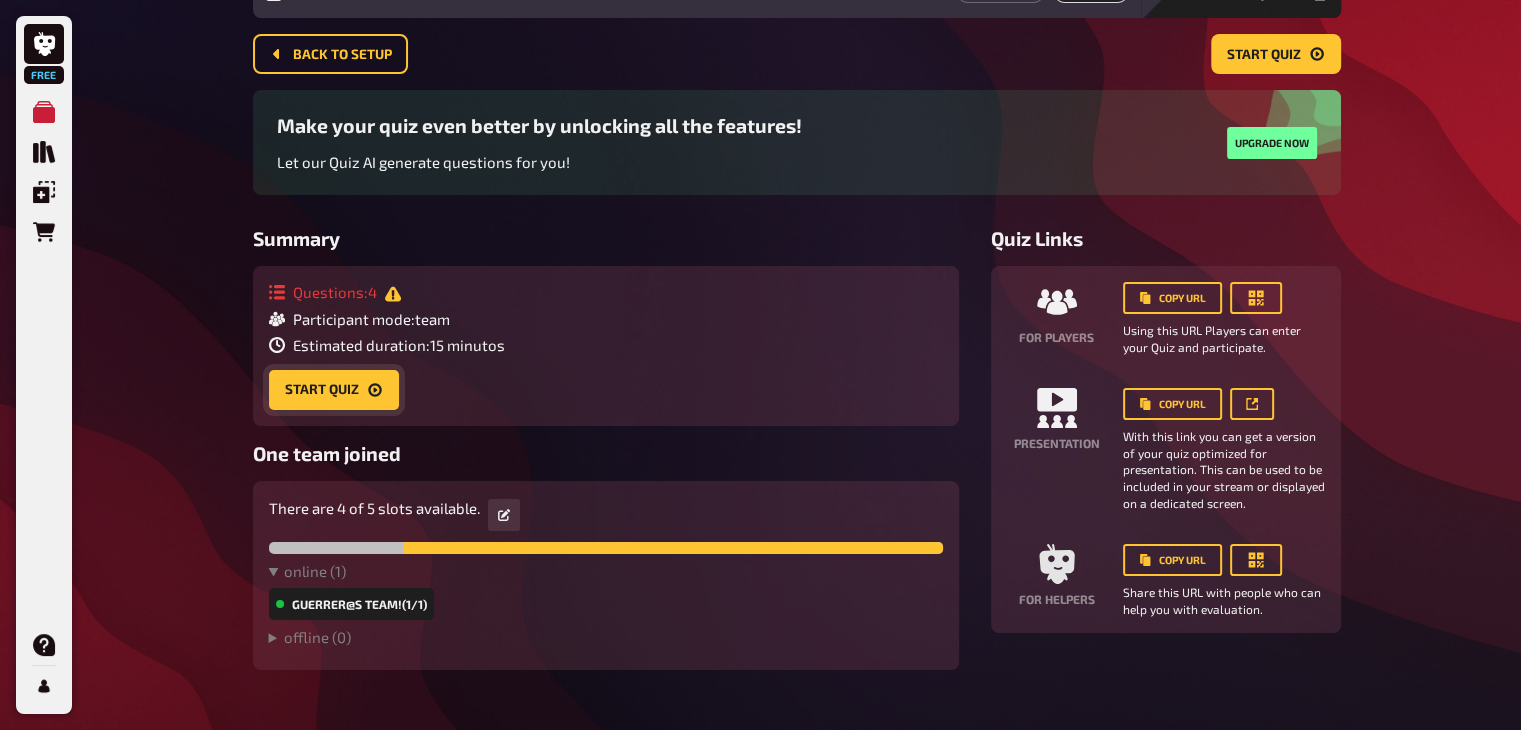 click on "Start Quiz" at bounding box center [334, 390] 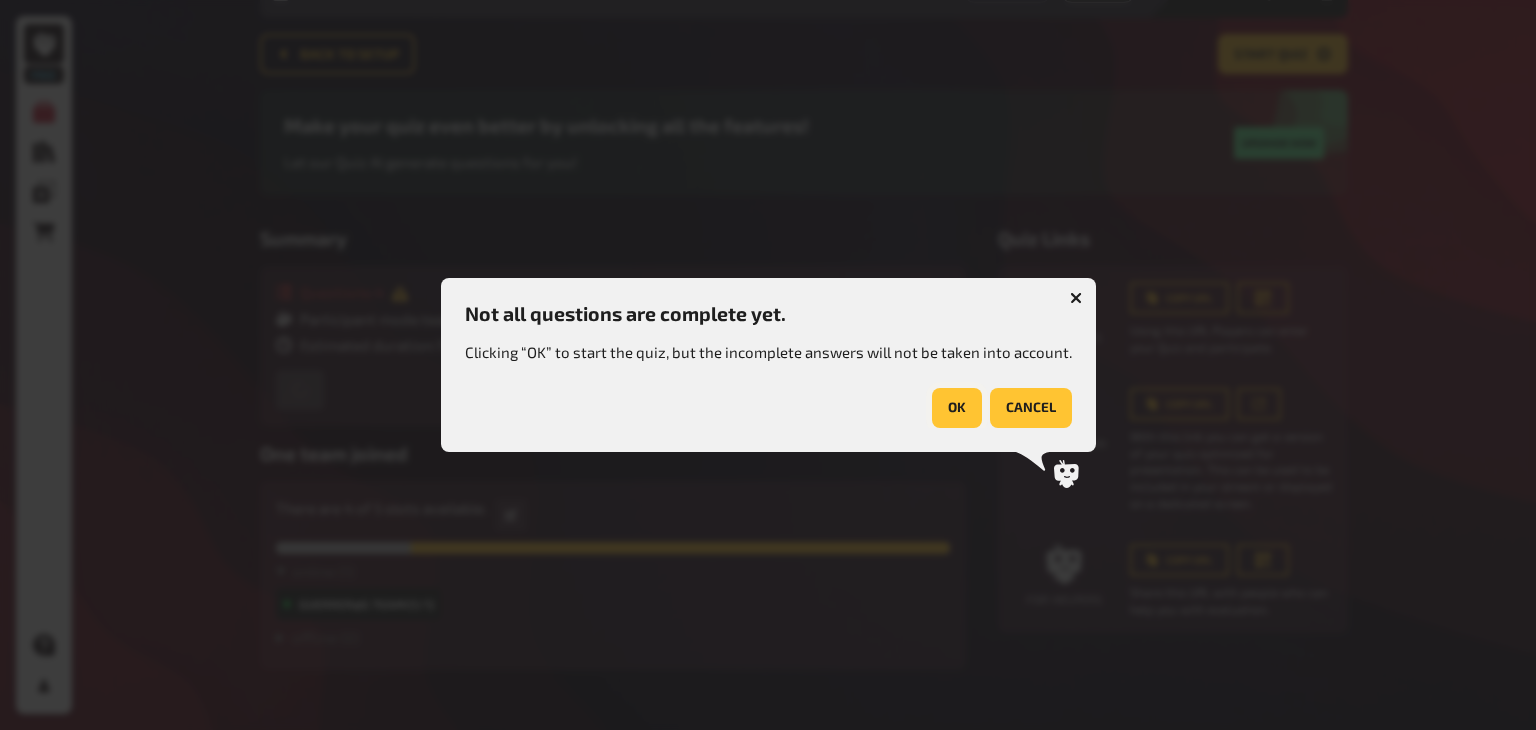 click on "OK" at bounding box center [957, 408] 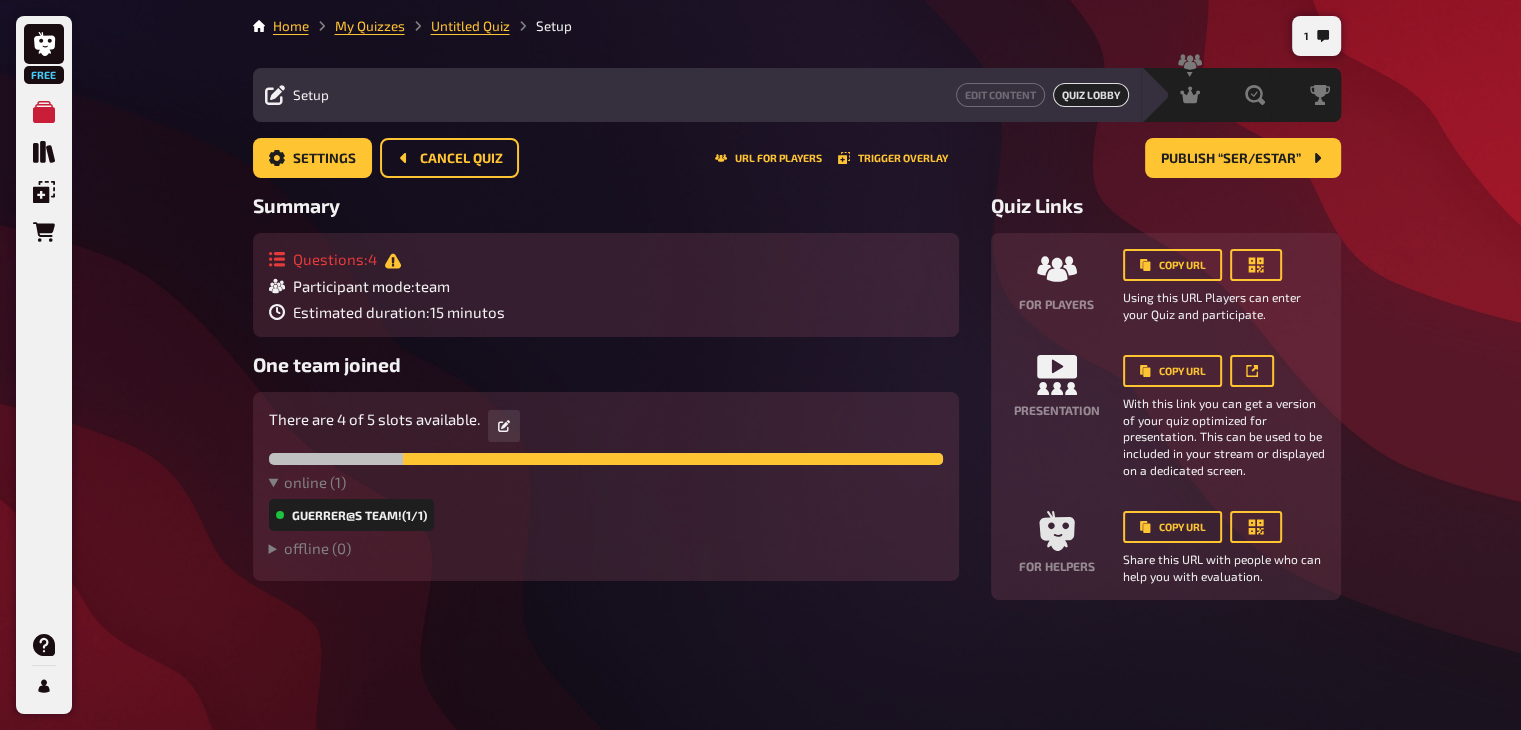 scroll, scrollTop: 0, scrollLeft: 0, axis: both 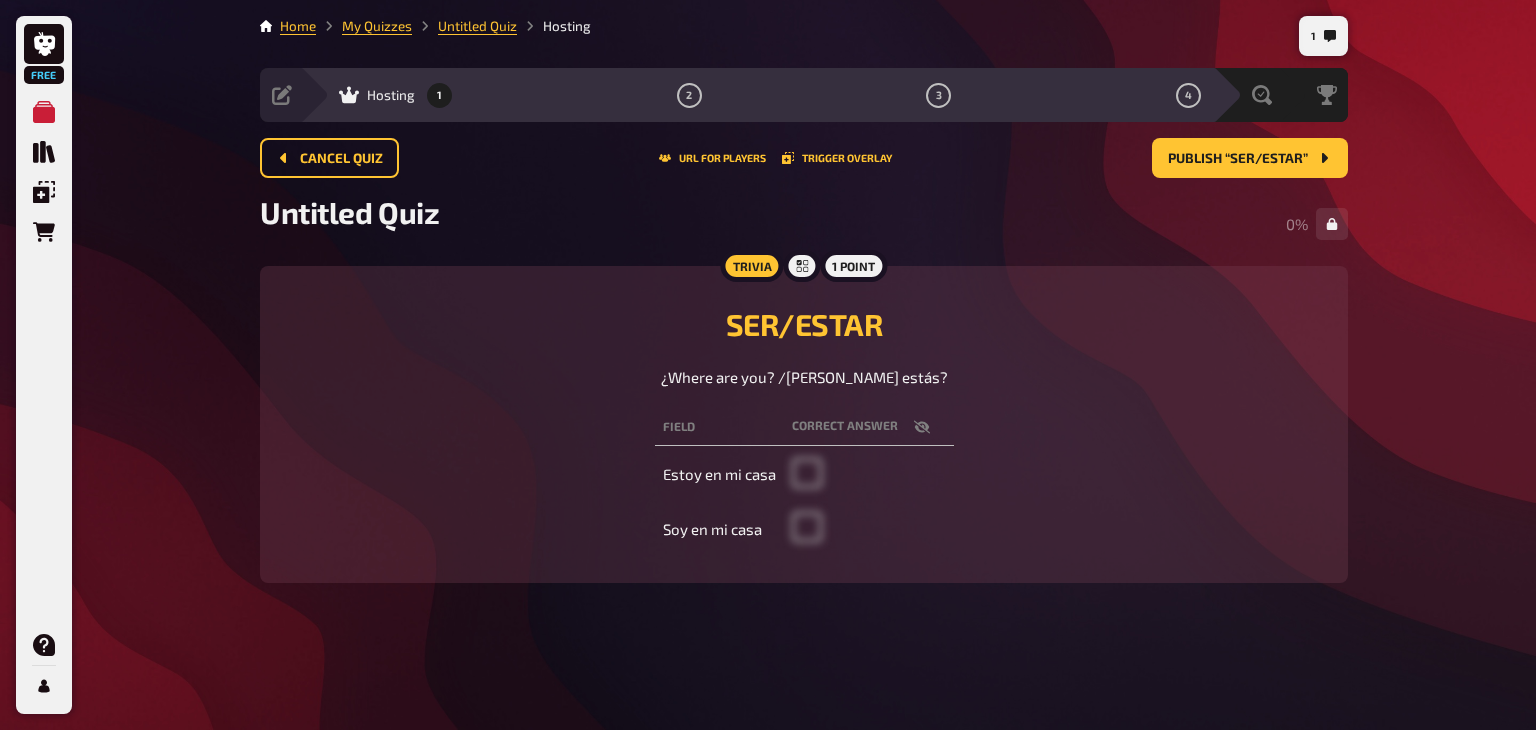 click at bounding box center (869, 475) 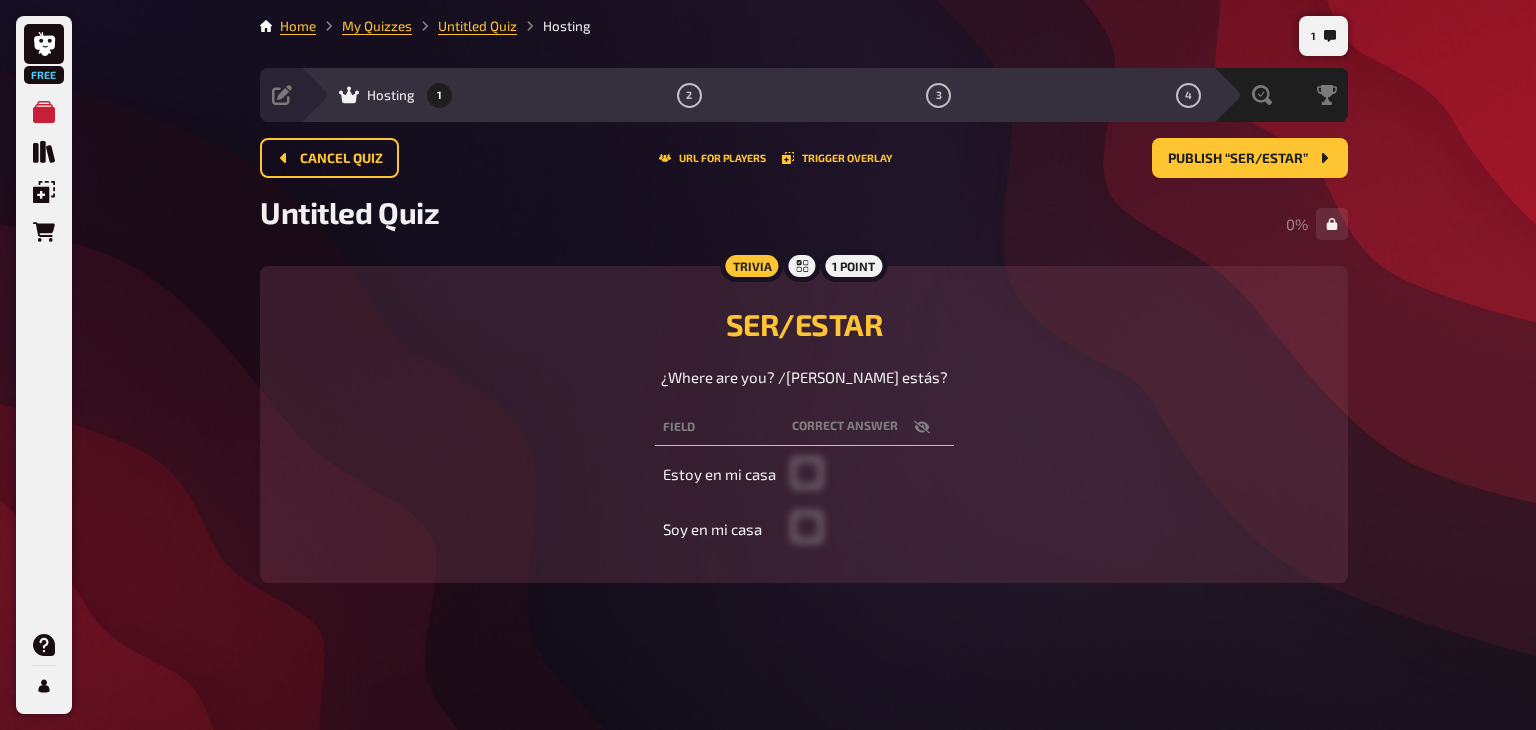click at bounding box center [869, 475] 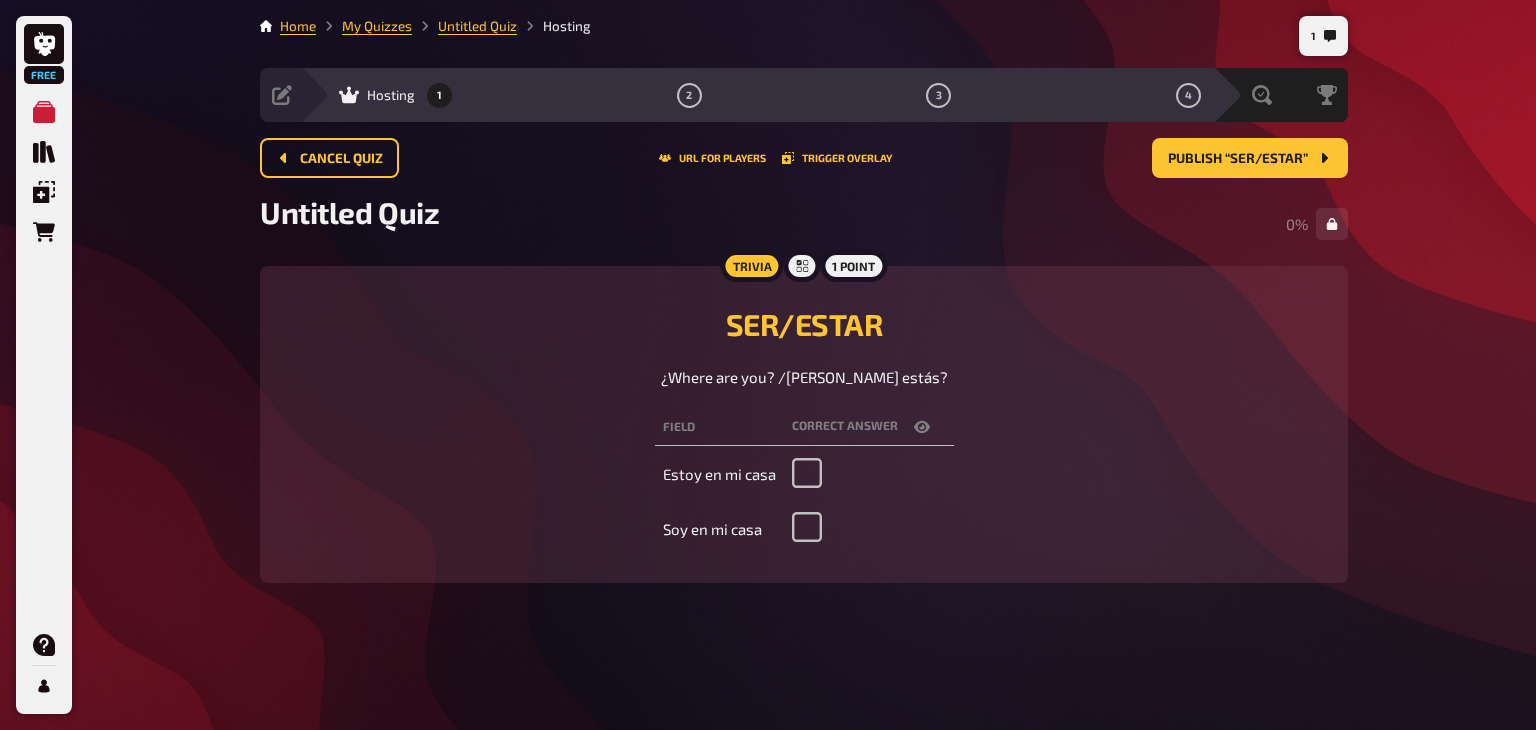 click at bounding box center [807, 482] 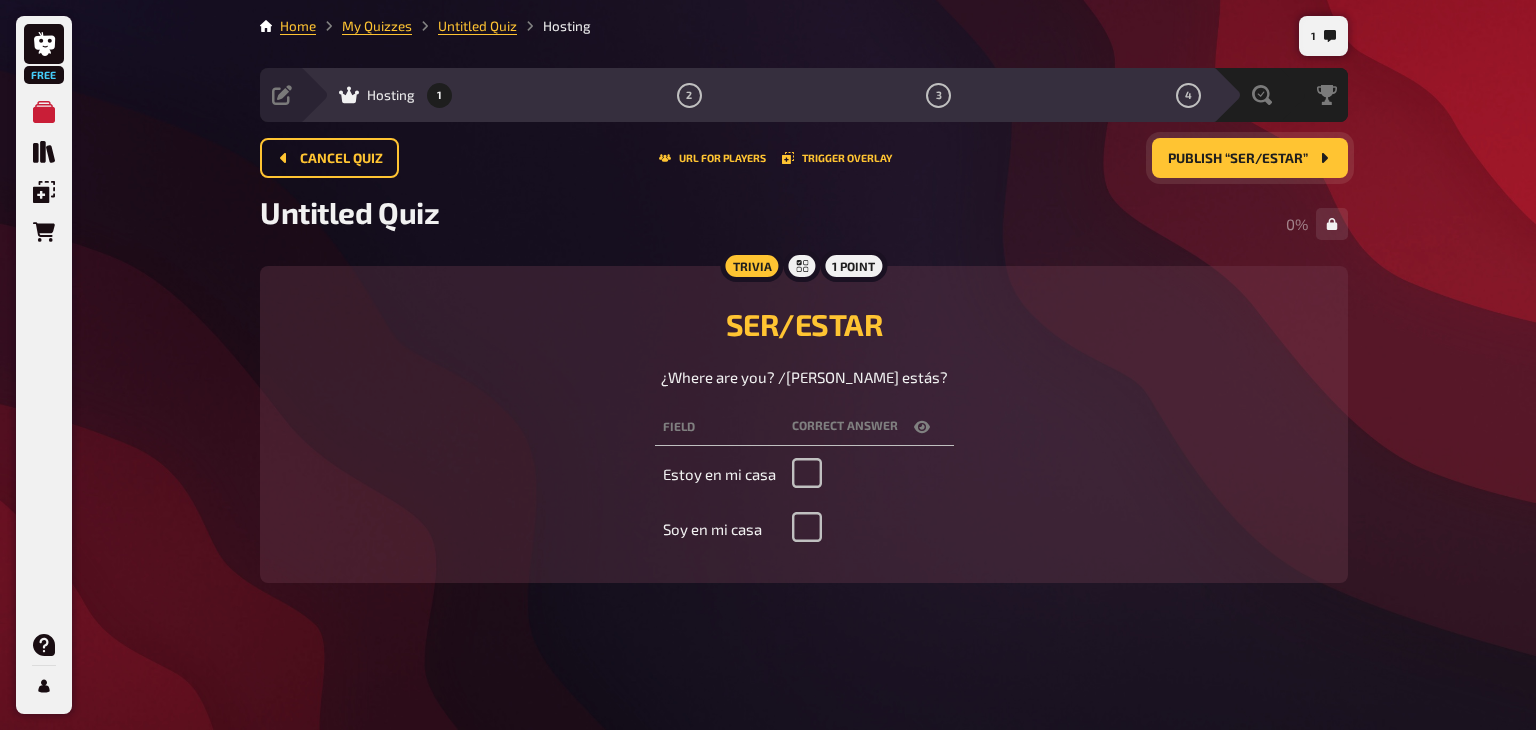 click on "Publish “SER/ESTAR”" at bounding box center (1250, 158) 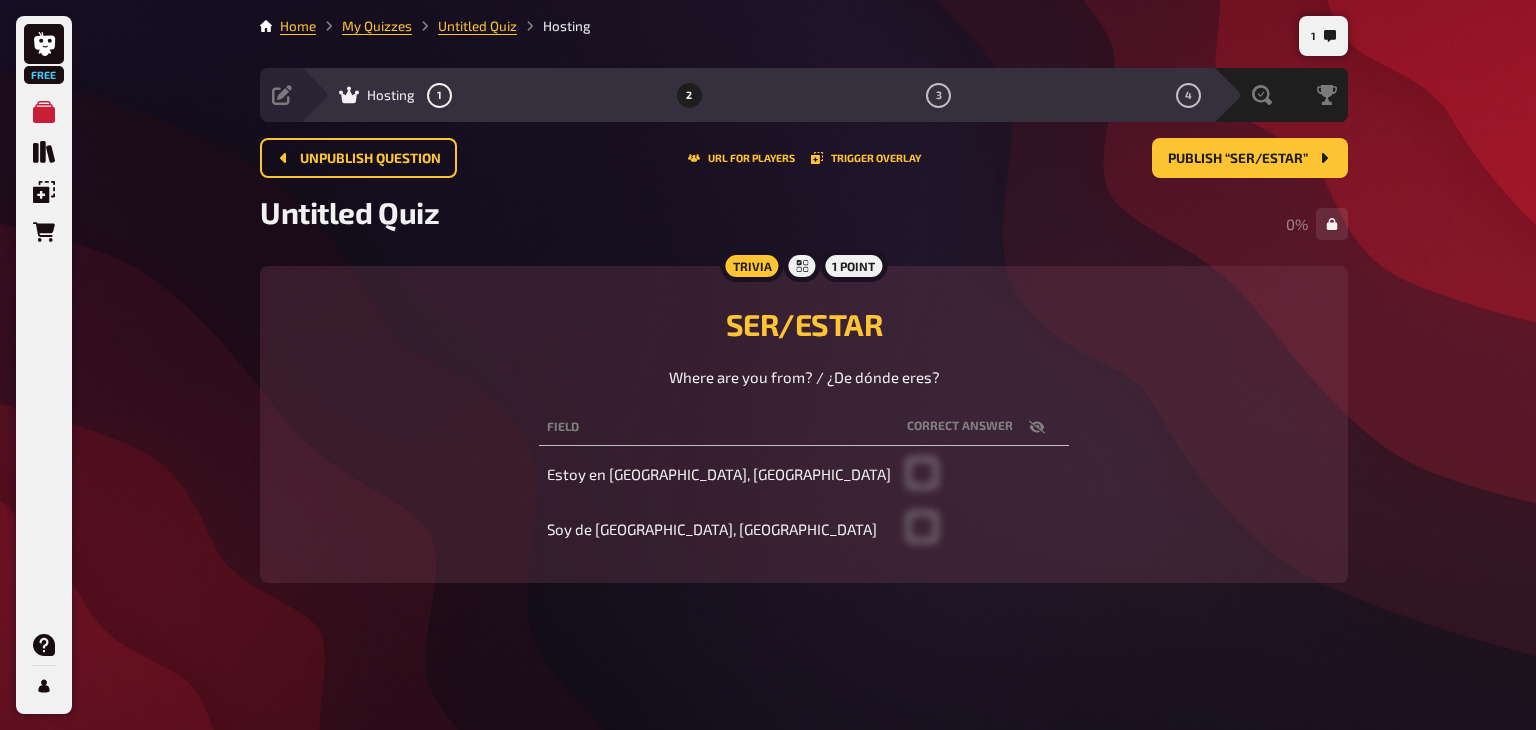 click 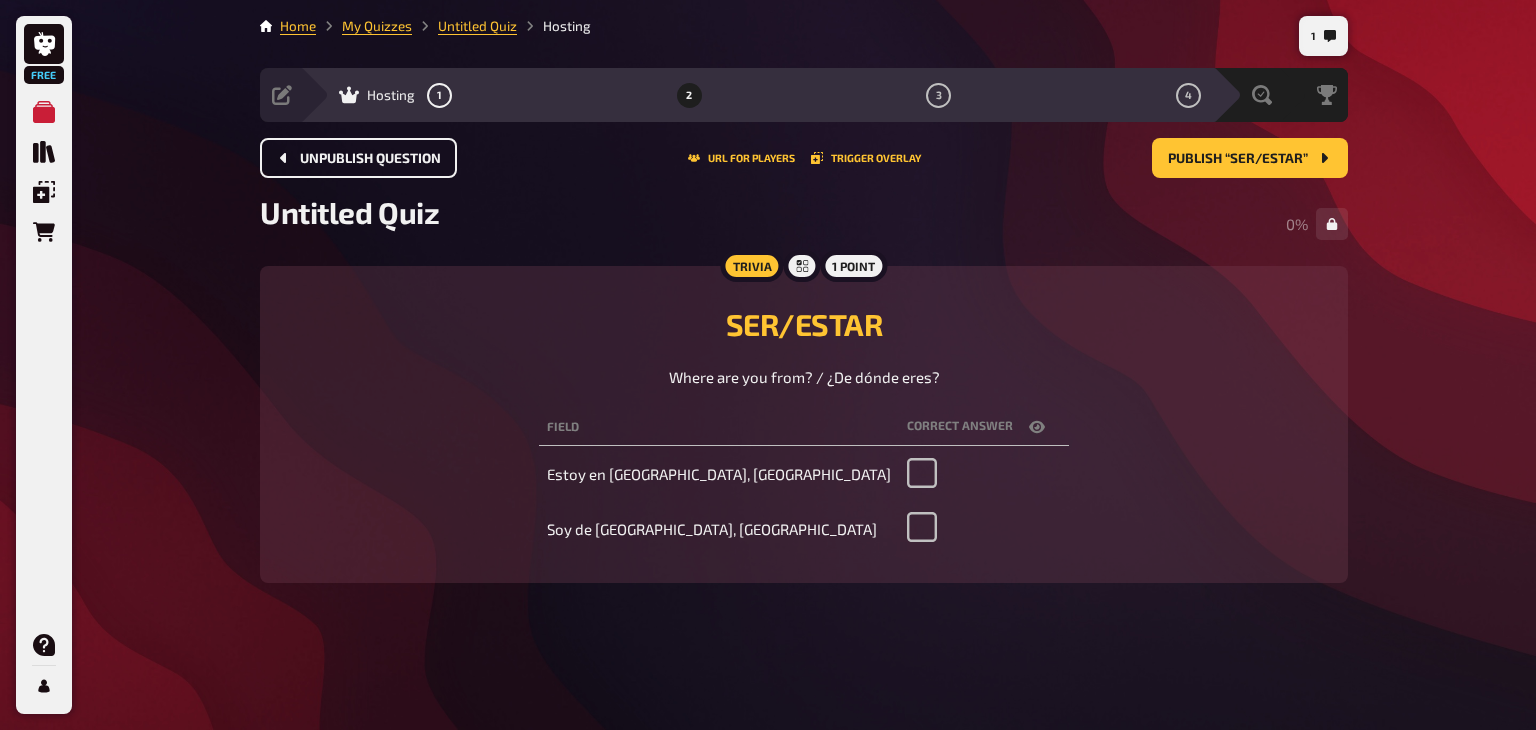 click 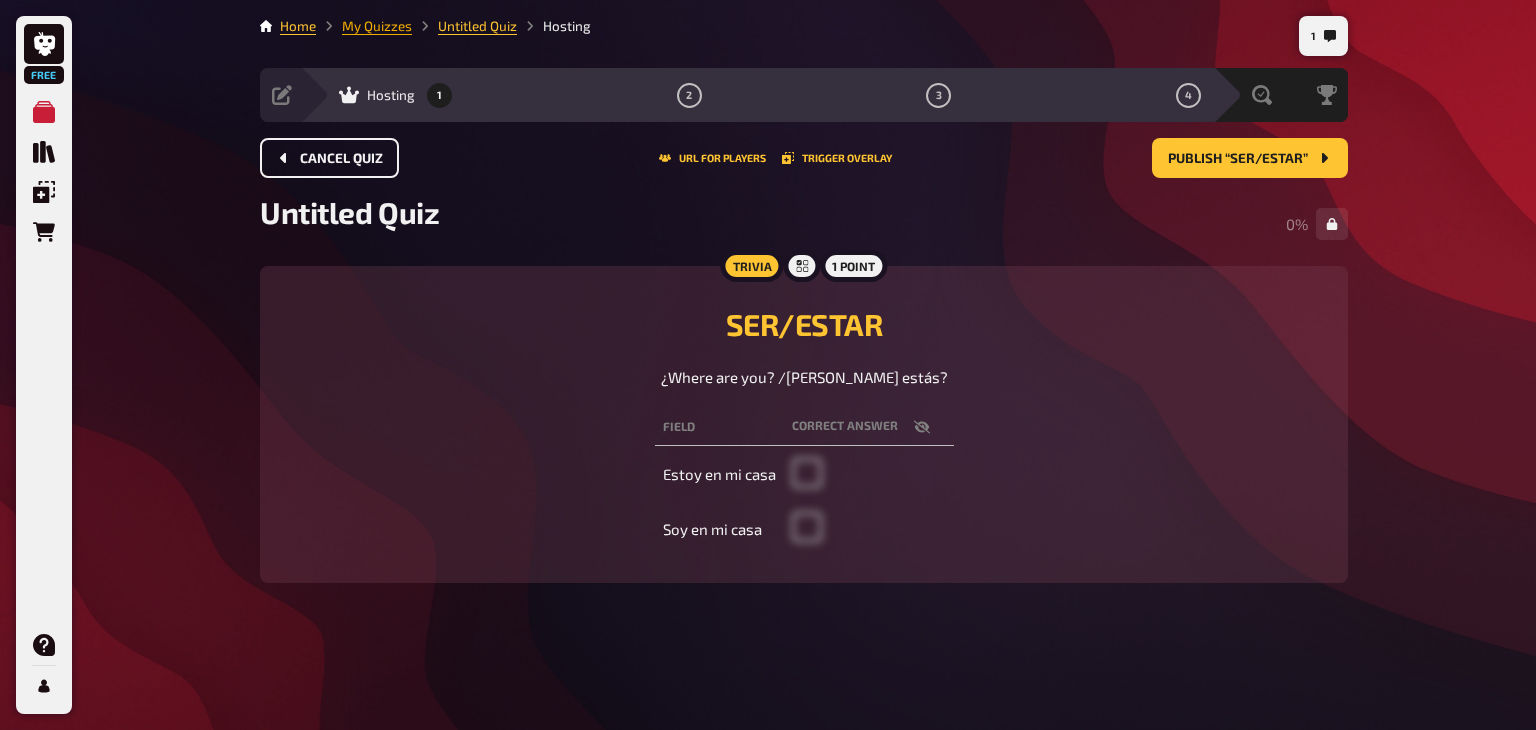 click on "My Quizzes" at bounding box center [377, 26] 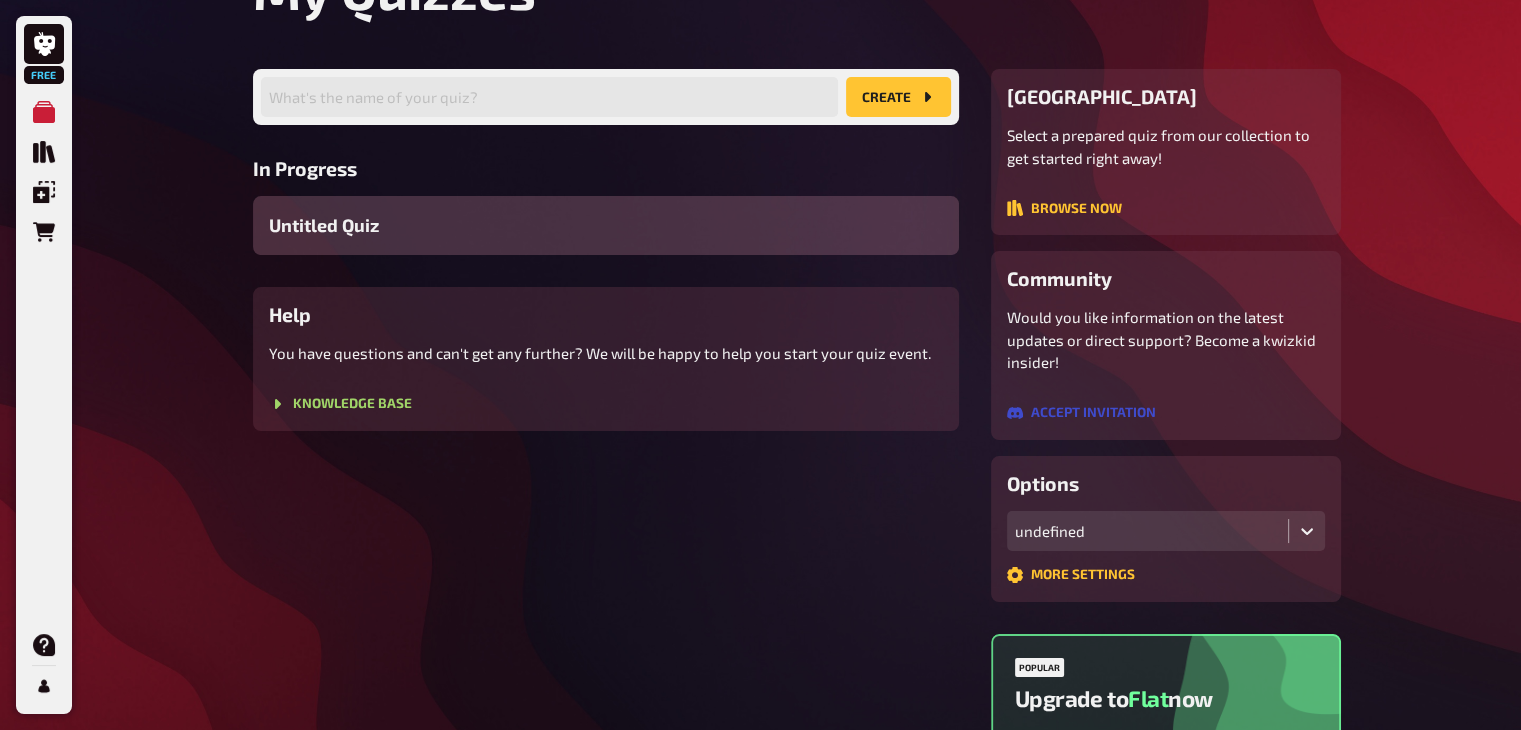 scroll, scrollTop: 0, scrollLeft: 0, axis: both 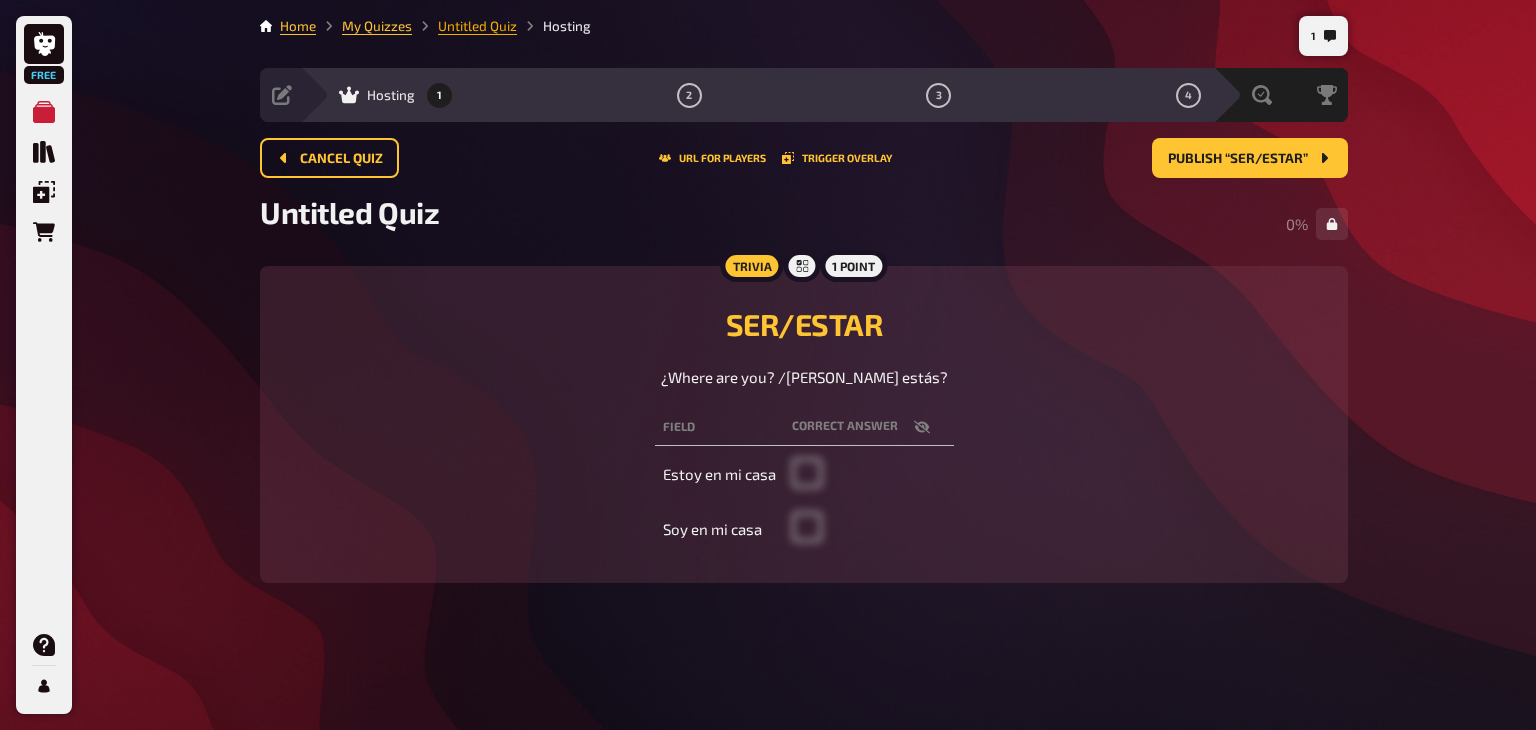 click on "Untitled Quiz" at bounding box center (477, 26) 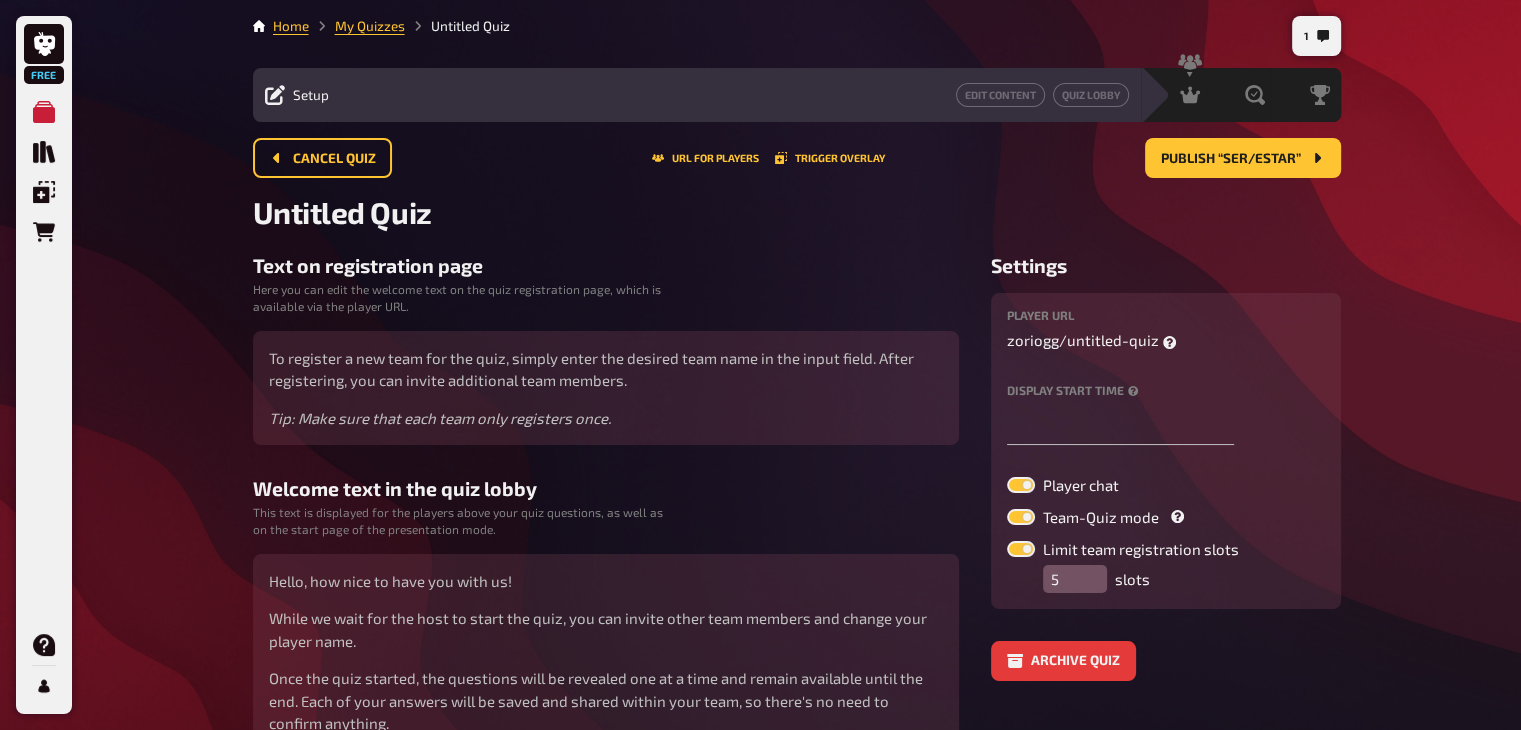 scroll, scrollTop: 0, scrollLeft: 0, axis: both 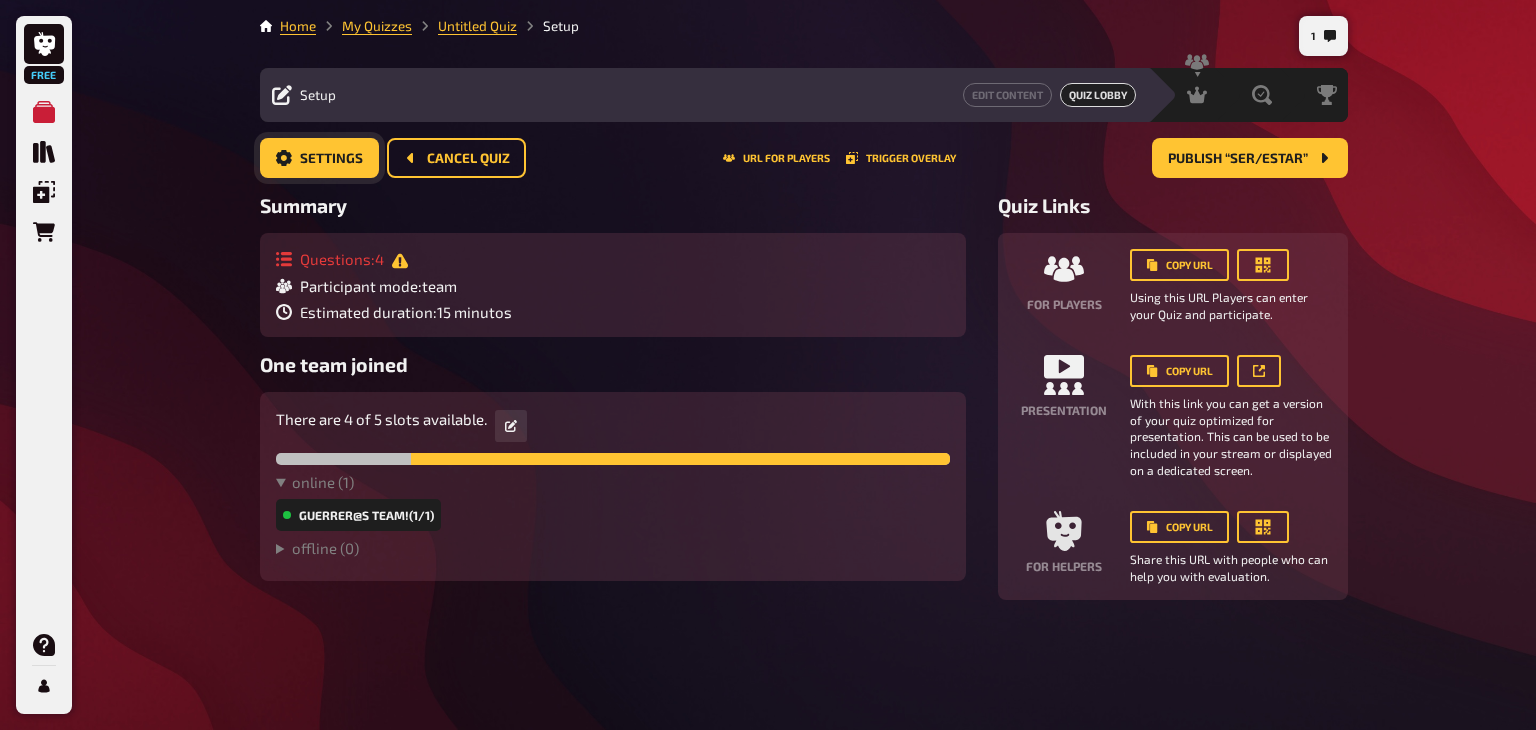 click on "Settings" at bounding box center (319, 158) 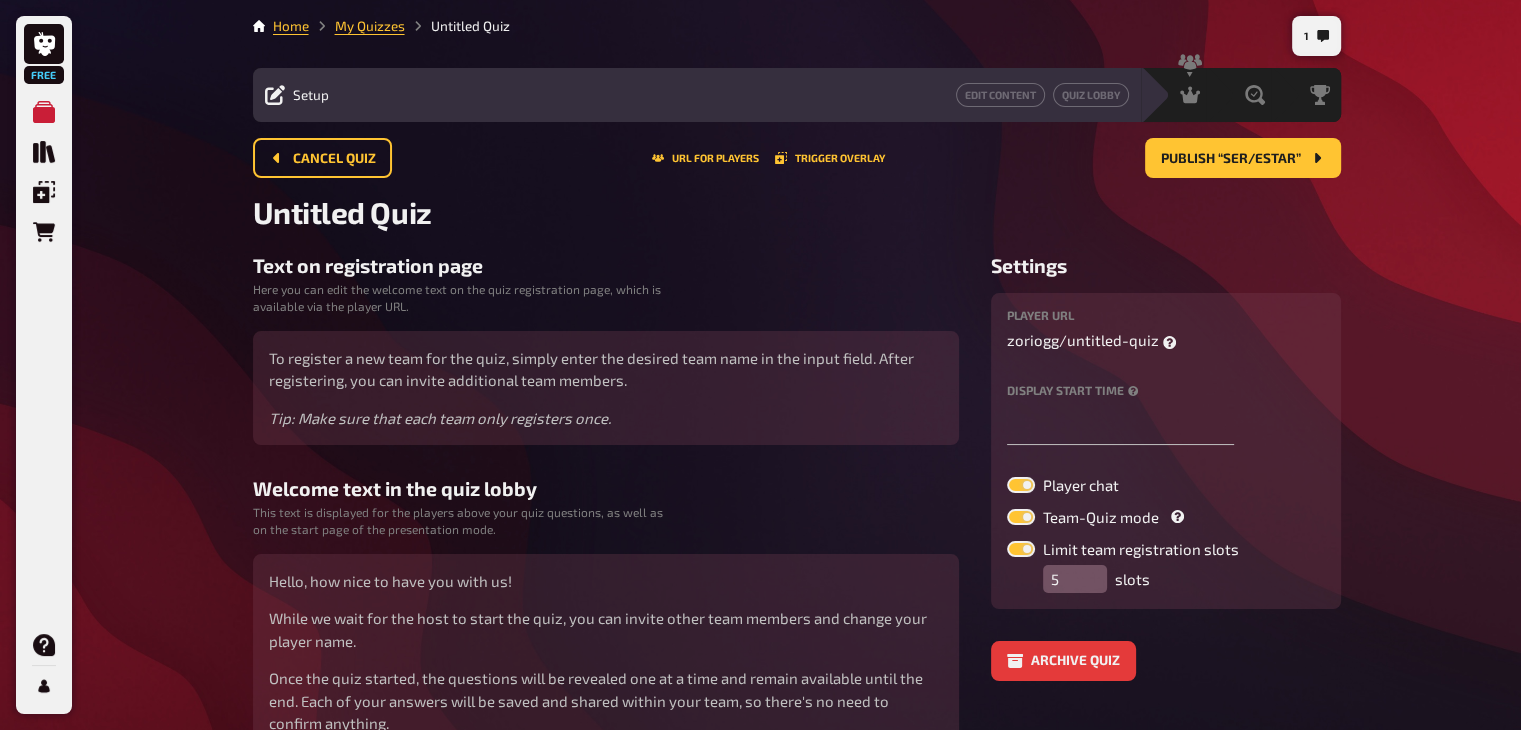 scroll, scrollTop: 0, scrollLeft: 0, axis: both 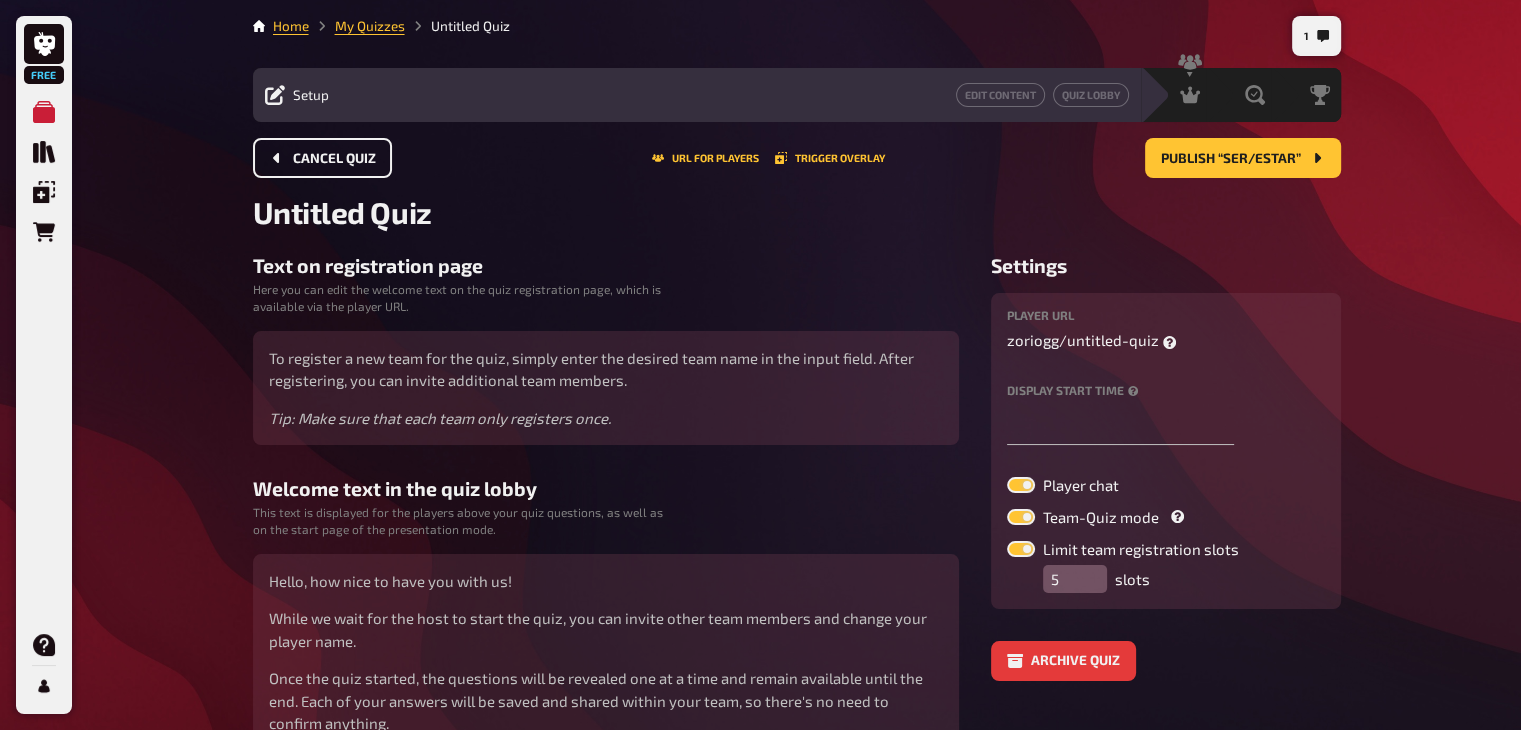 click on "Cancel Quiz" at bounding box center [322, 158] 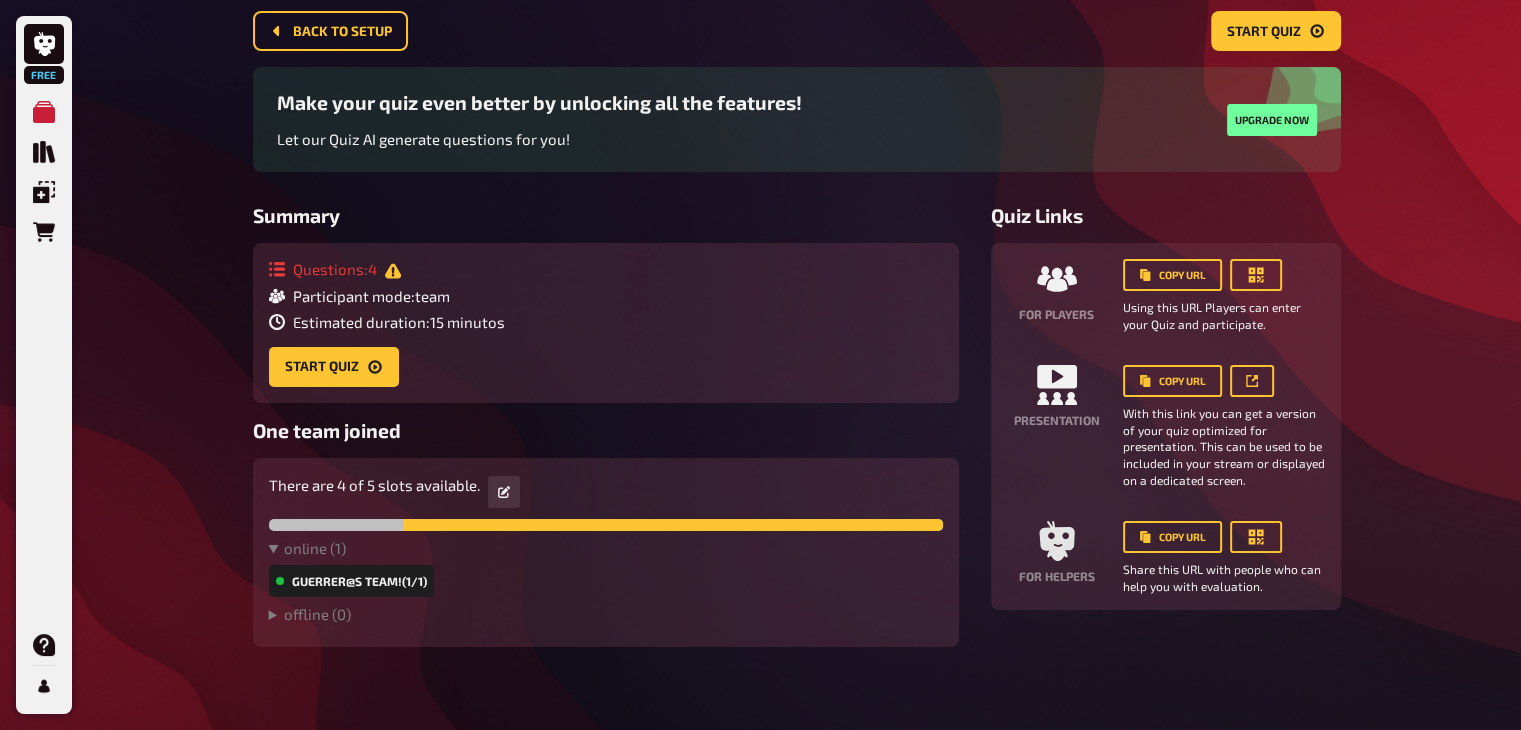 scroll, scrollTop: 128, scrollLeft: 0, axis: vertical 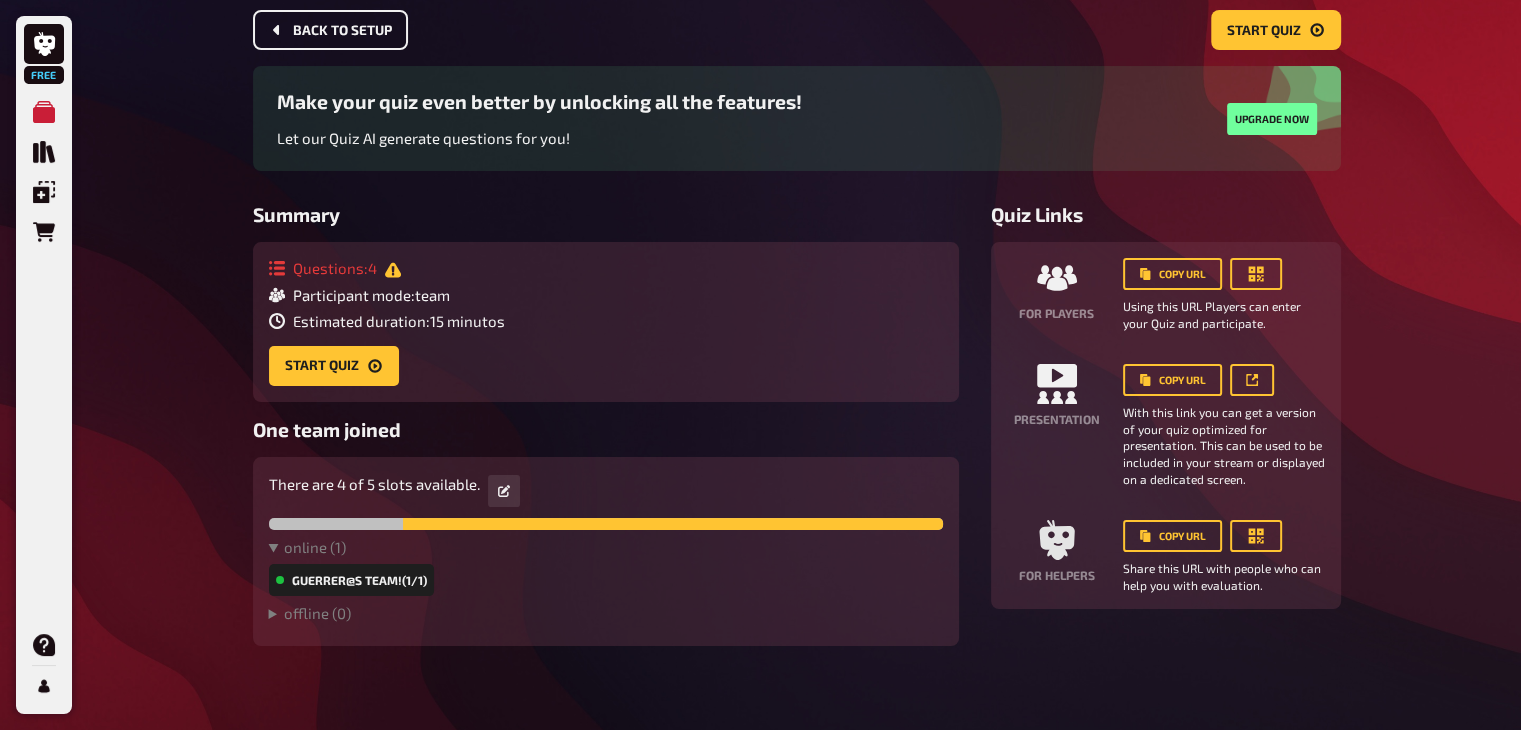 click on "Back to setup" at bounding box center (330, 30) 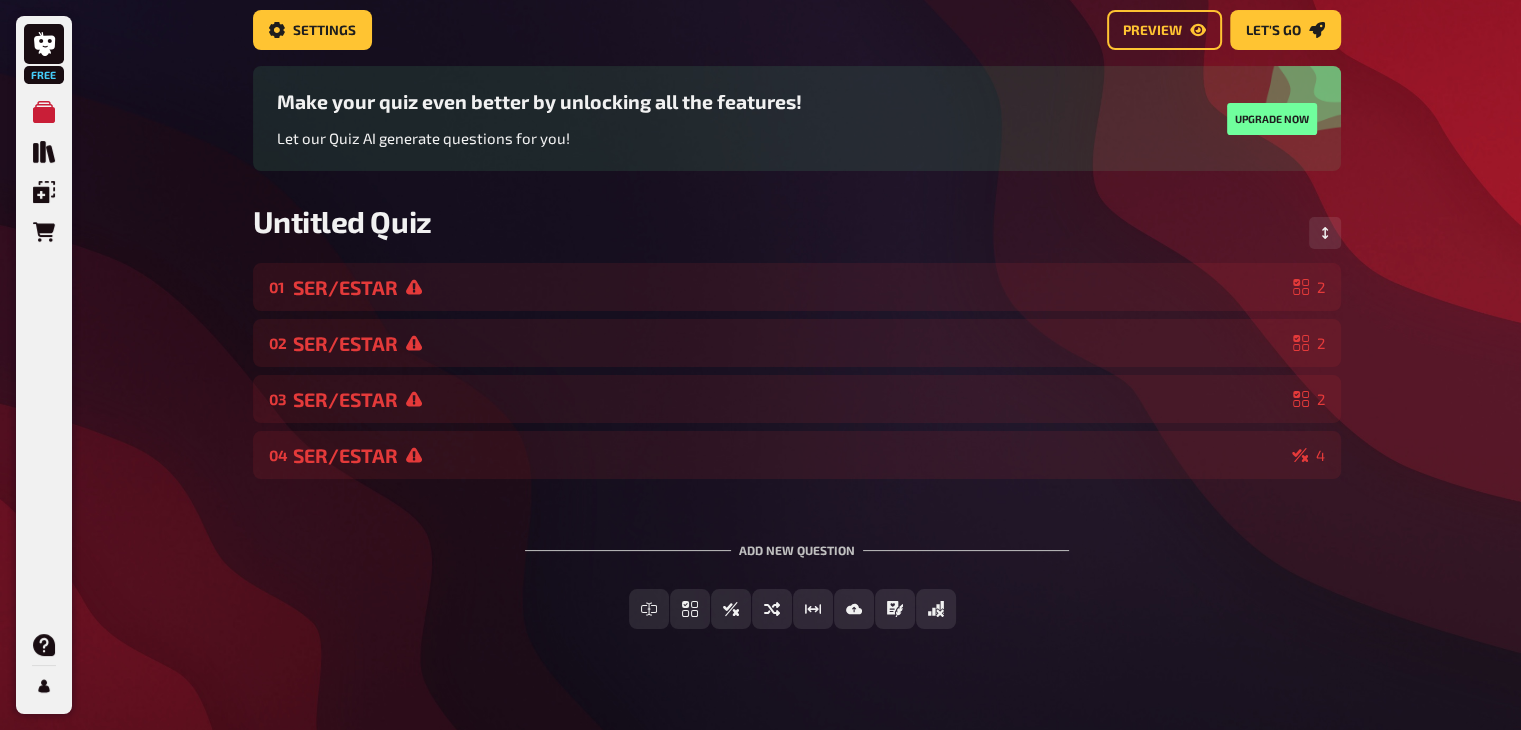 scroll, scrollTop: 0, scrollLeft: 0, axis: both 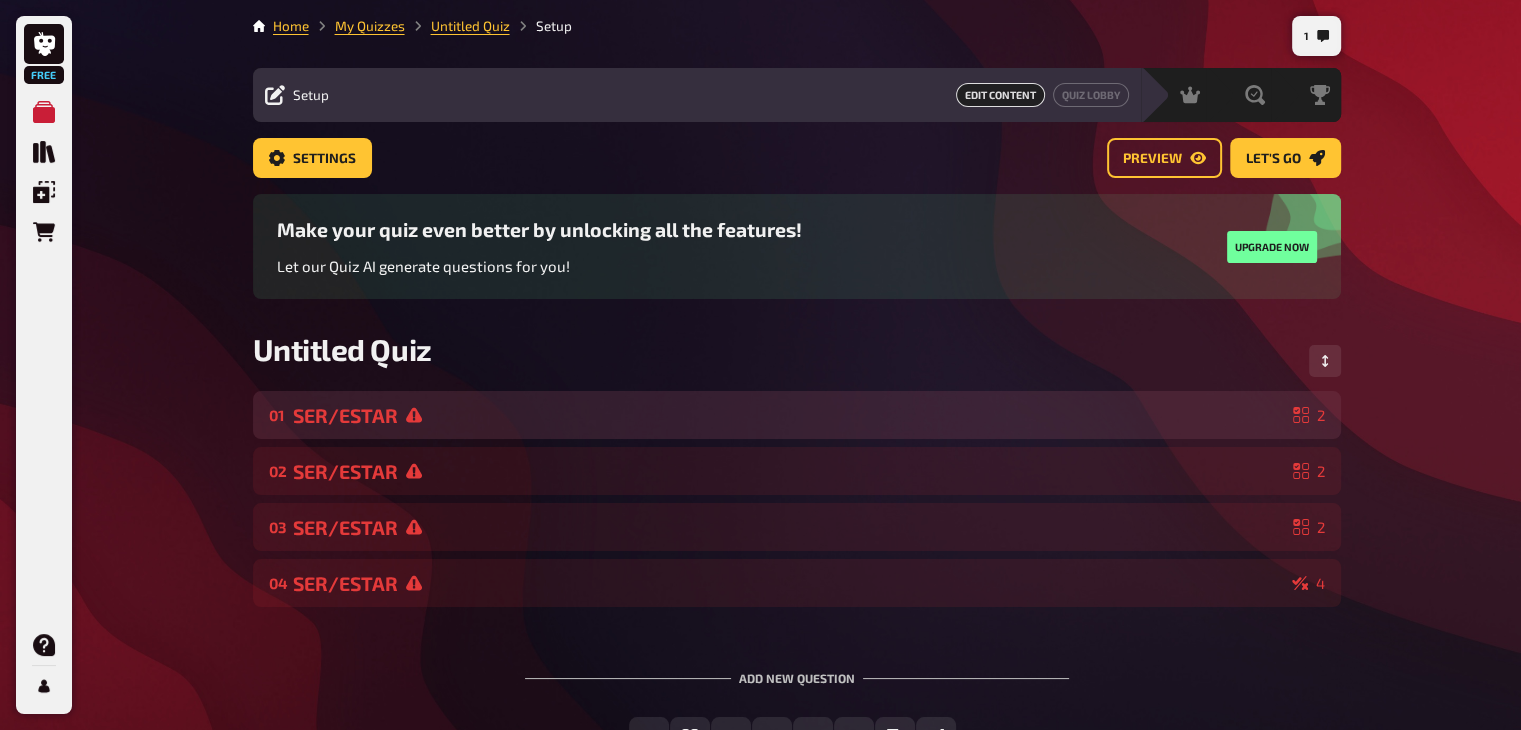 click on "SER/ESTAR" at bounding box center (789, 415) 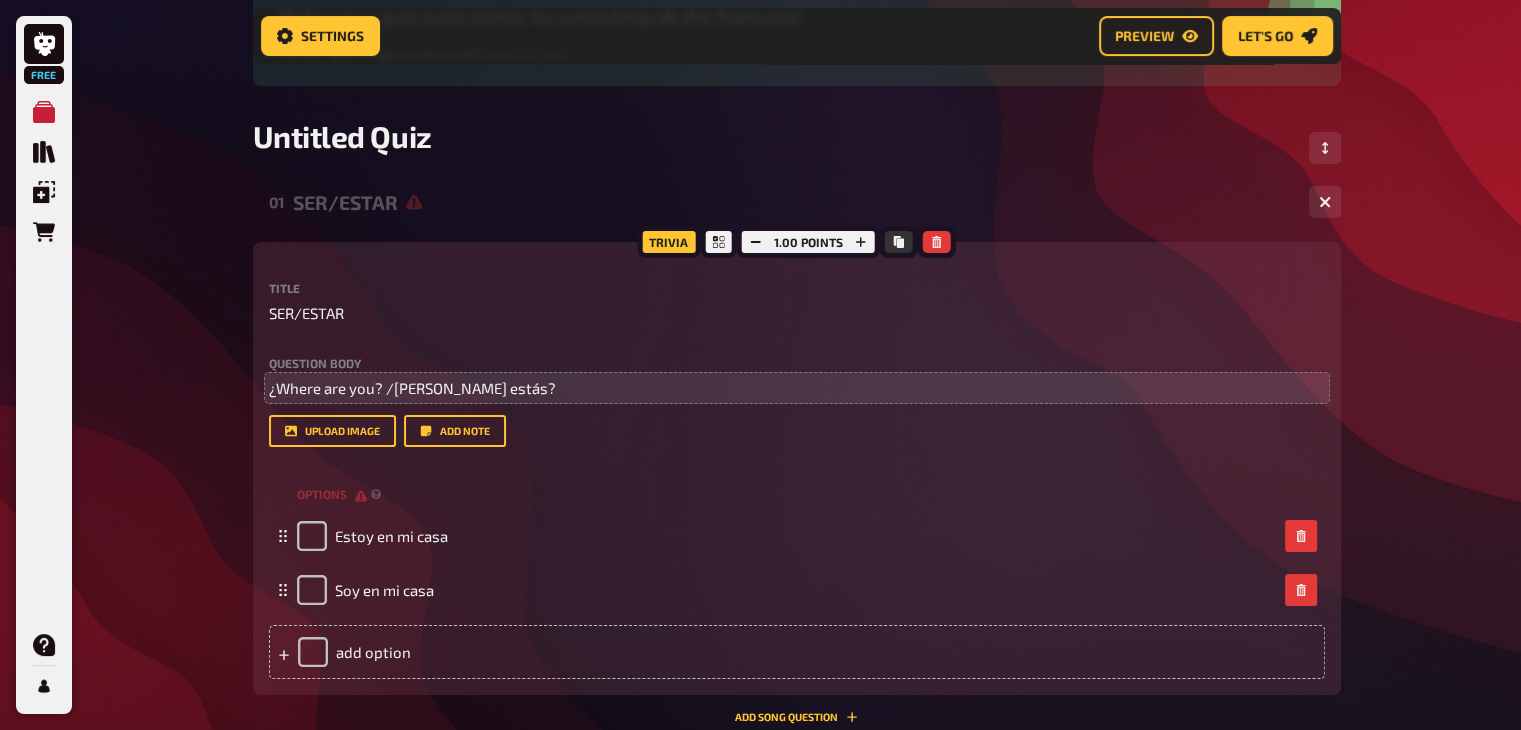 scroll, scrollTop: 235, scrollLeft: 0, axis: vertical 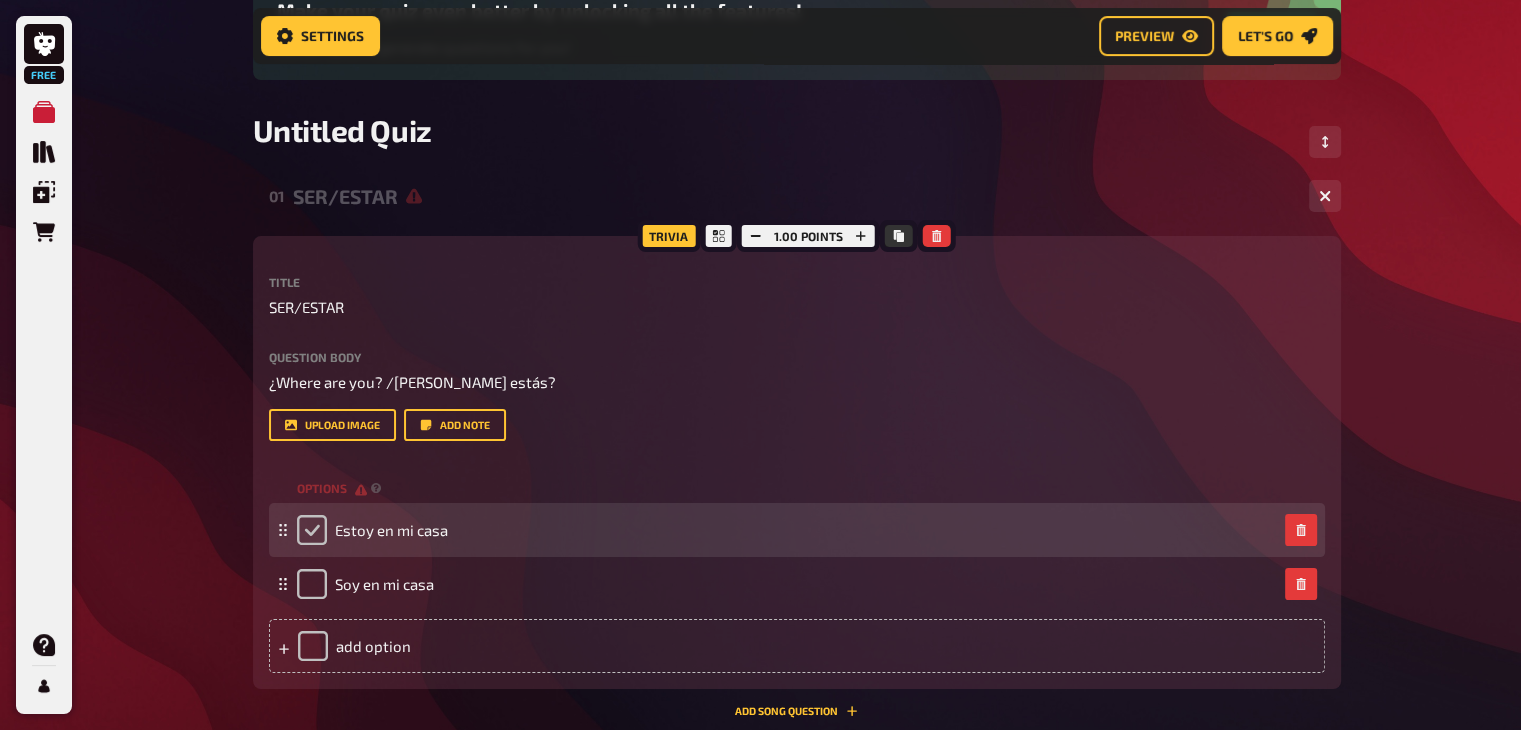 click at bounding box center [312, 530] 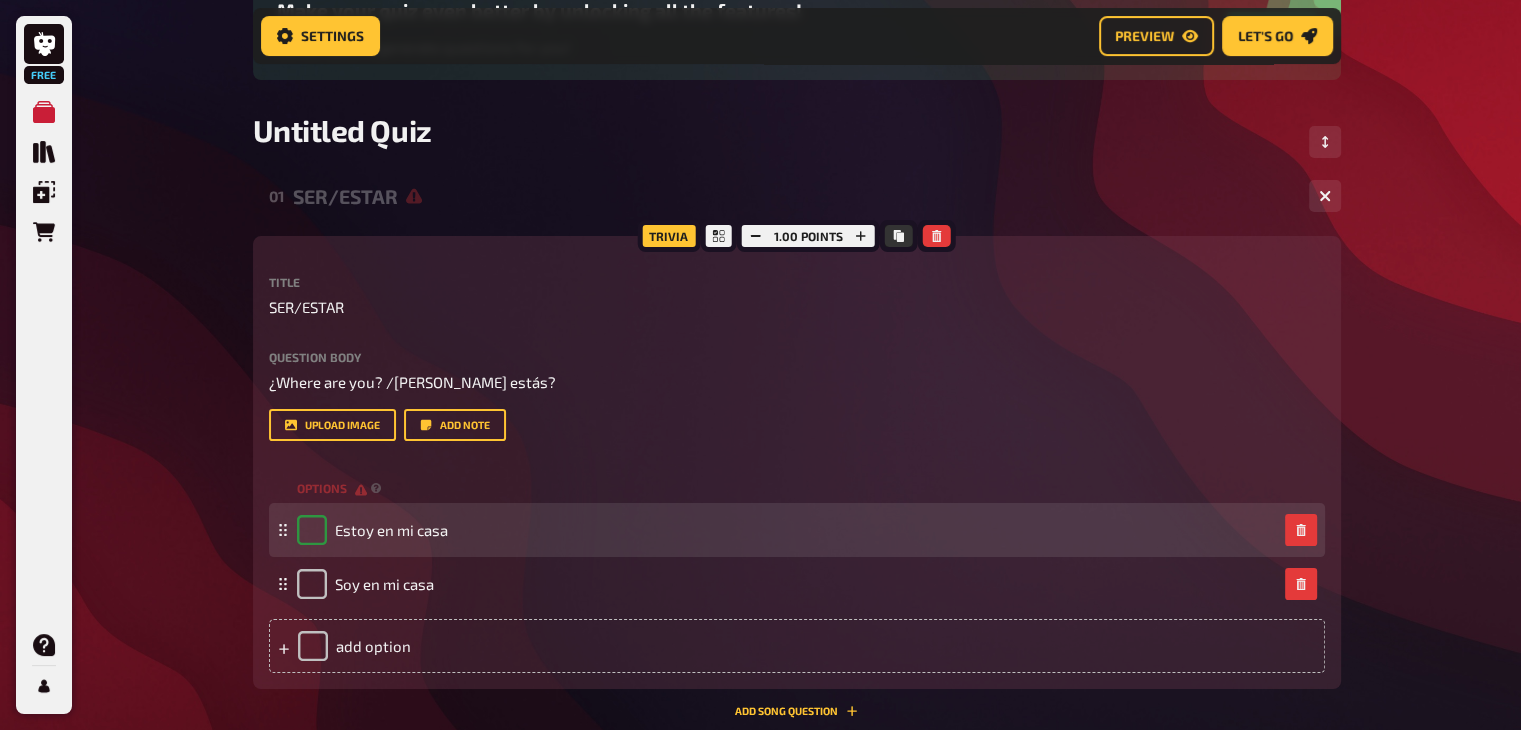 checkbox on "true" 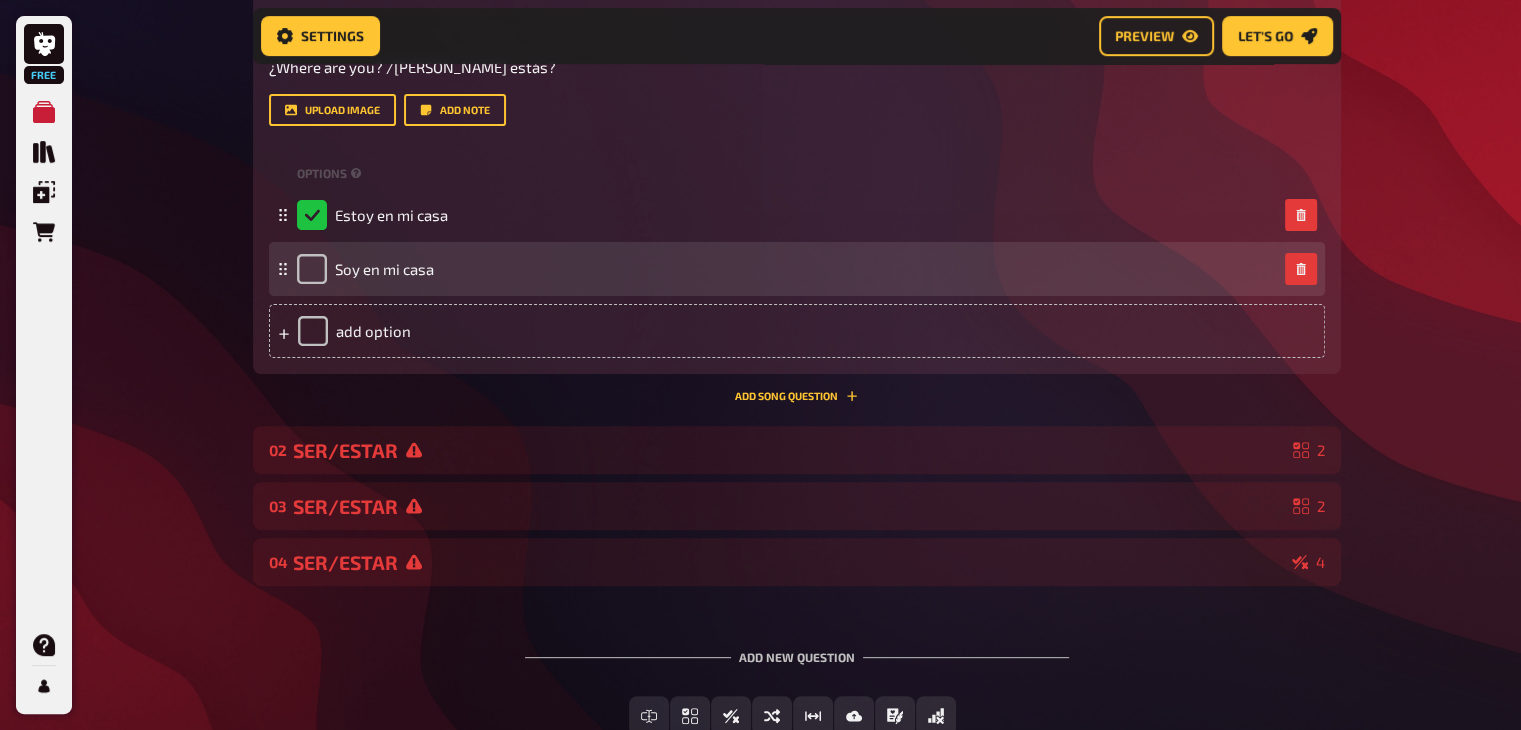 scroll, scrollTop: 555, scrollLeft: 0, axis: vertical 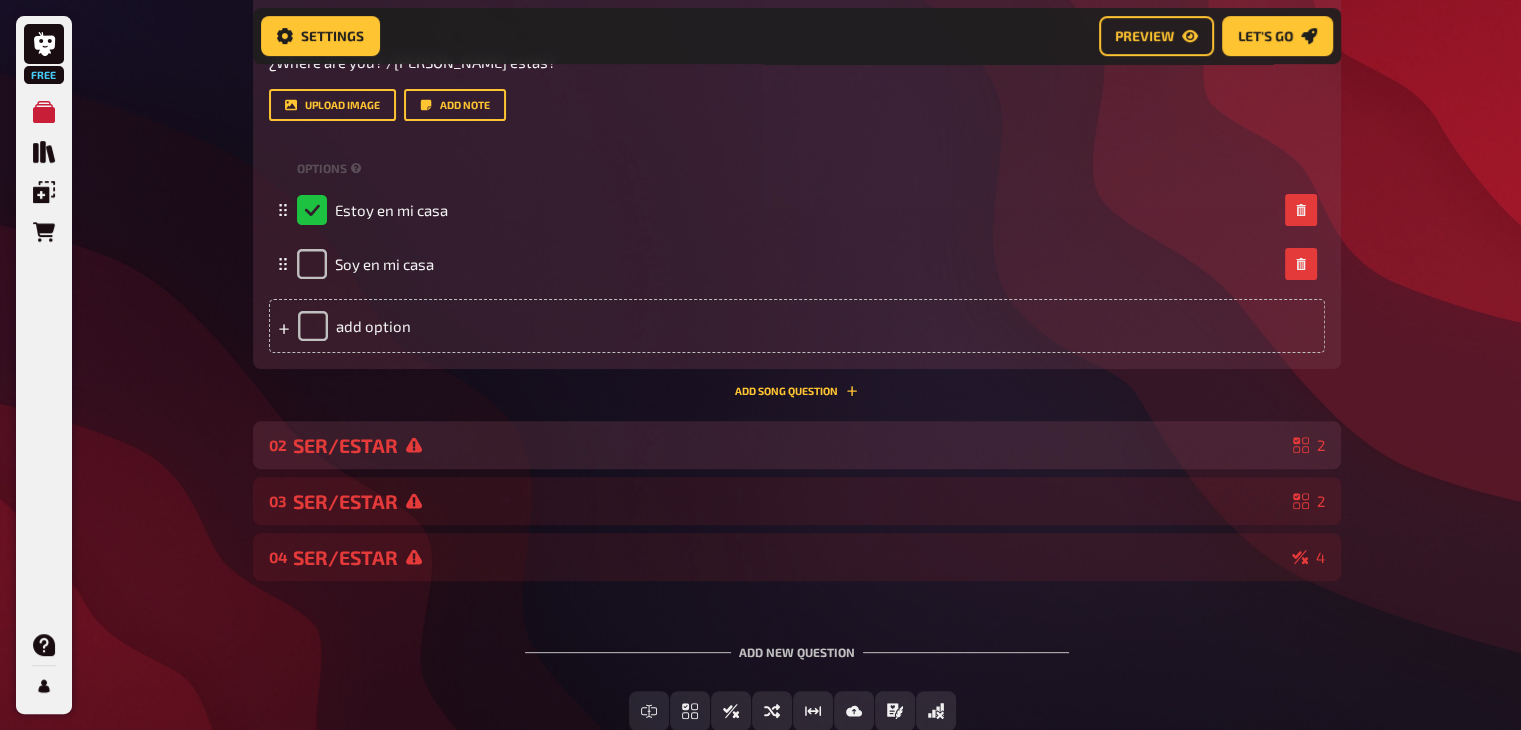 click on "SER/ESTAR" at bounding box center [789, 445] 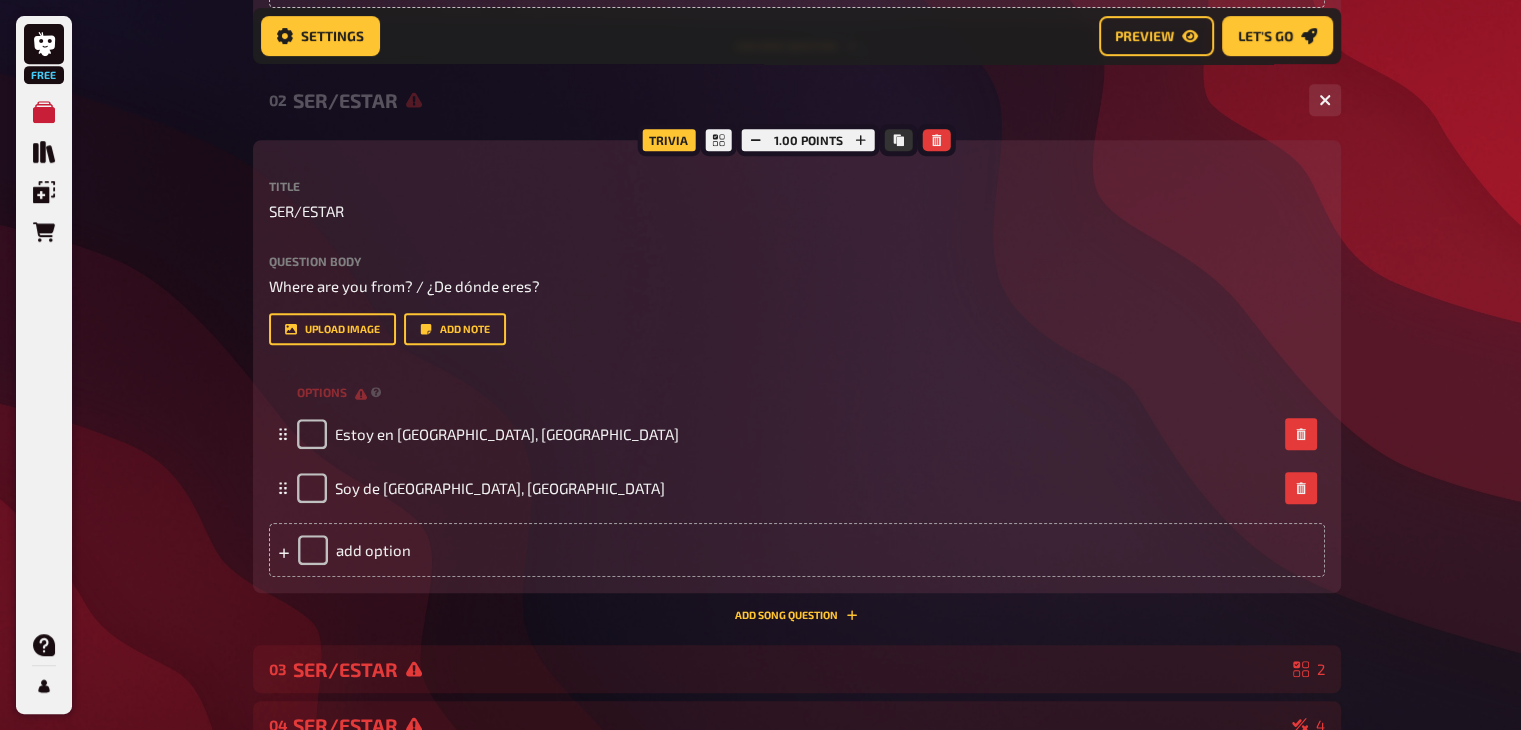 scroll, scrollTop: 912, scrollLeft: 0, axis: vertical 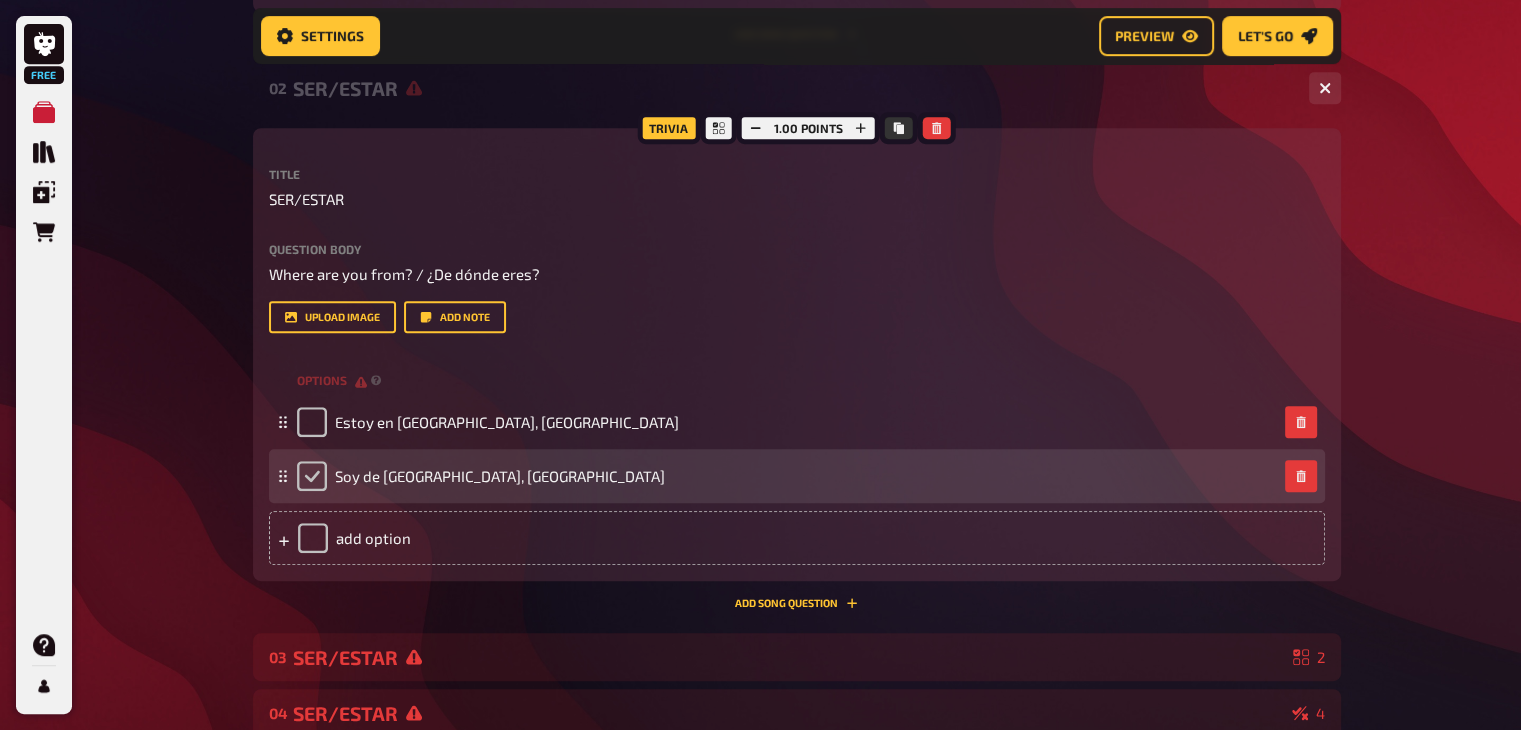 click at bounding box center [312, 476] 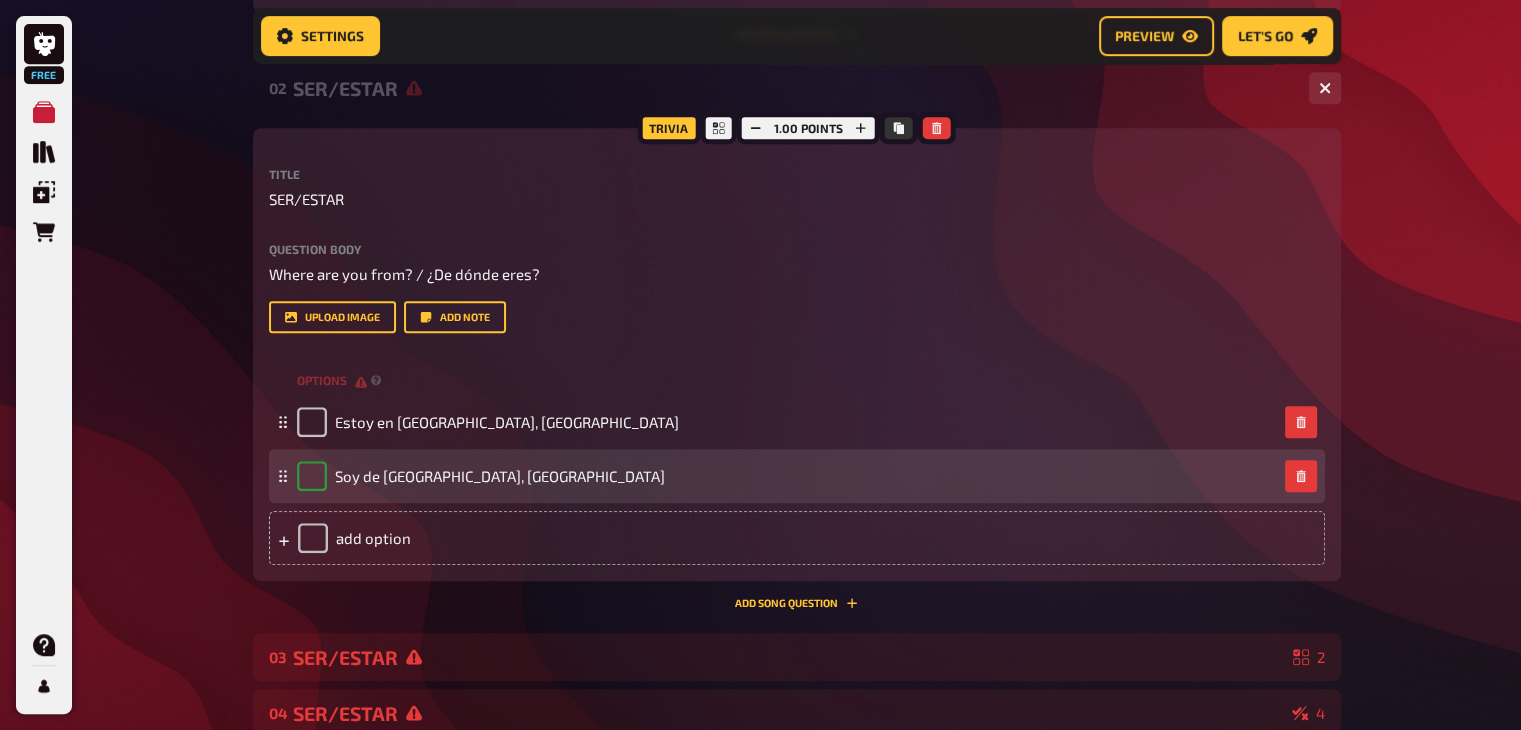 checkbox on "true" 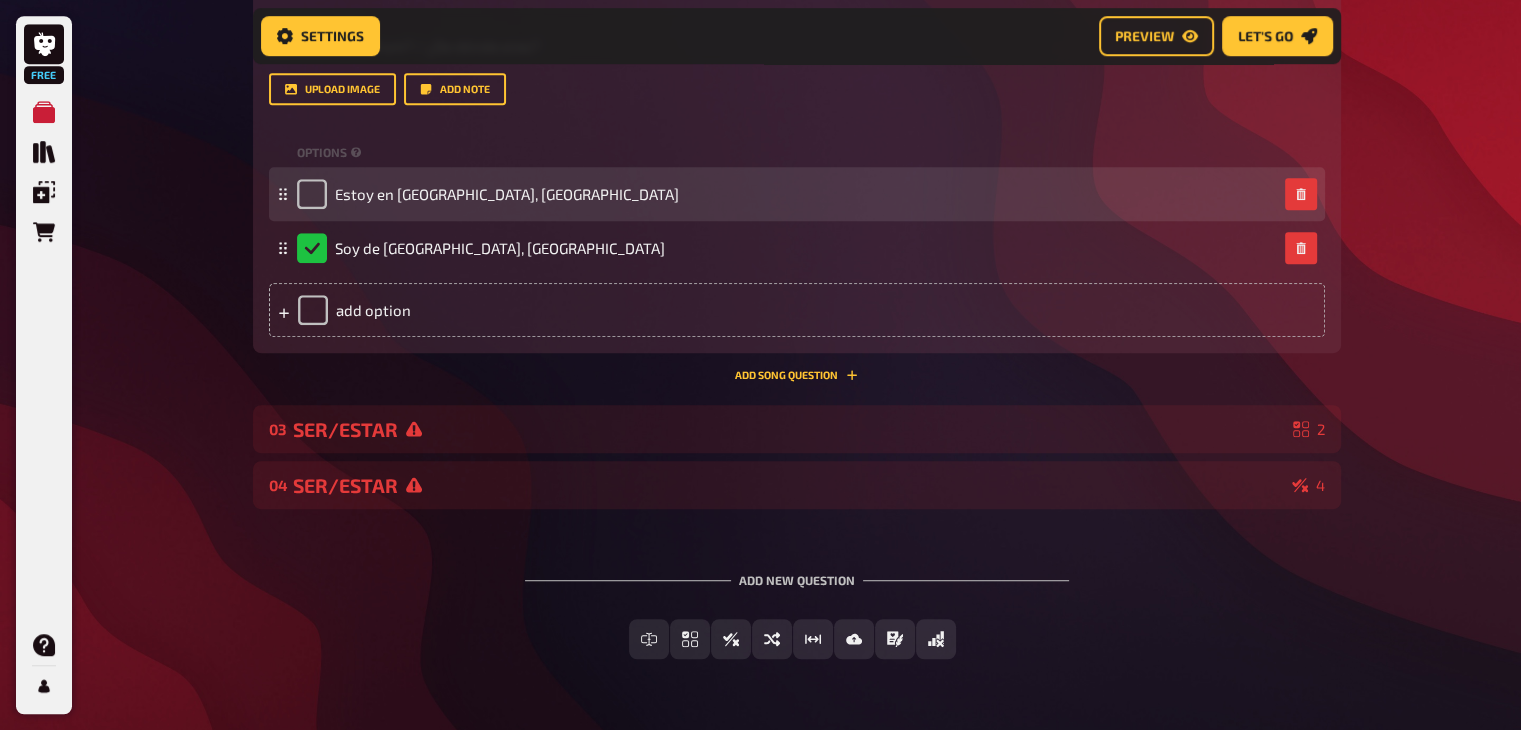 scroll, scrollTop: 1198, scrollLeft: 0, axis: vertical 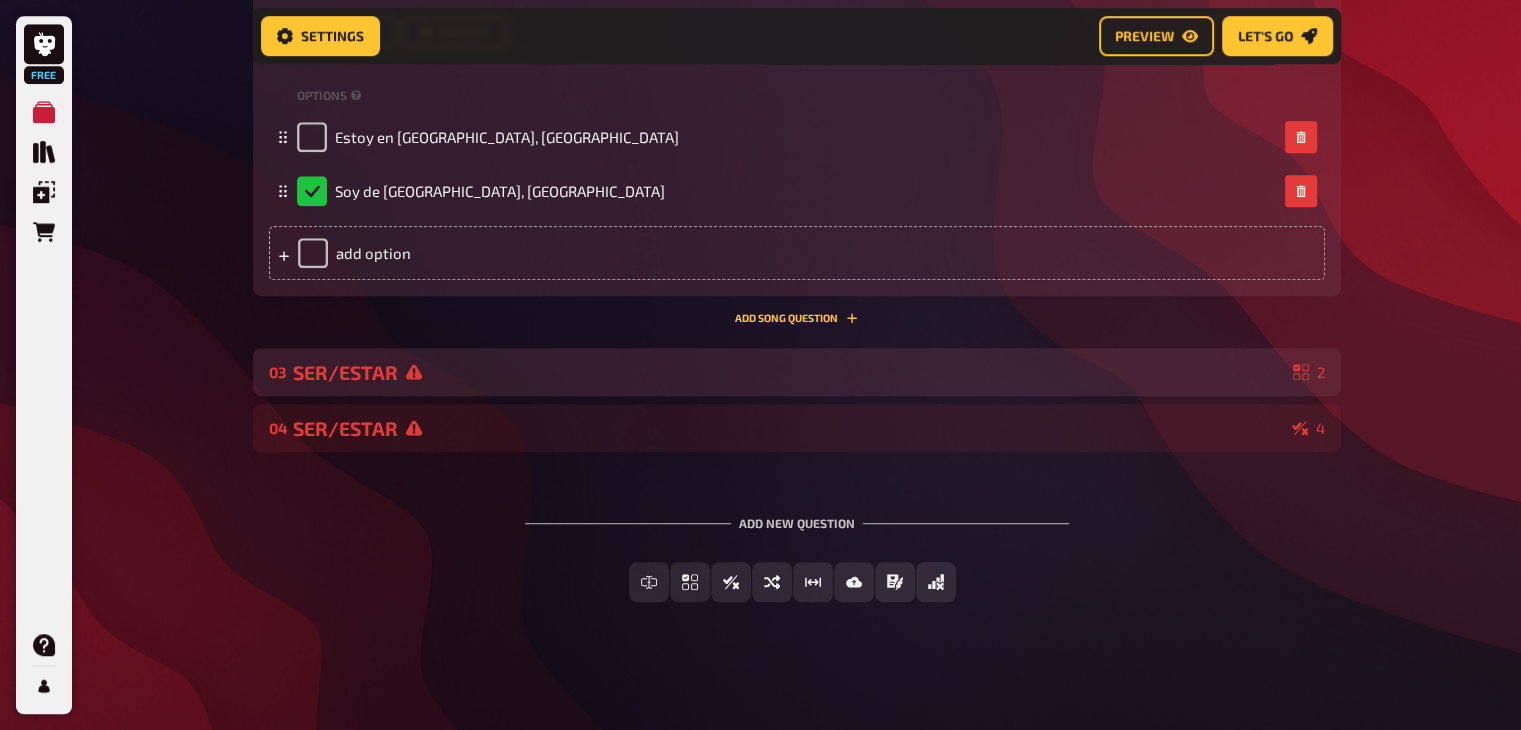 click on "03 SER/ESTAR 2" at bounding box center (797, 372) 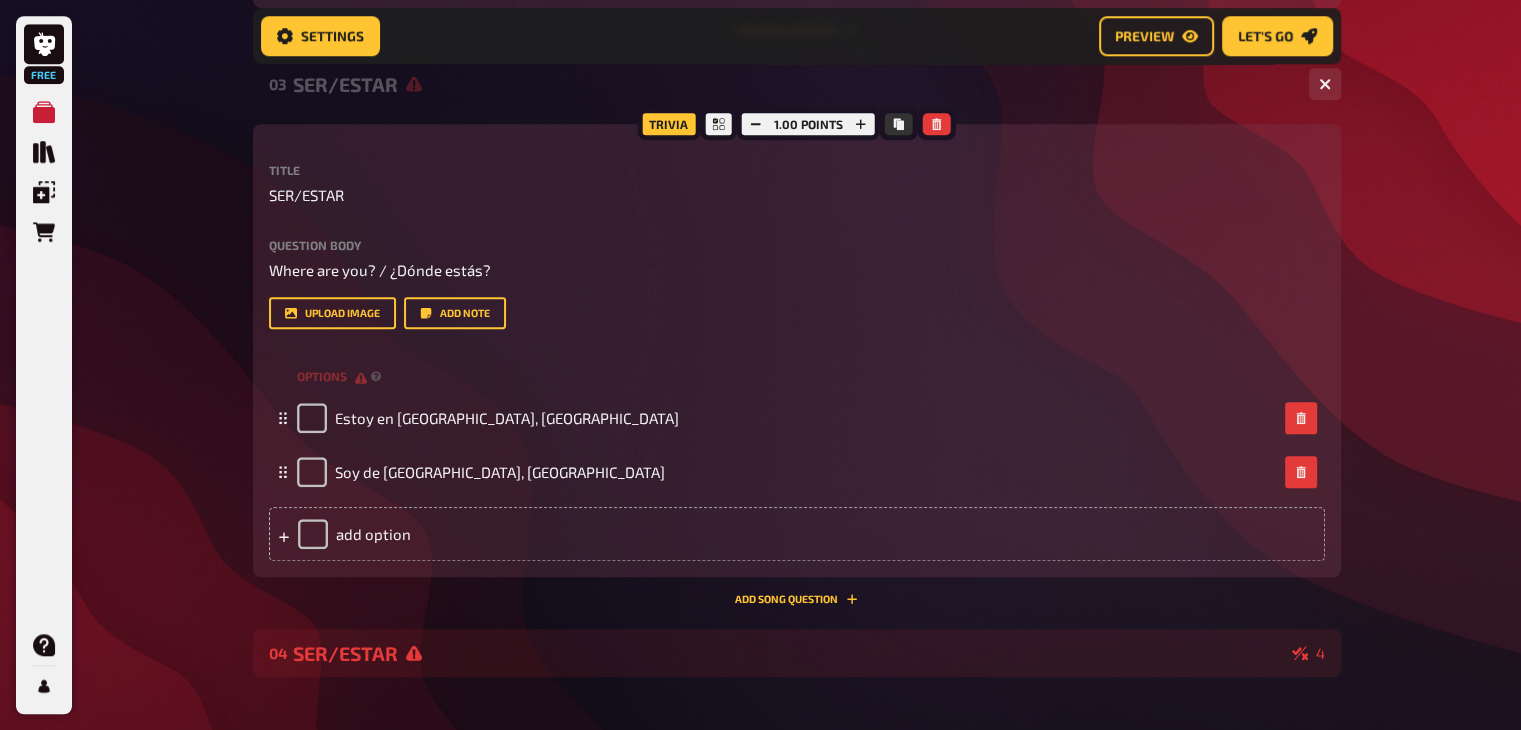 scroll, scrollTop: 1486, scrollLeft: 0, axis: vertical 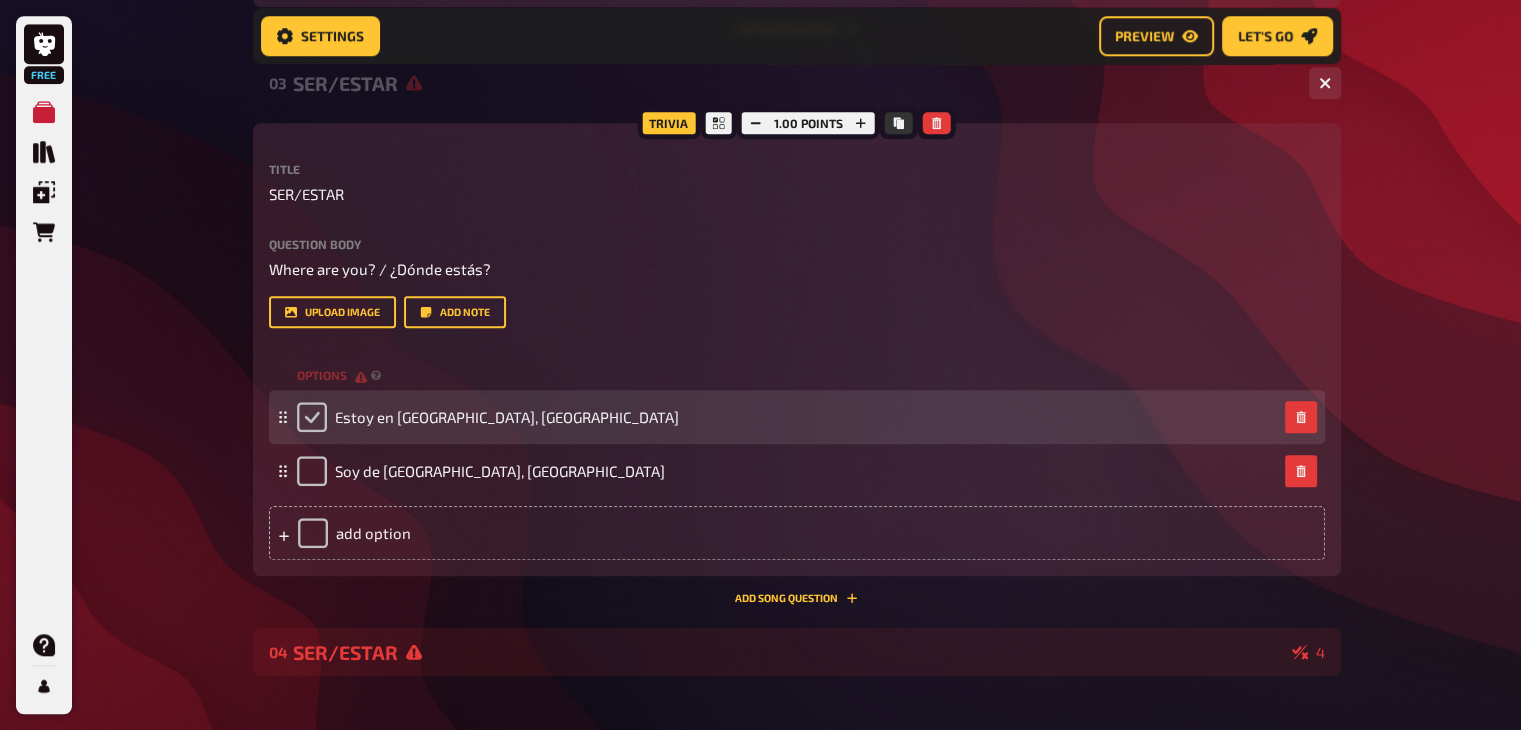 click at bounding box center (312, 417) 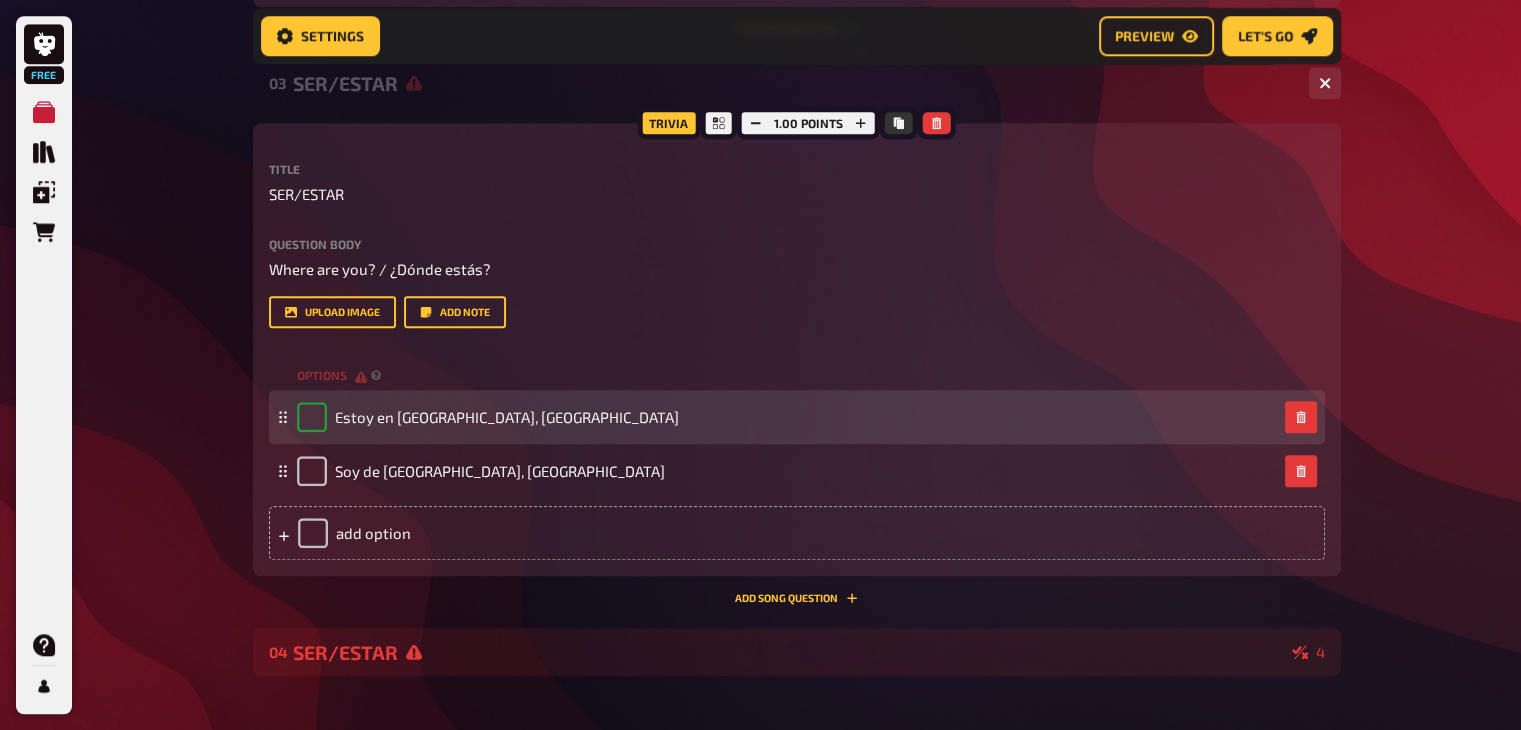 checkbox on "true" 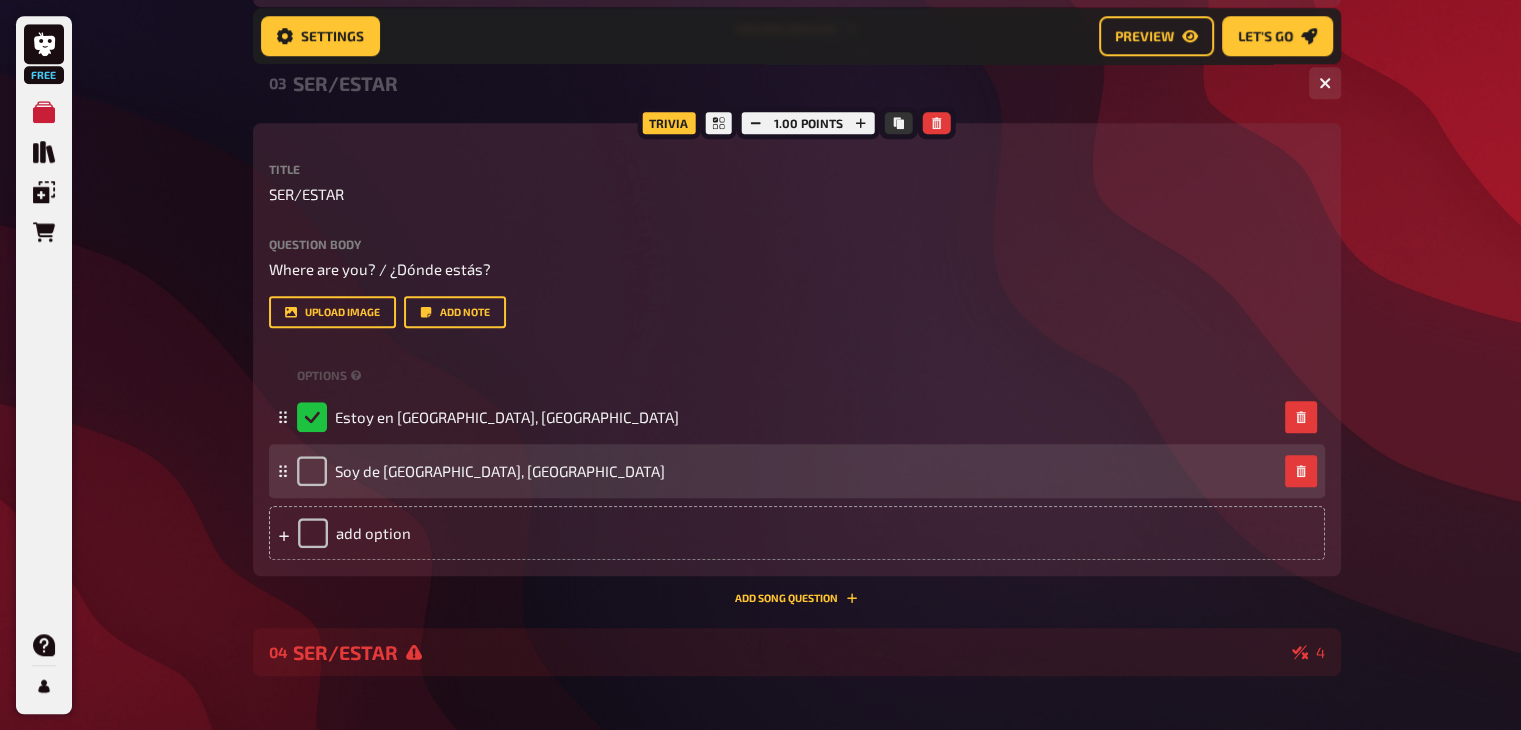scroll, scrollTop: 1712, scrollLeft: 0, axis: vertical 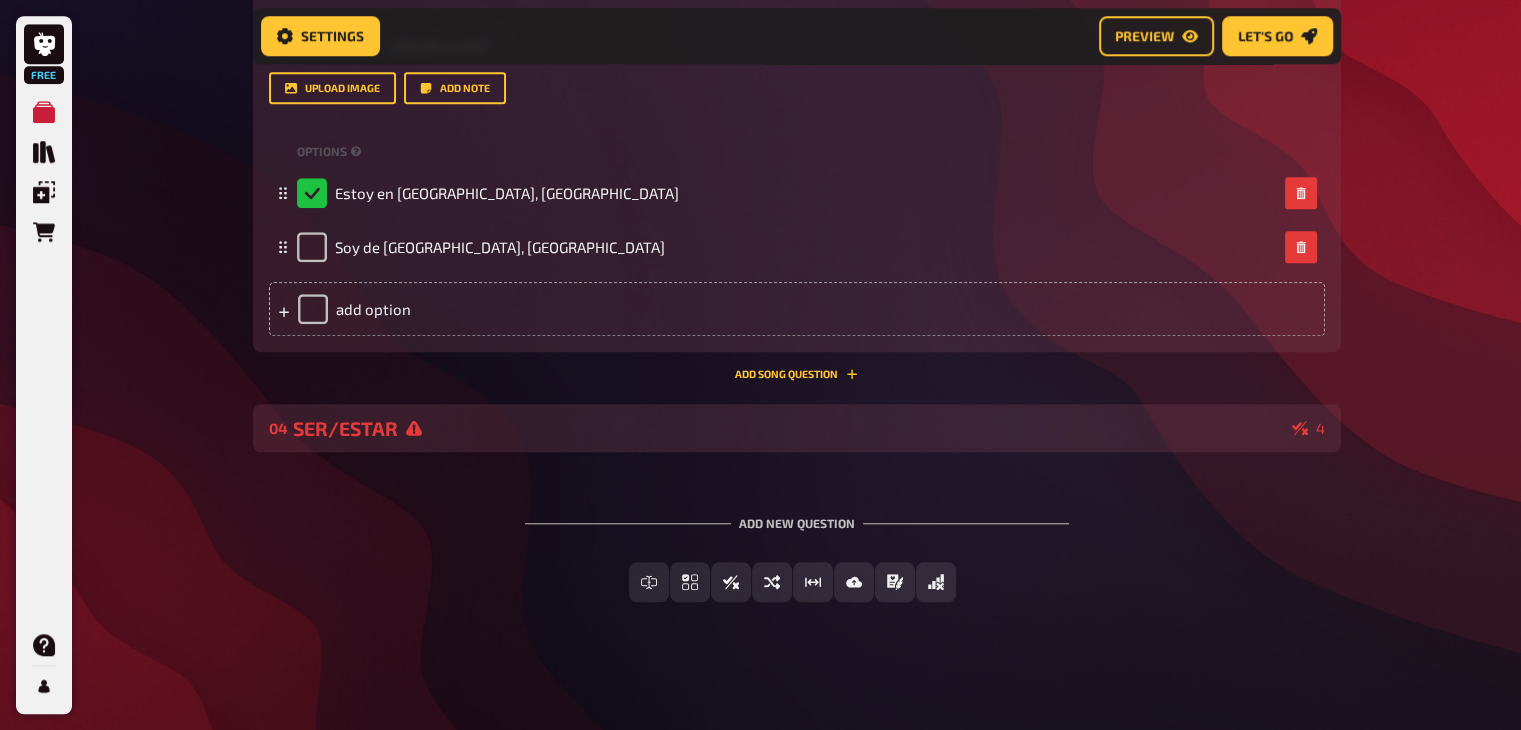 click on "SER/ESTAR" at bounding box center [788, 428] 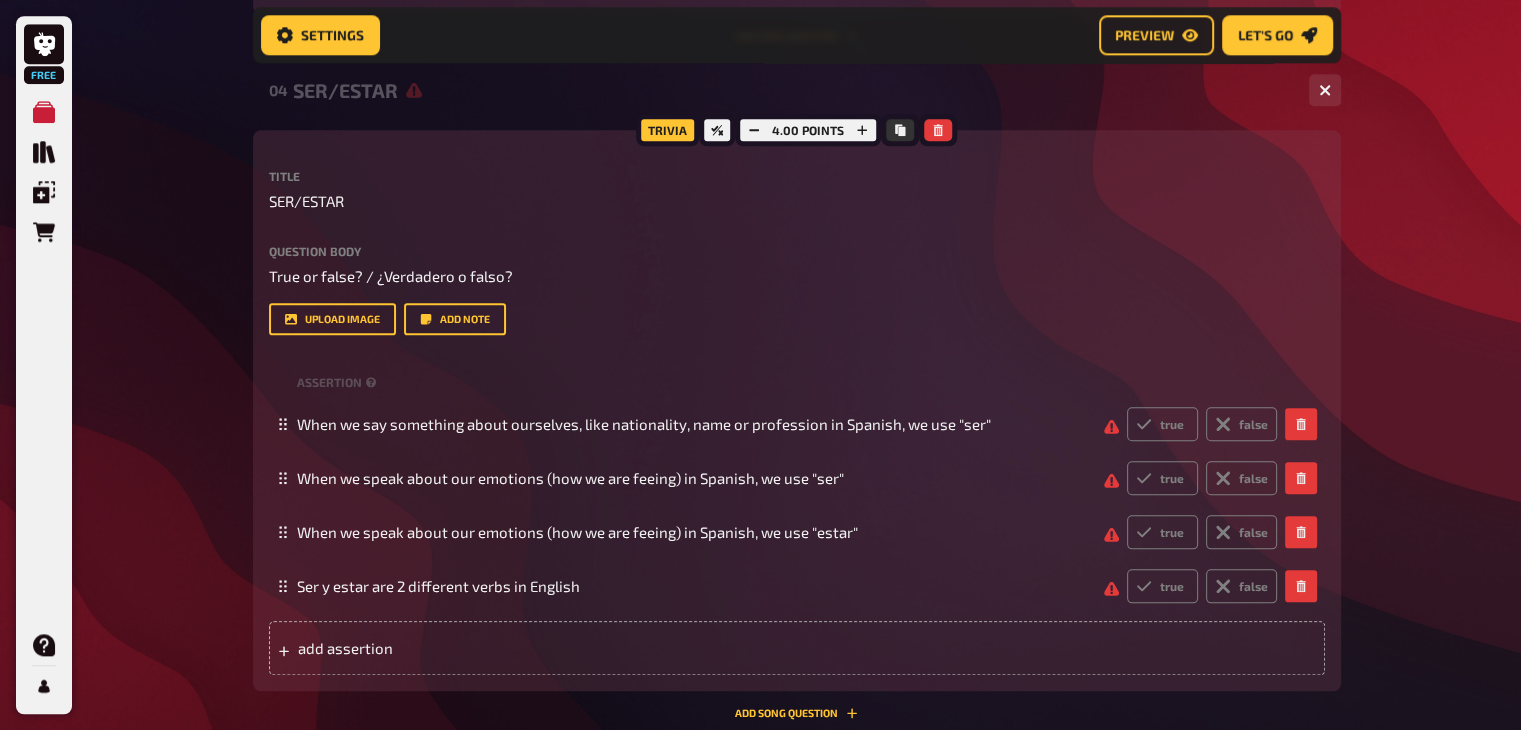 scroll, scrollTop: 2050, scrollLeft: 0, axis: vertical 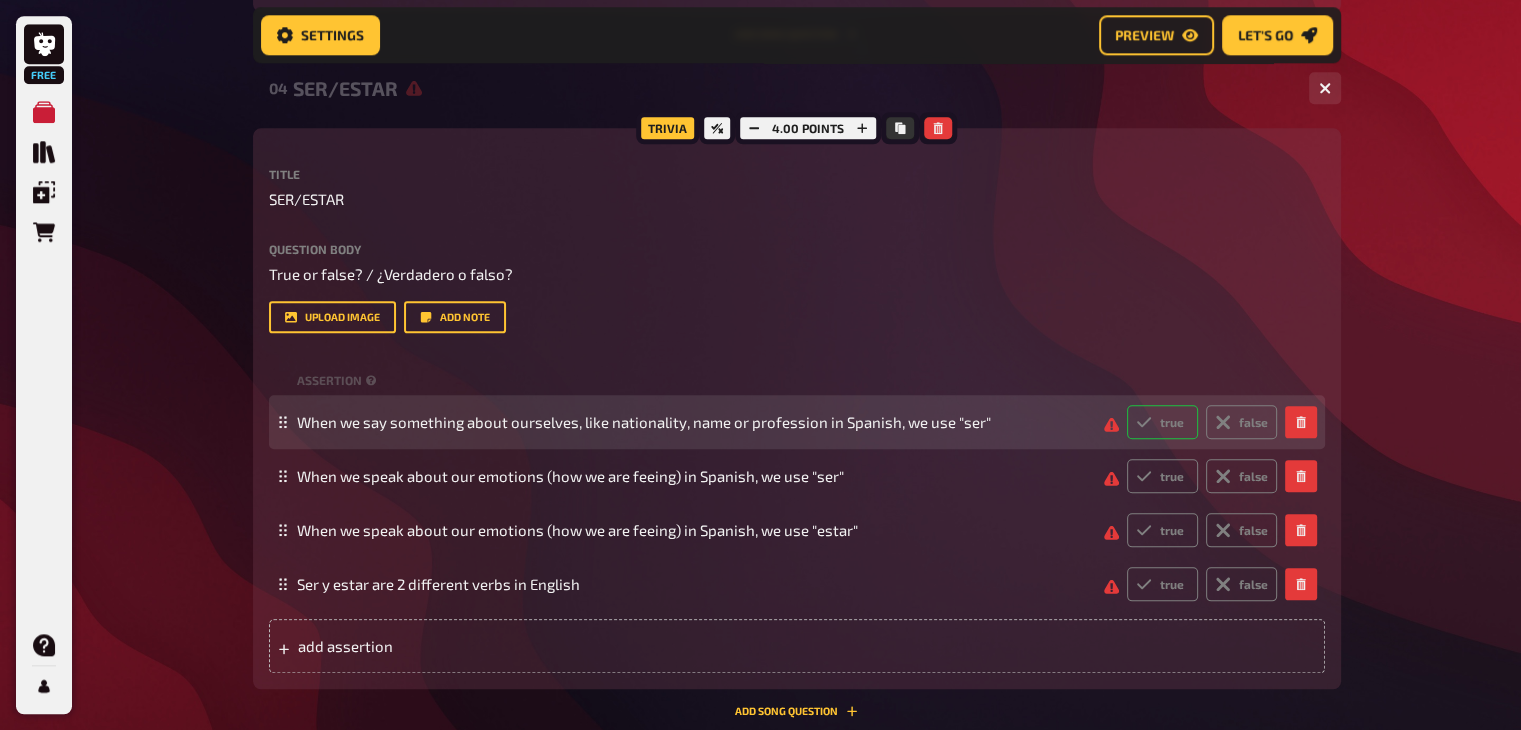 click on "true" at bounding box center [1162, 422] 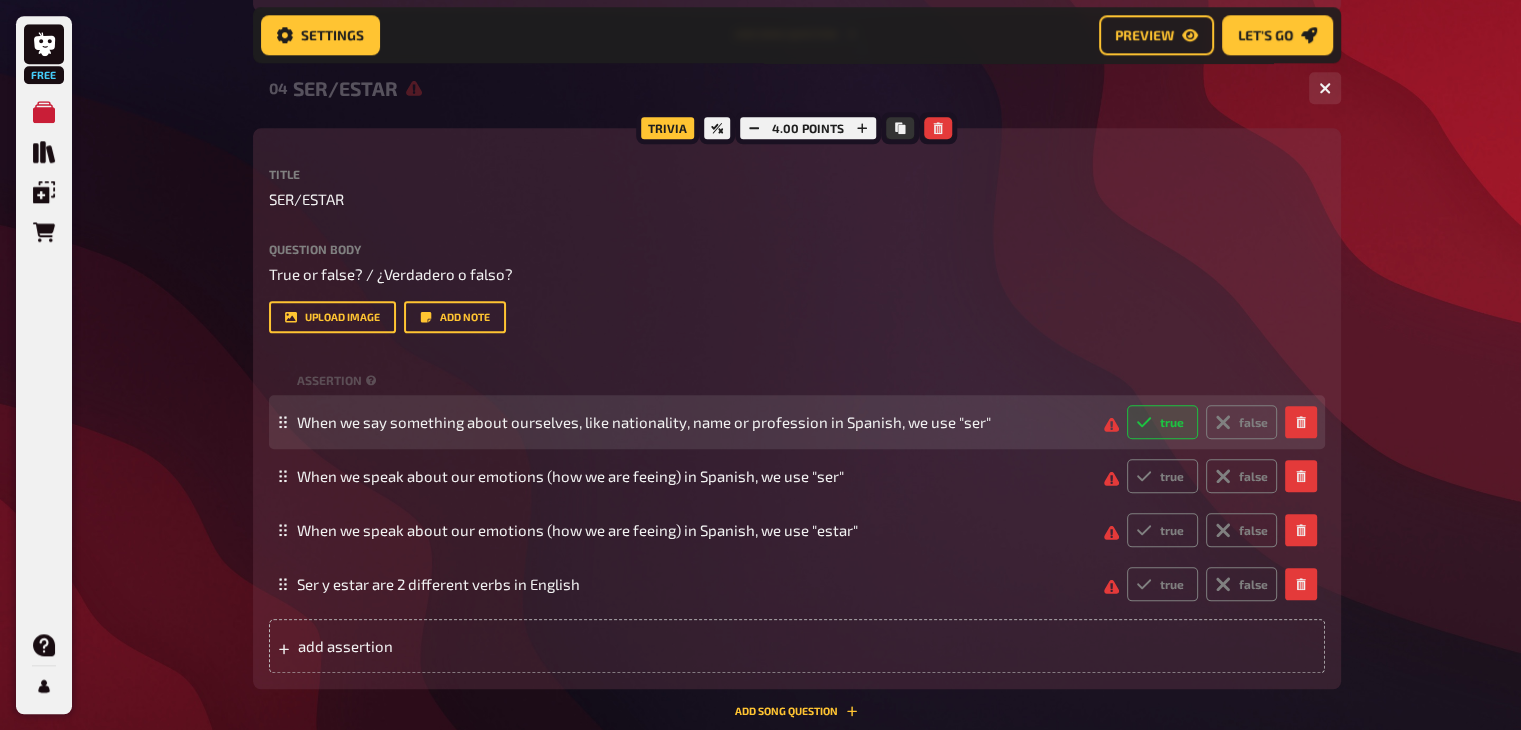 radio on "true" 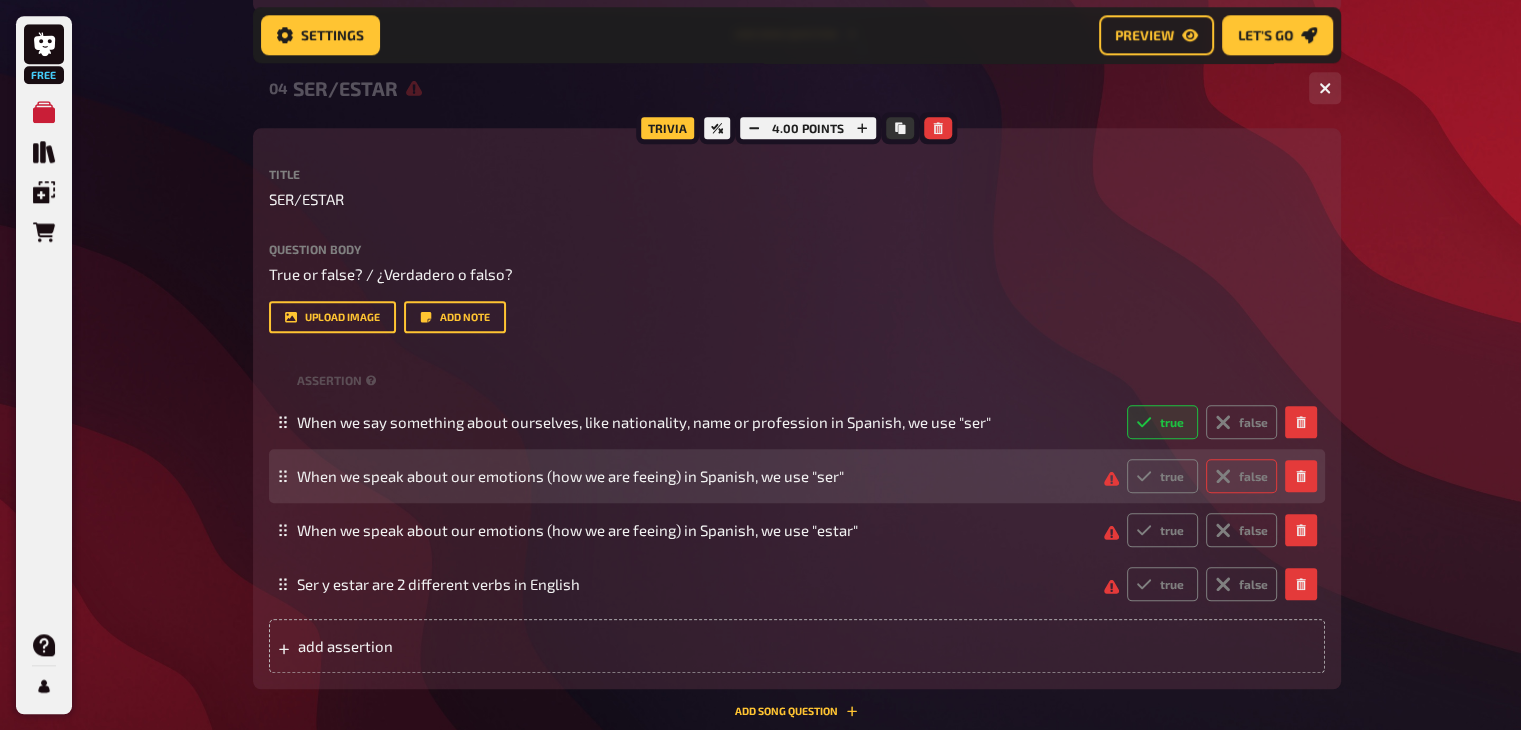 click on "false" at bounding box center [1241, 476] 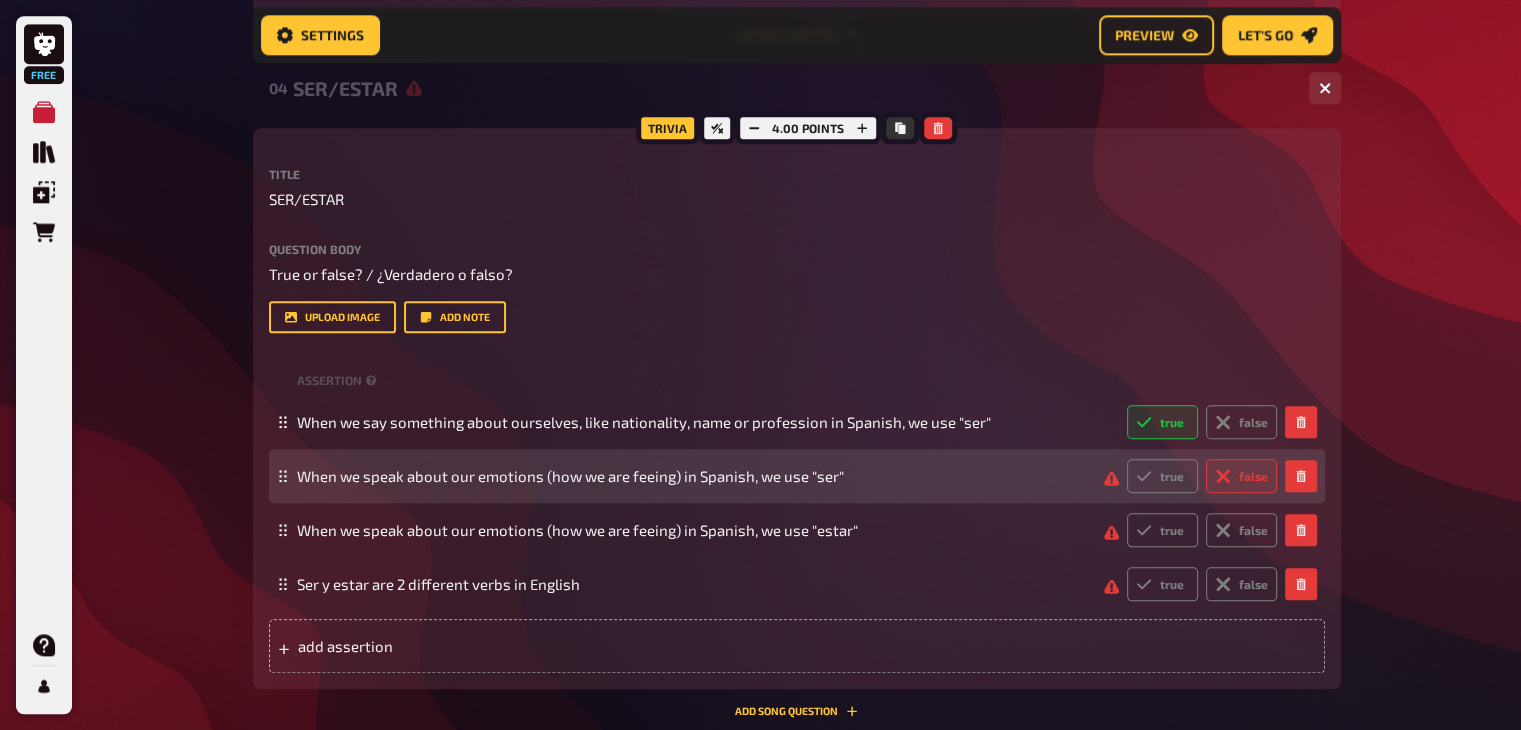radio on "true" 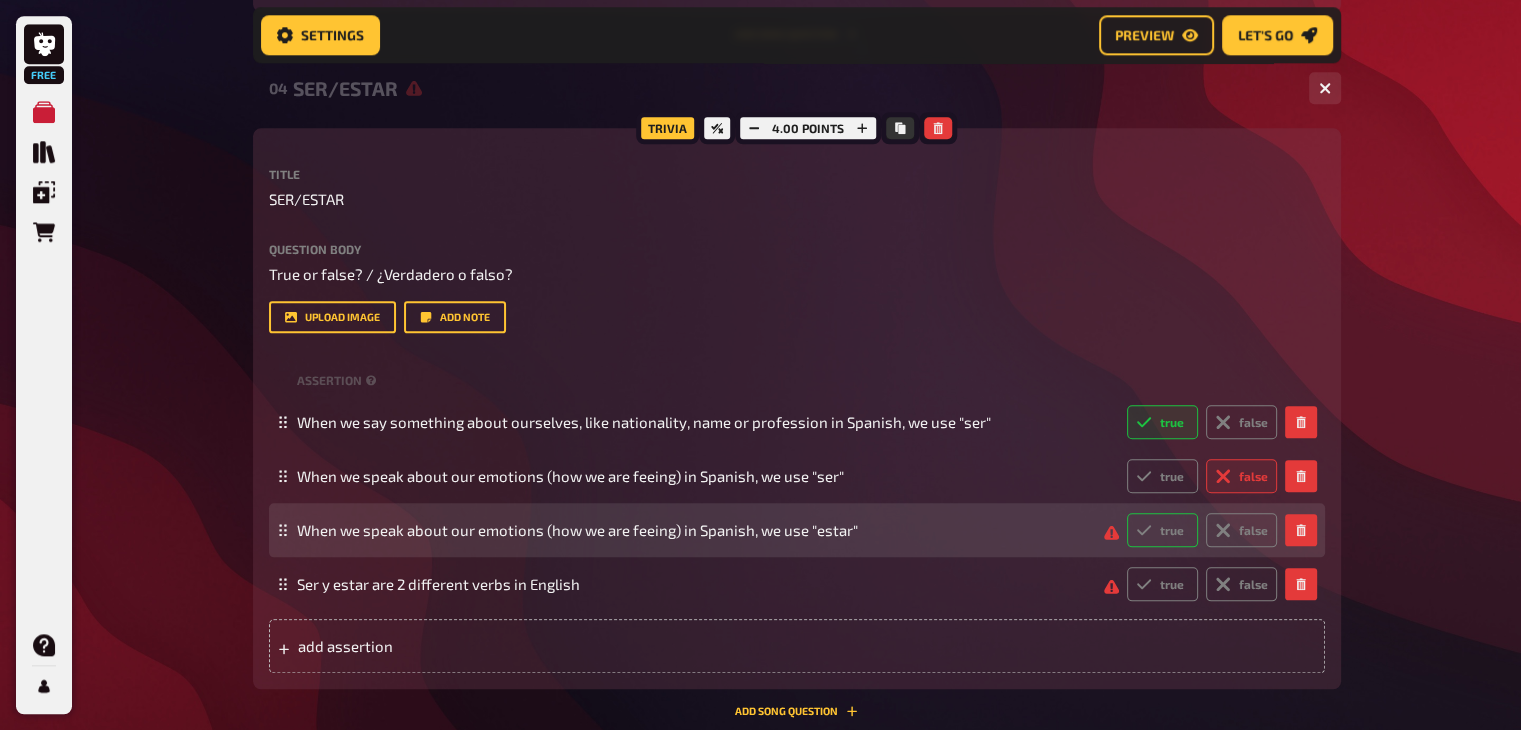 click on "true" at bounding box center [1162, 530] 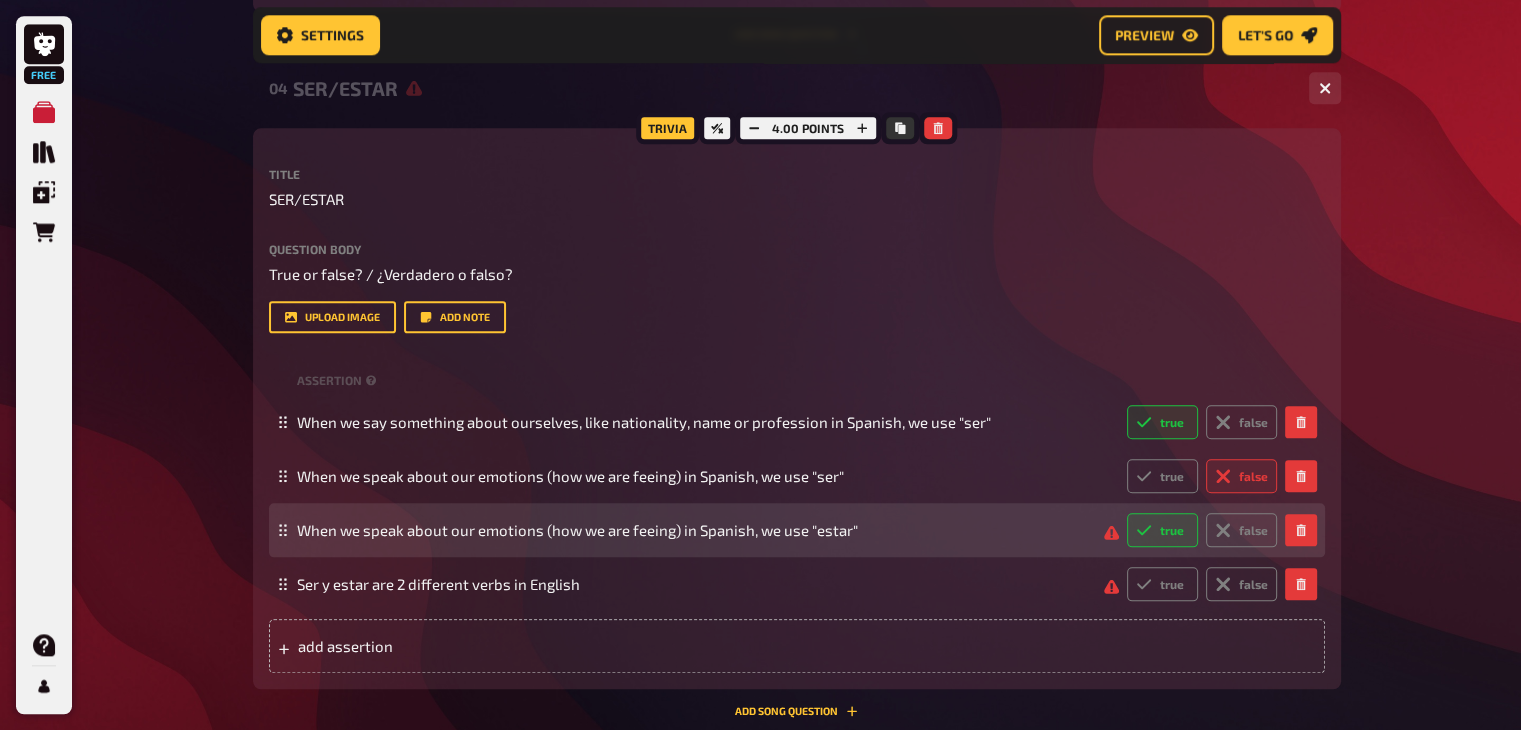 radio on "true" 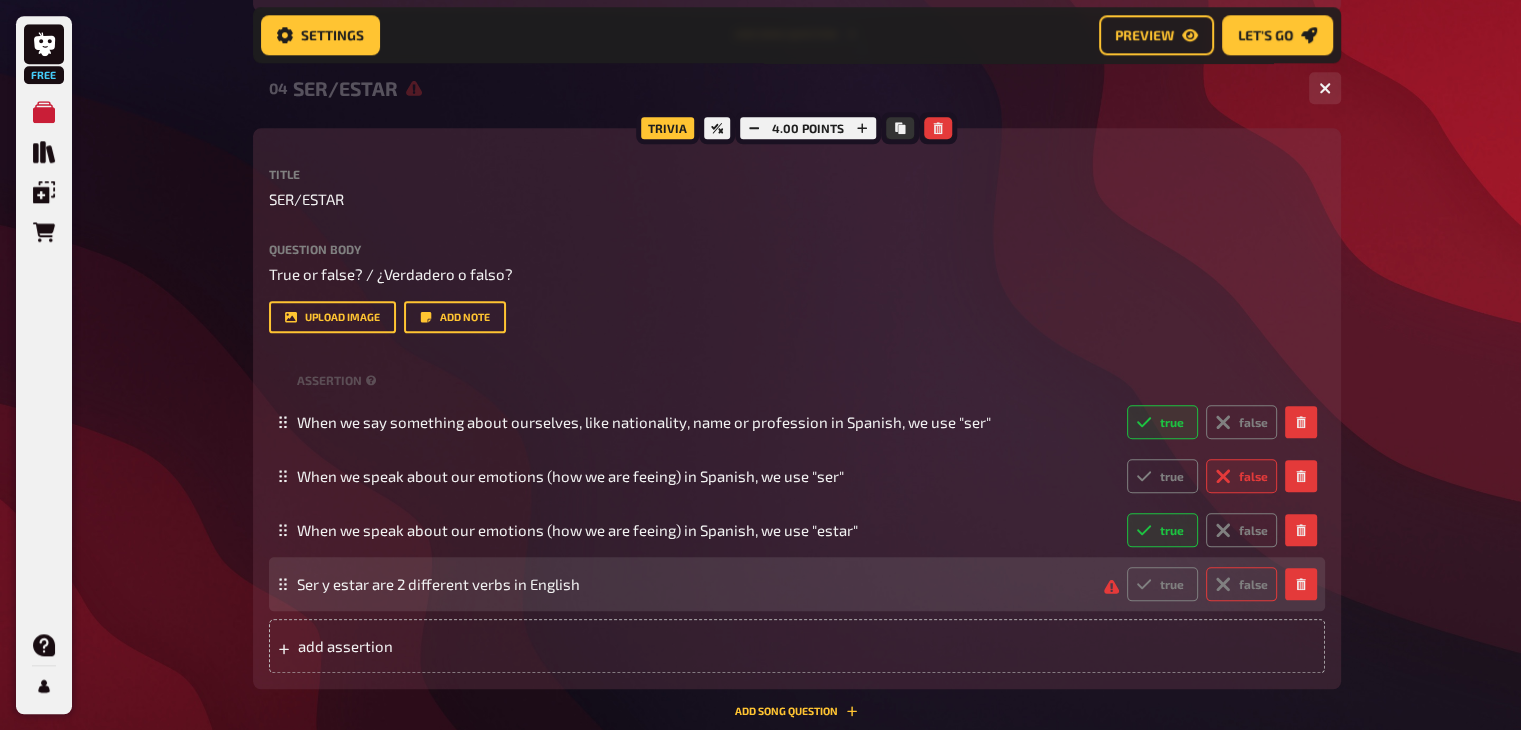 click 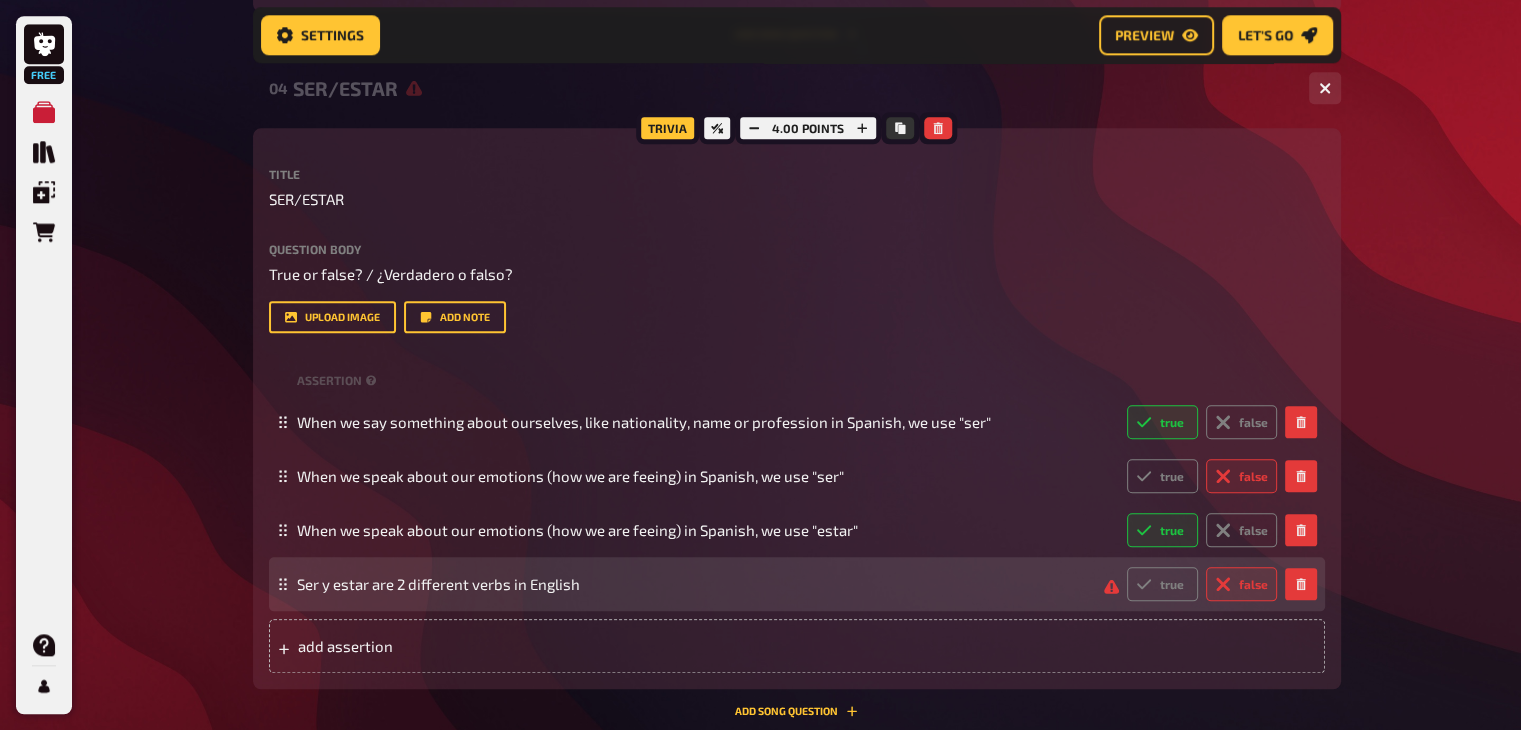 radio on "true" 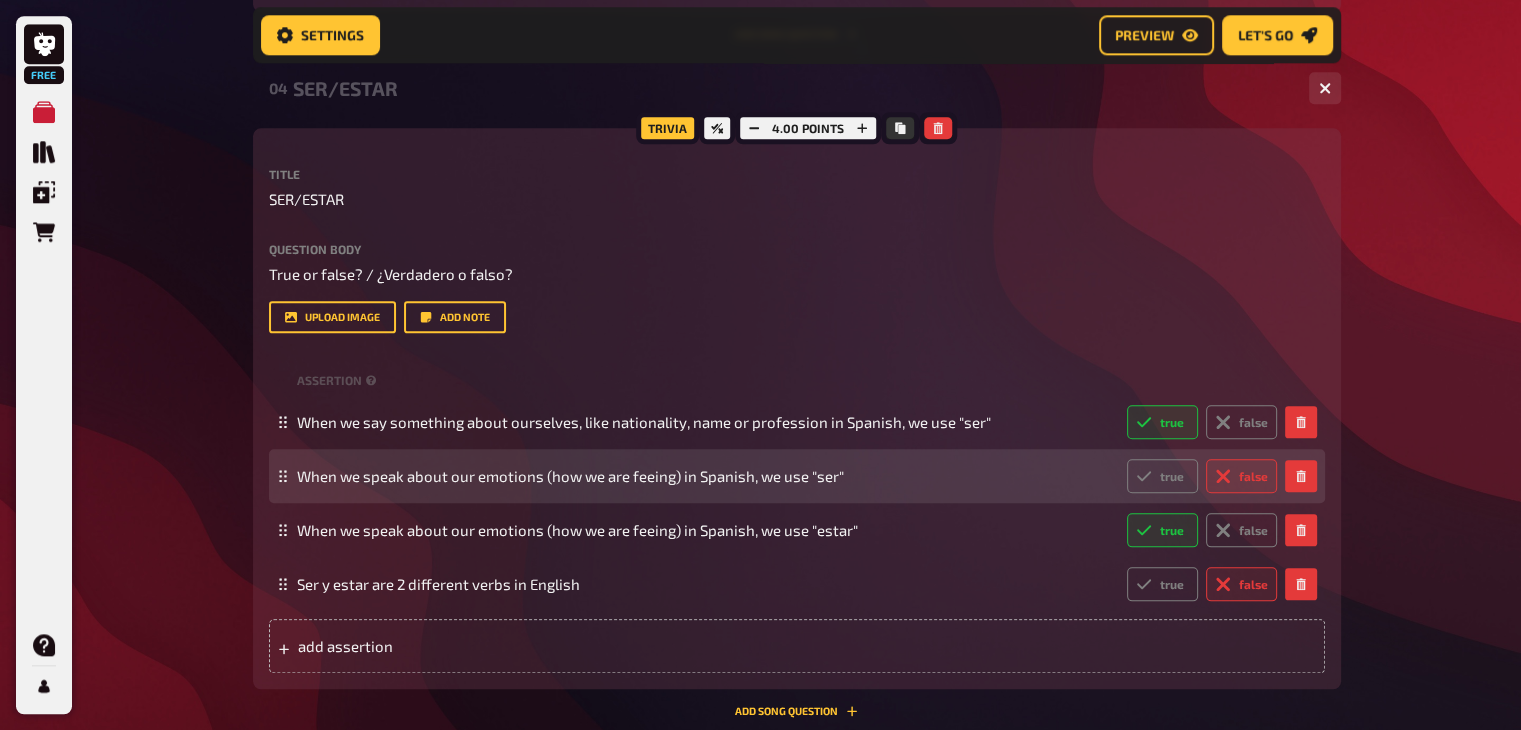 scroll, scrollTop: 2332, scrollLeft: 0, axis: vertical 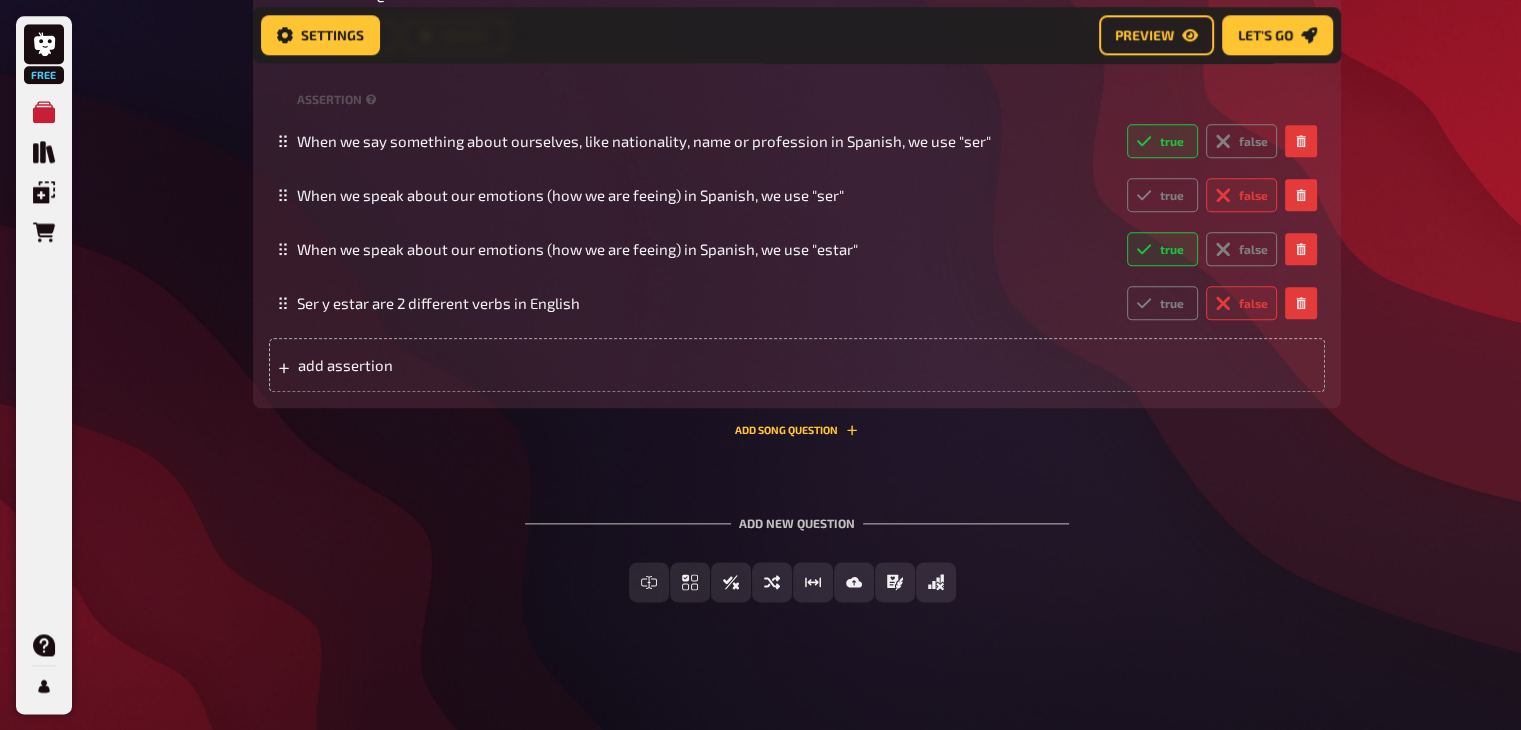 click on "assertion When we say something about ourselves, like nationality, name or profession in Spanish, we use "ser" true false When we speak about our emotions (how we are feeing) in Spanish, we use "ser" true false When we speak about our emotions (how we are feeing) in Spanish, we use "estar" true false Ser y estar are 2 different verbs in English true false
To pick up a draggable item, press the space bar.
While dragging, use the arrow keys to move the item.
Press space again to drop the item in its new position, or press escape to cancel.
add assertion" at bounding box center (797, 238) 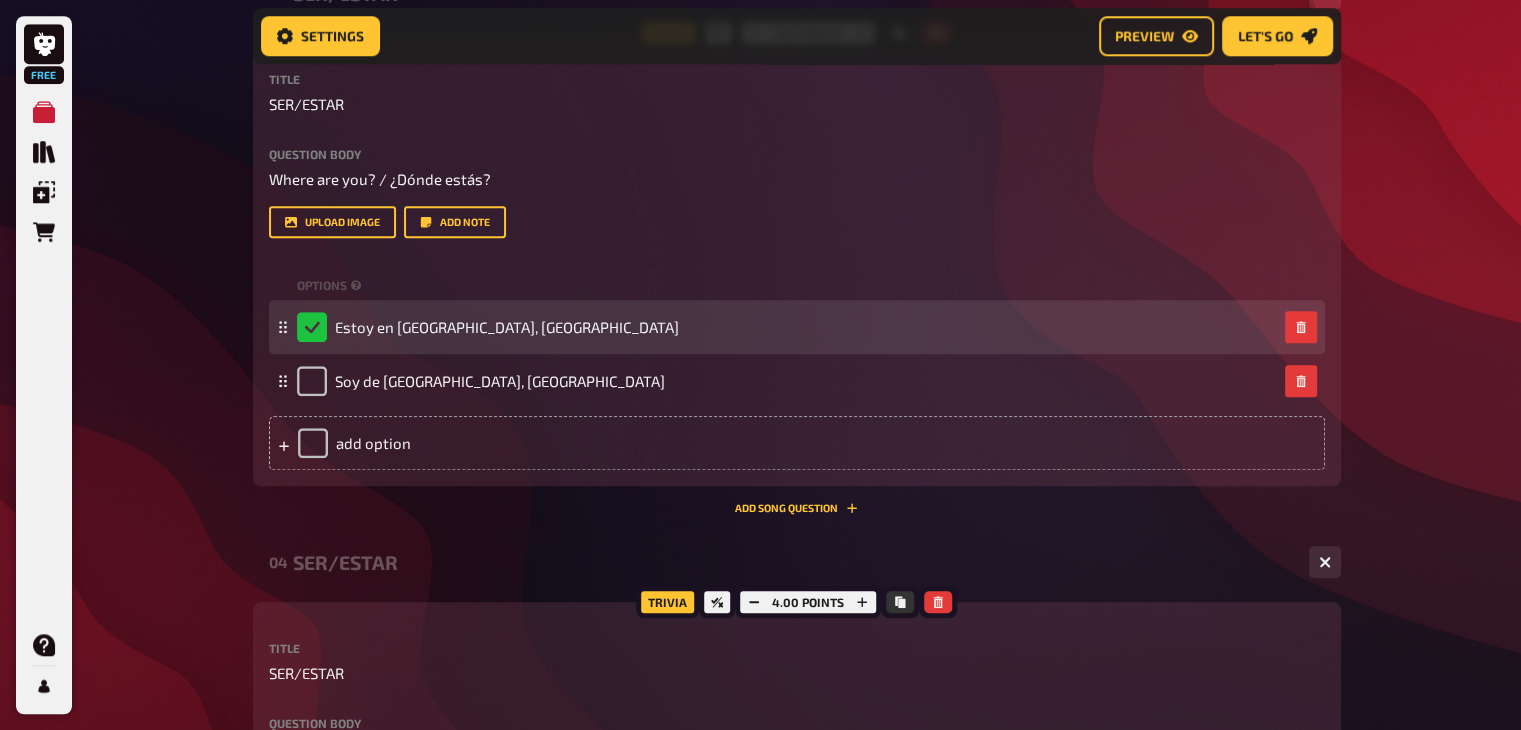 scroll, scrollTop: 1564, scrollLeft: 0, axis: vertical 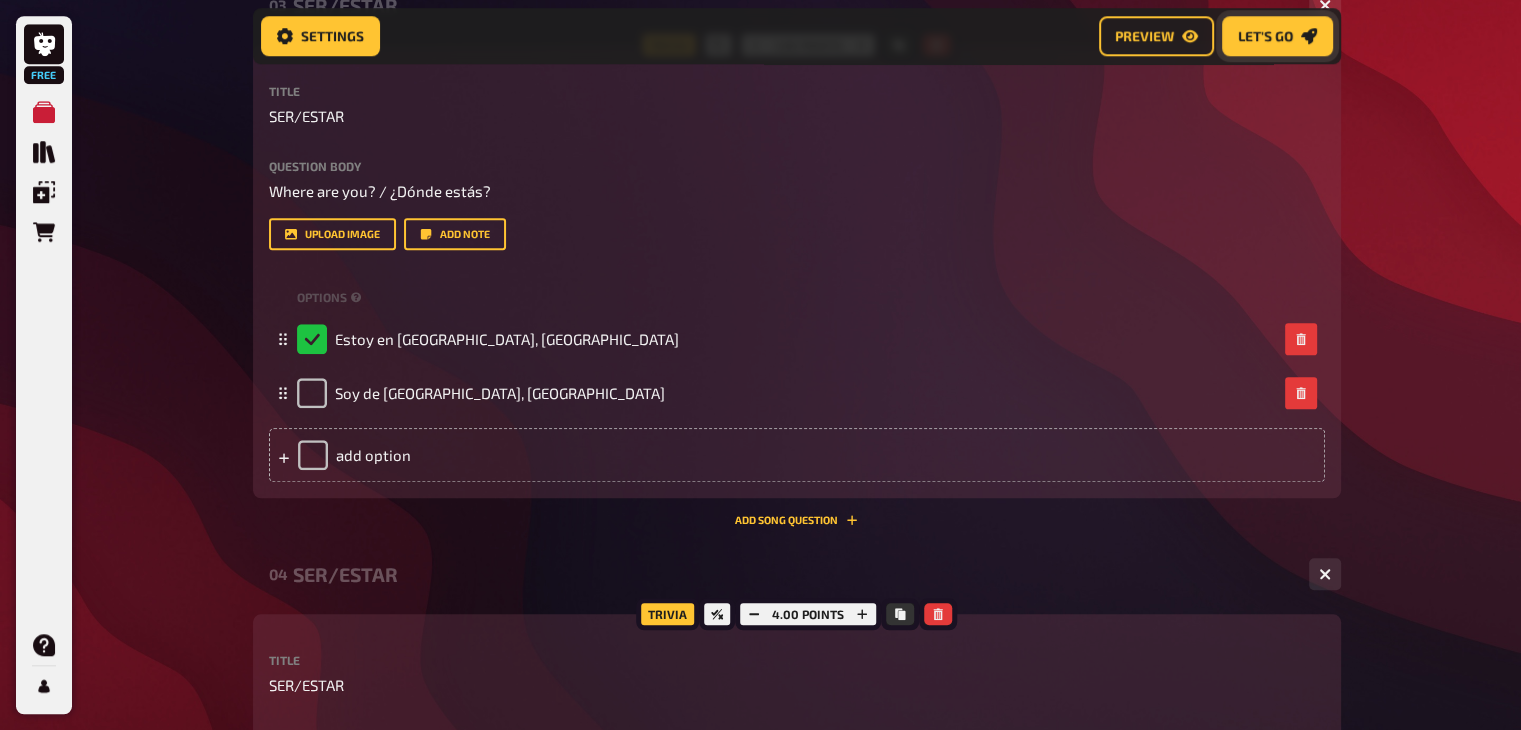 click on "Let's go" at bounding box center (1277, 36) 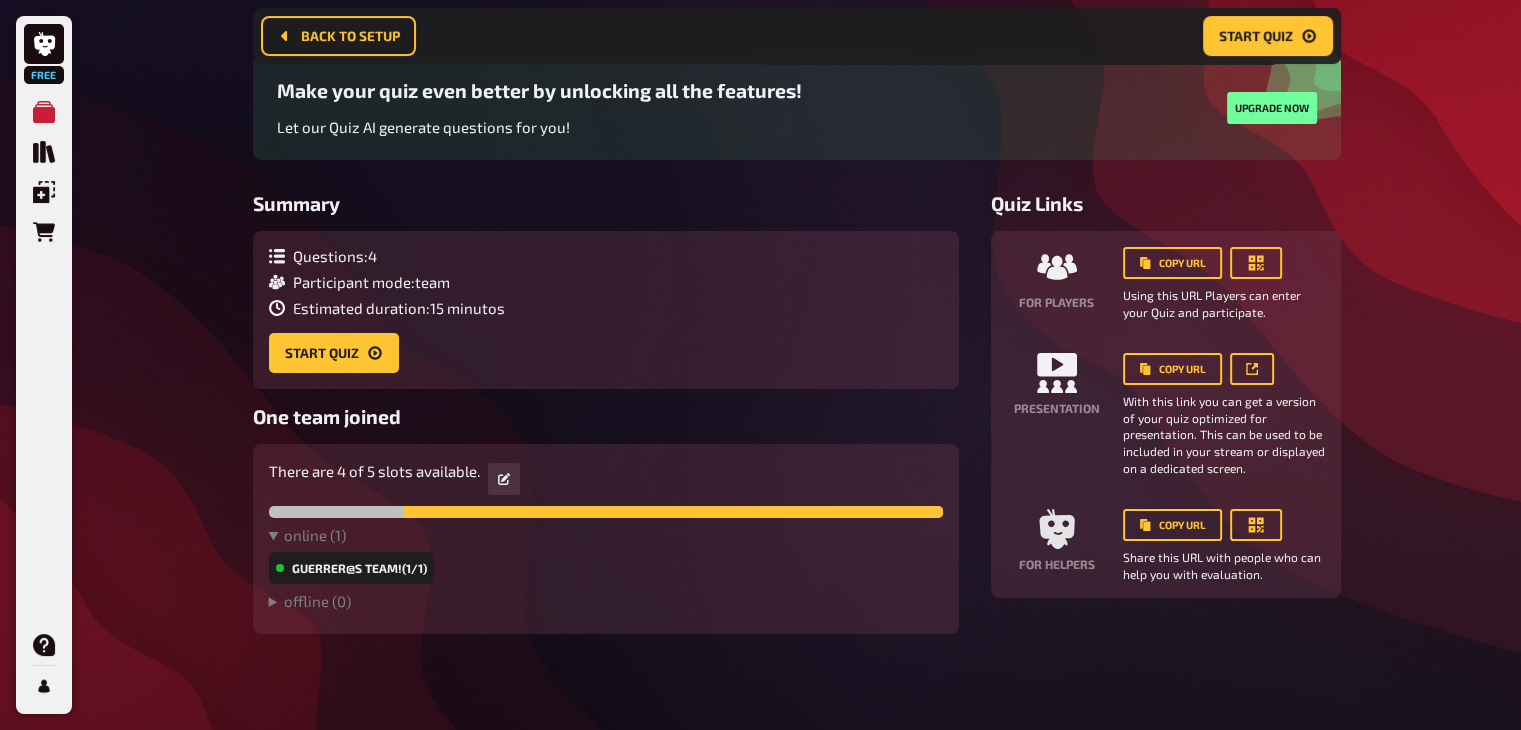 scroll, scrollTop: 158, scrollLeft: 0, axis: vertical 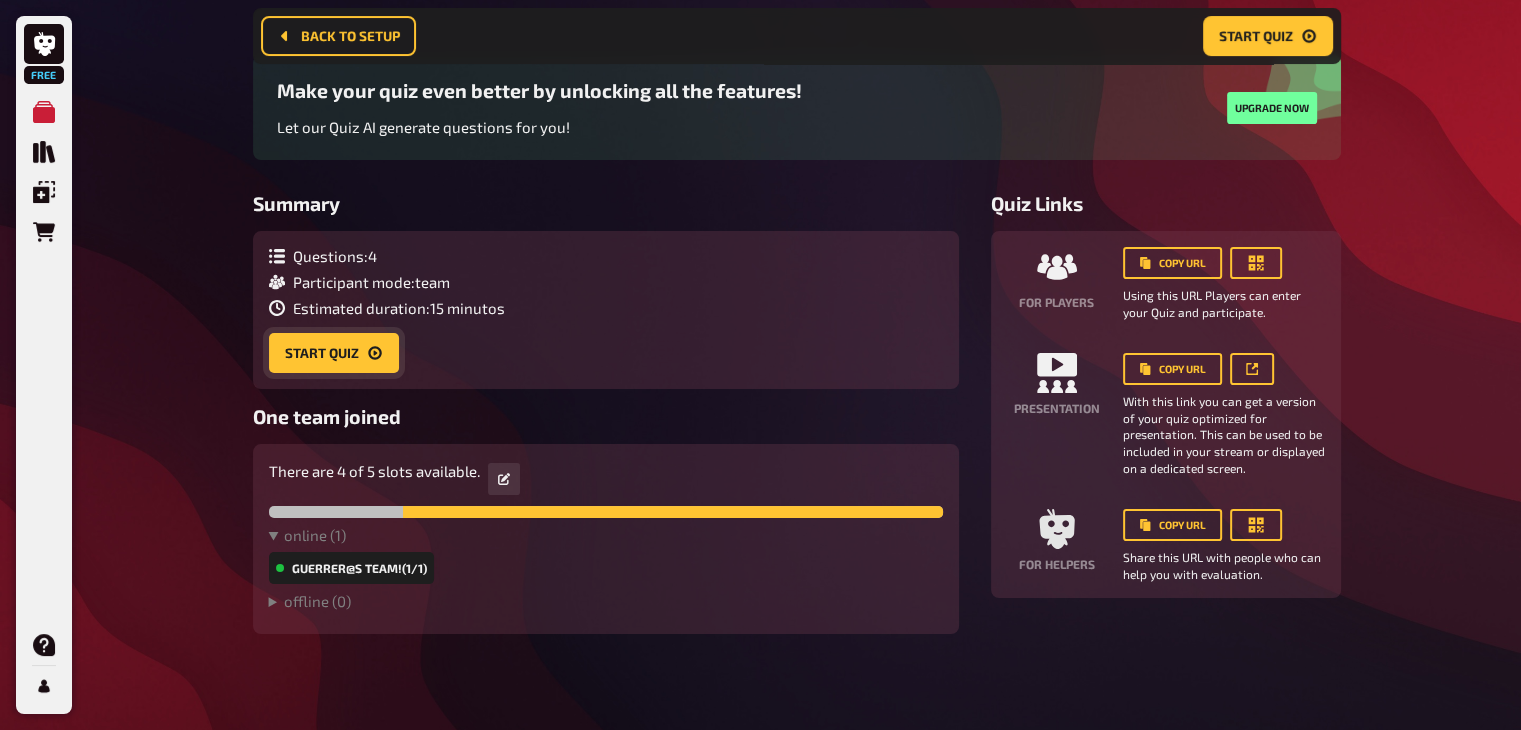 click on "Start Quiz" at bounding box center [334, 353] 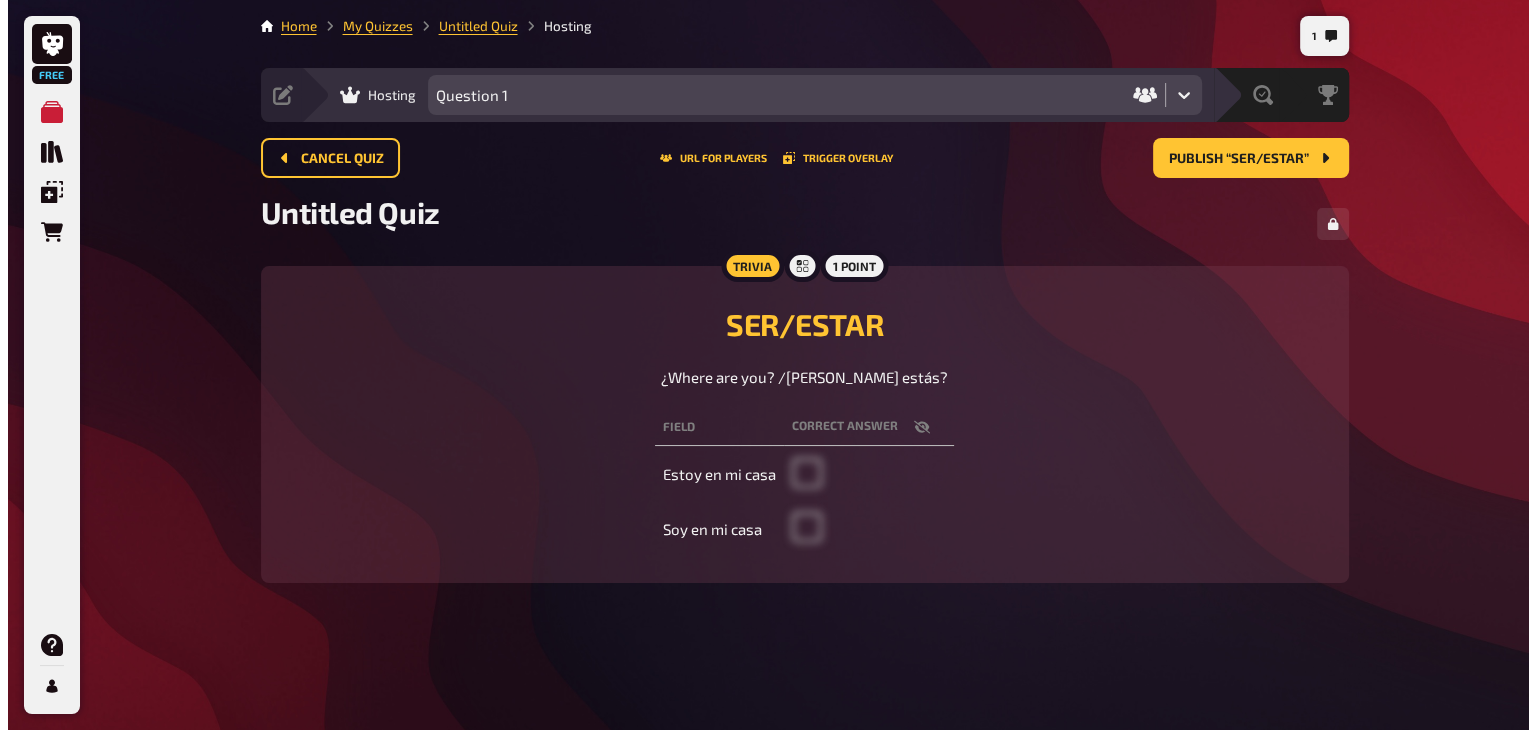 scroll, scrollTop: 0, scrollLeft: 0, axis: both 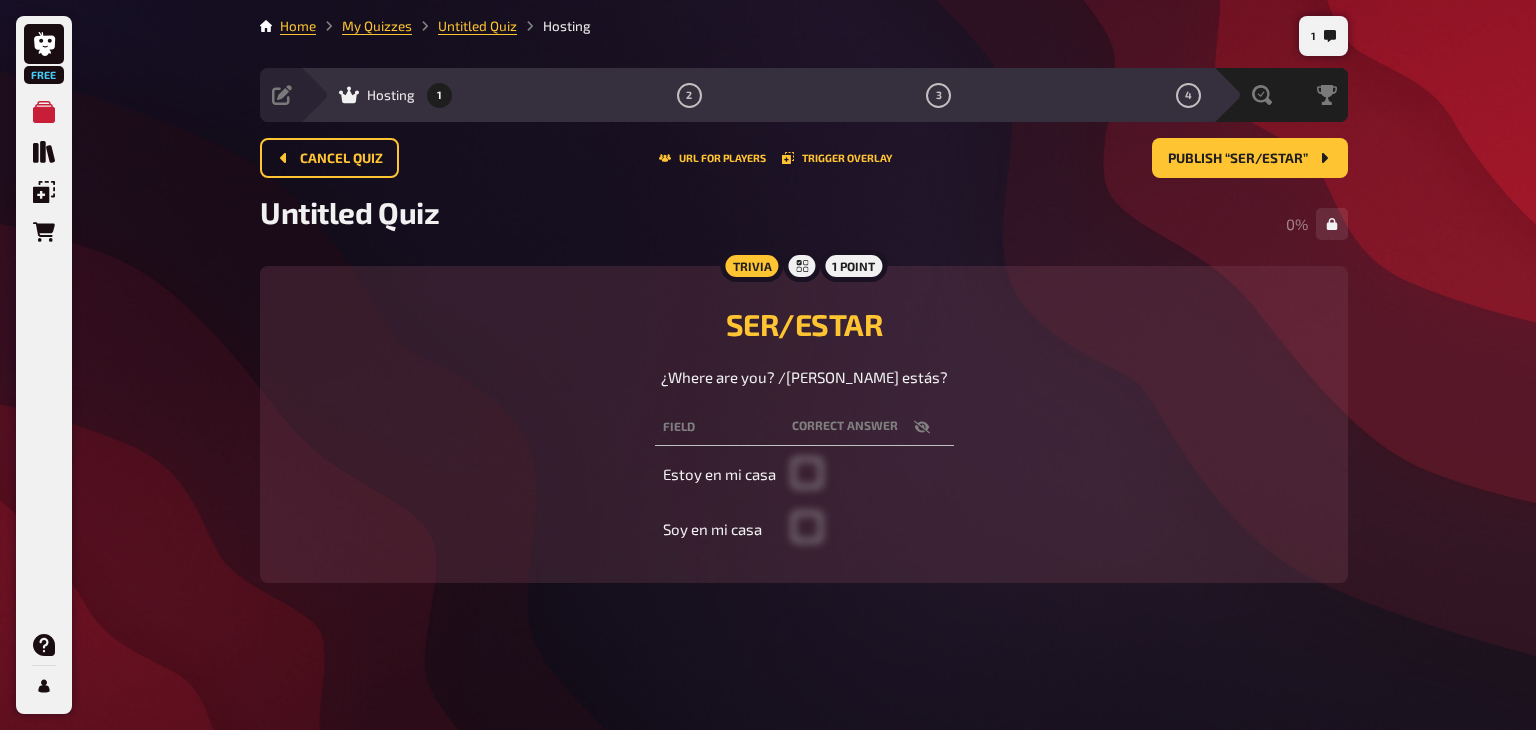 click at bounding box center (807, 482) 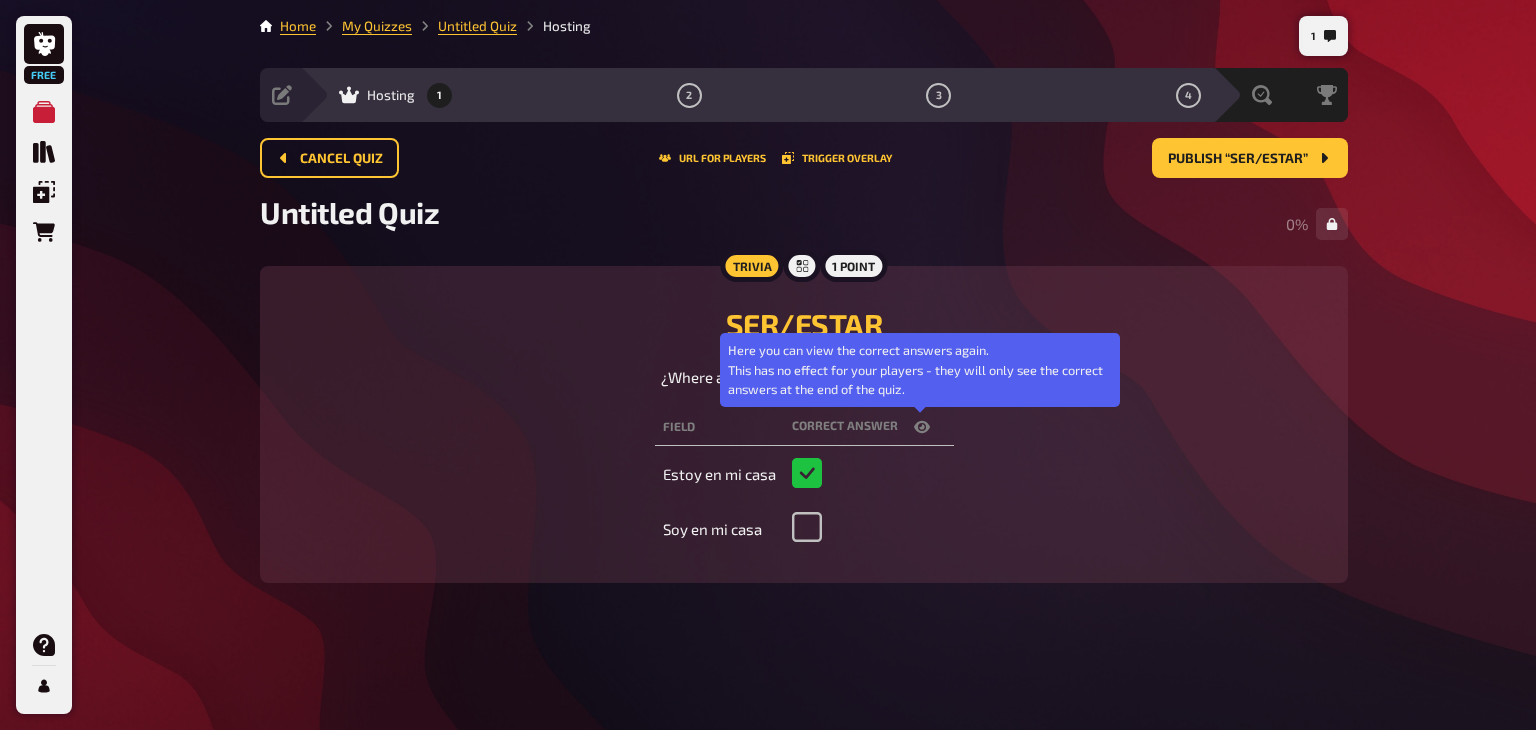 click 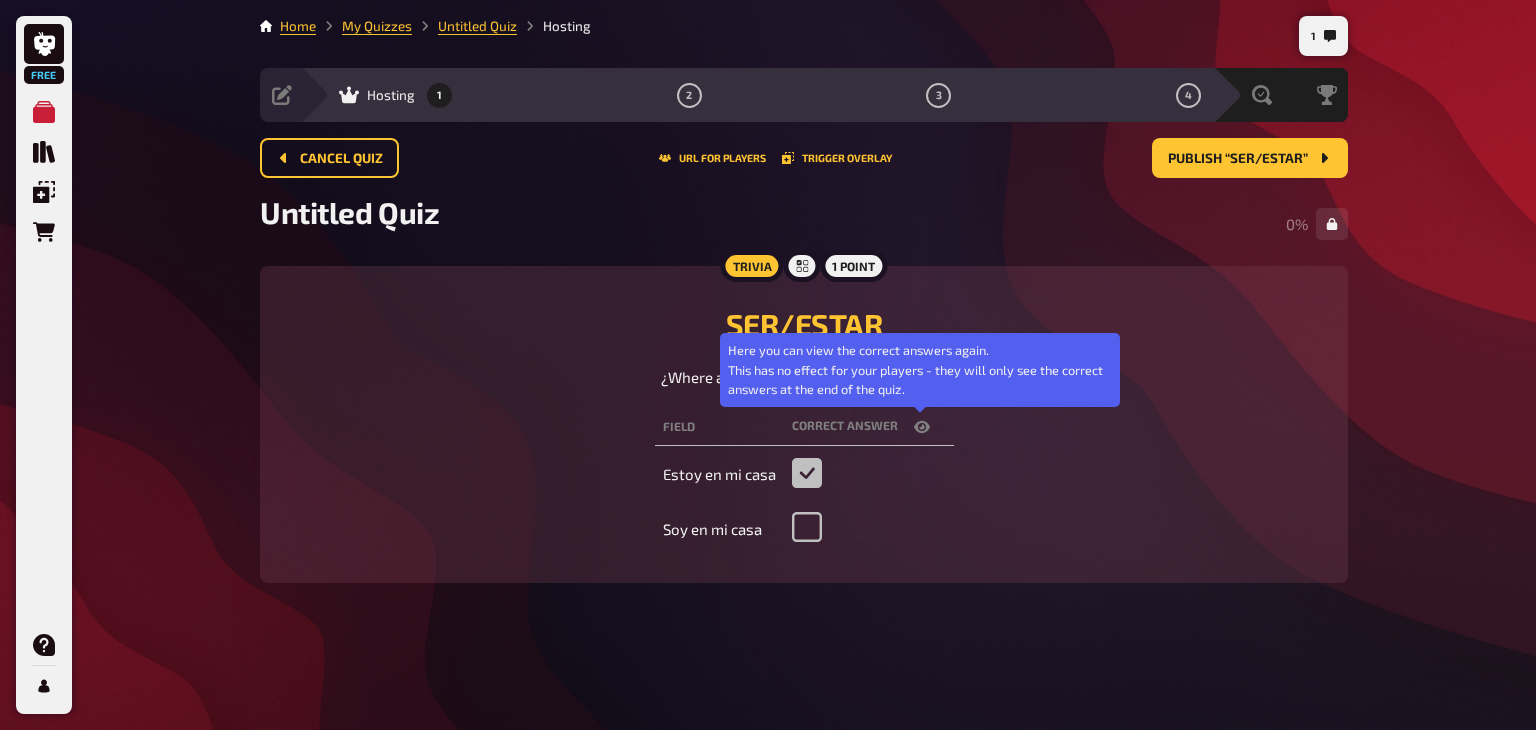 checkbox on "false" 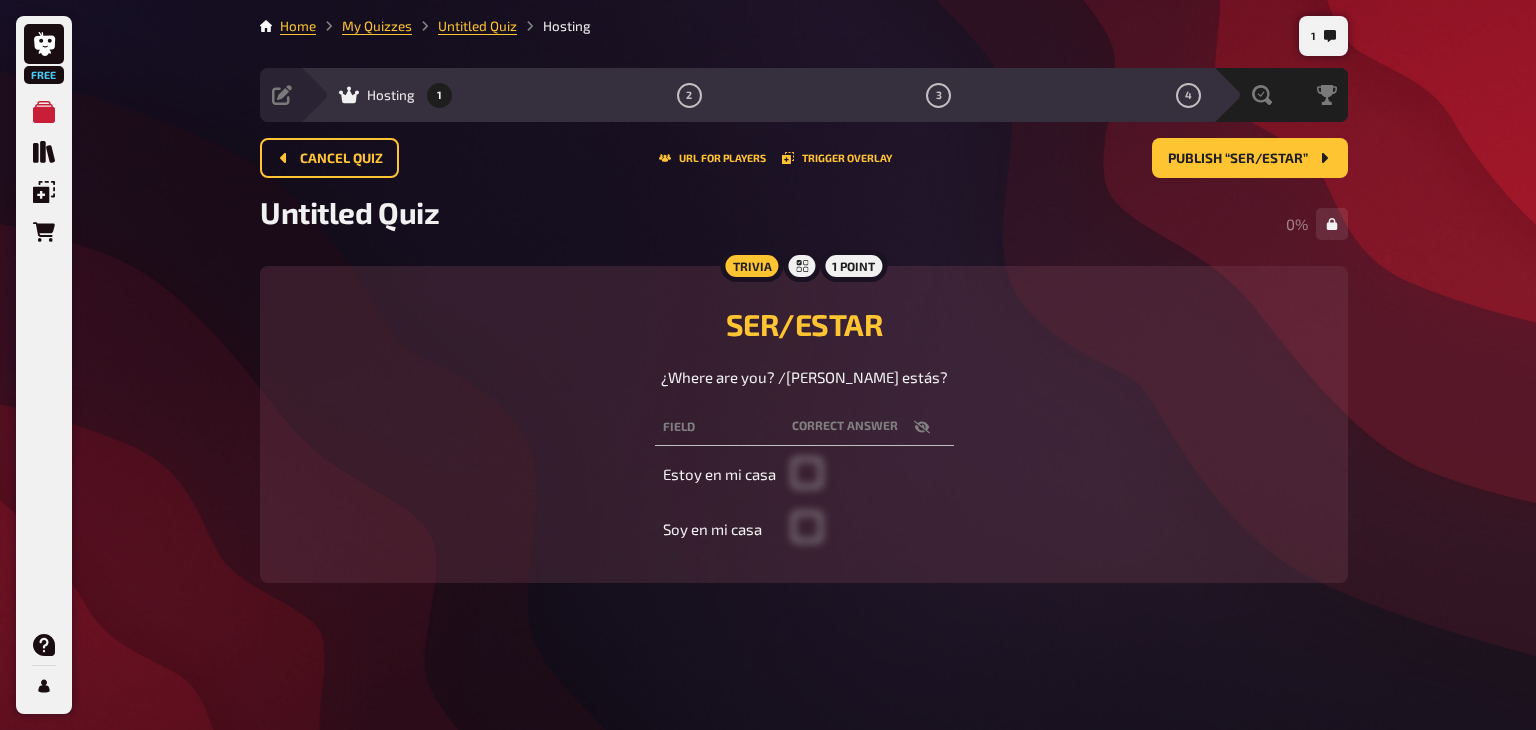 click on "Estoy en mi casa" at bounding box center (719, 475) 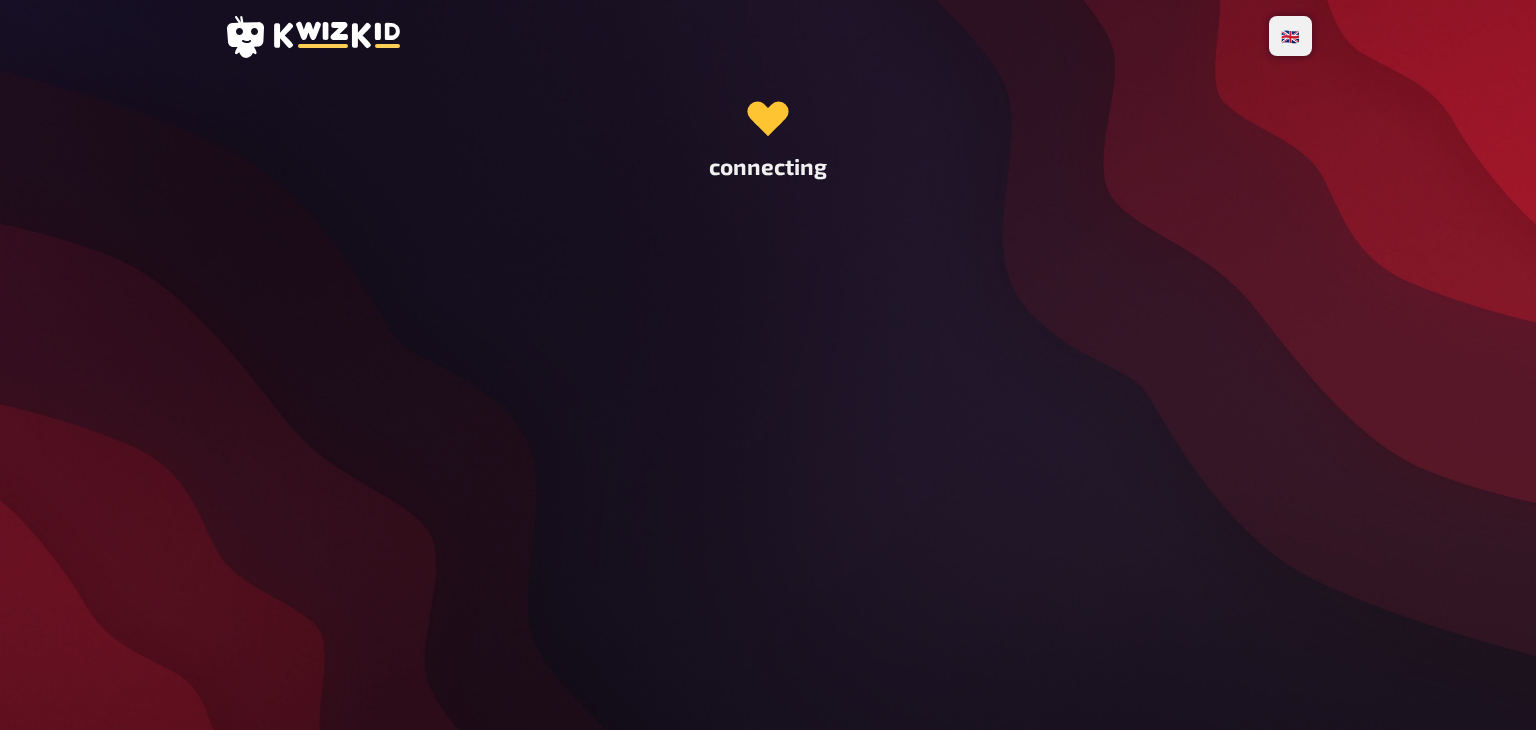 scroll, scrollTop: 0, scrollLeft: 0, axis: both 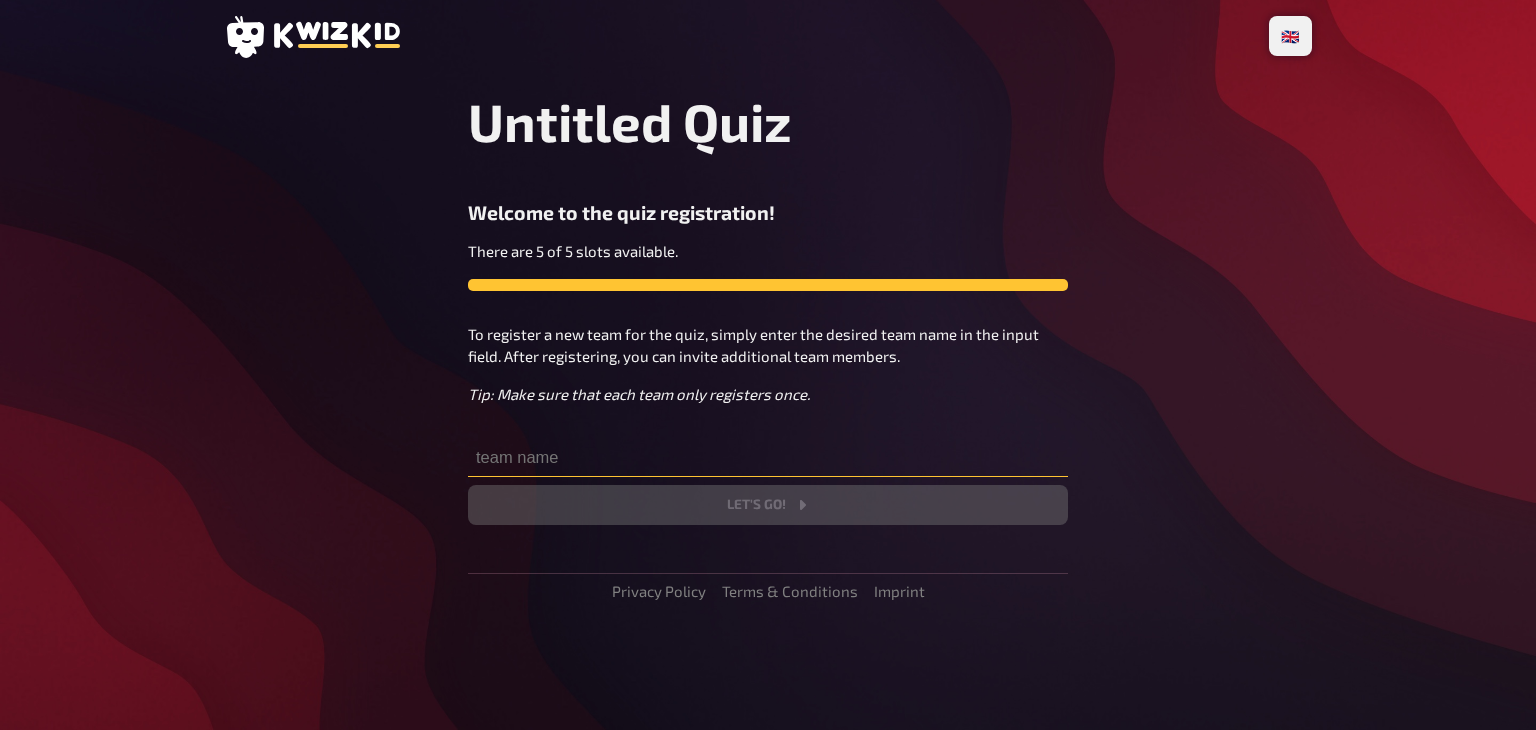 click at bounding box center (768, 457) 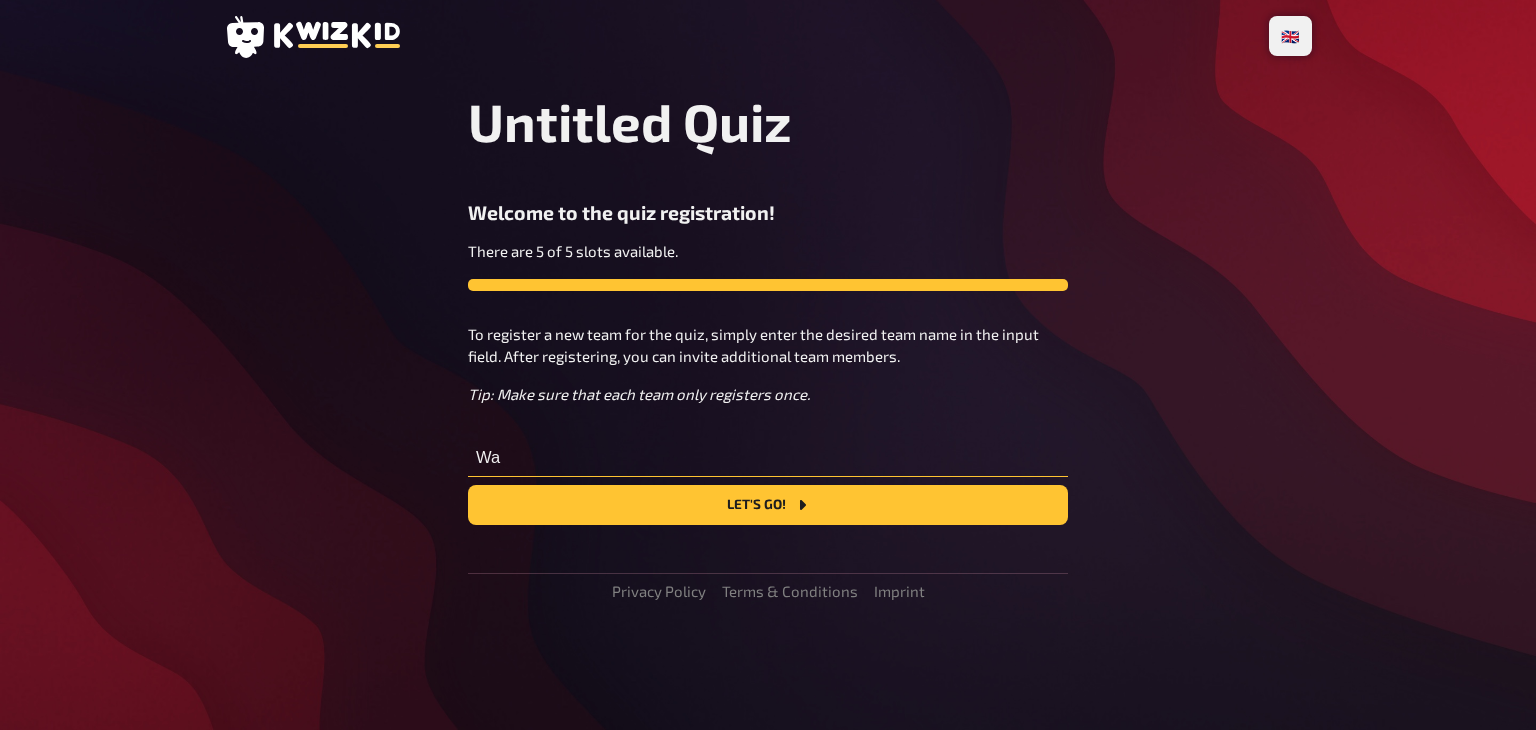 type on "W" 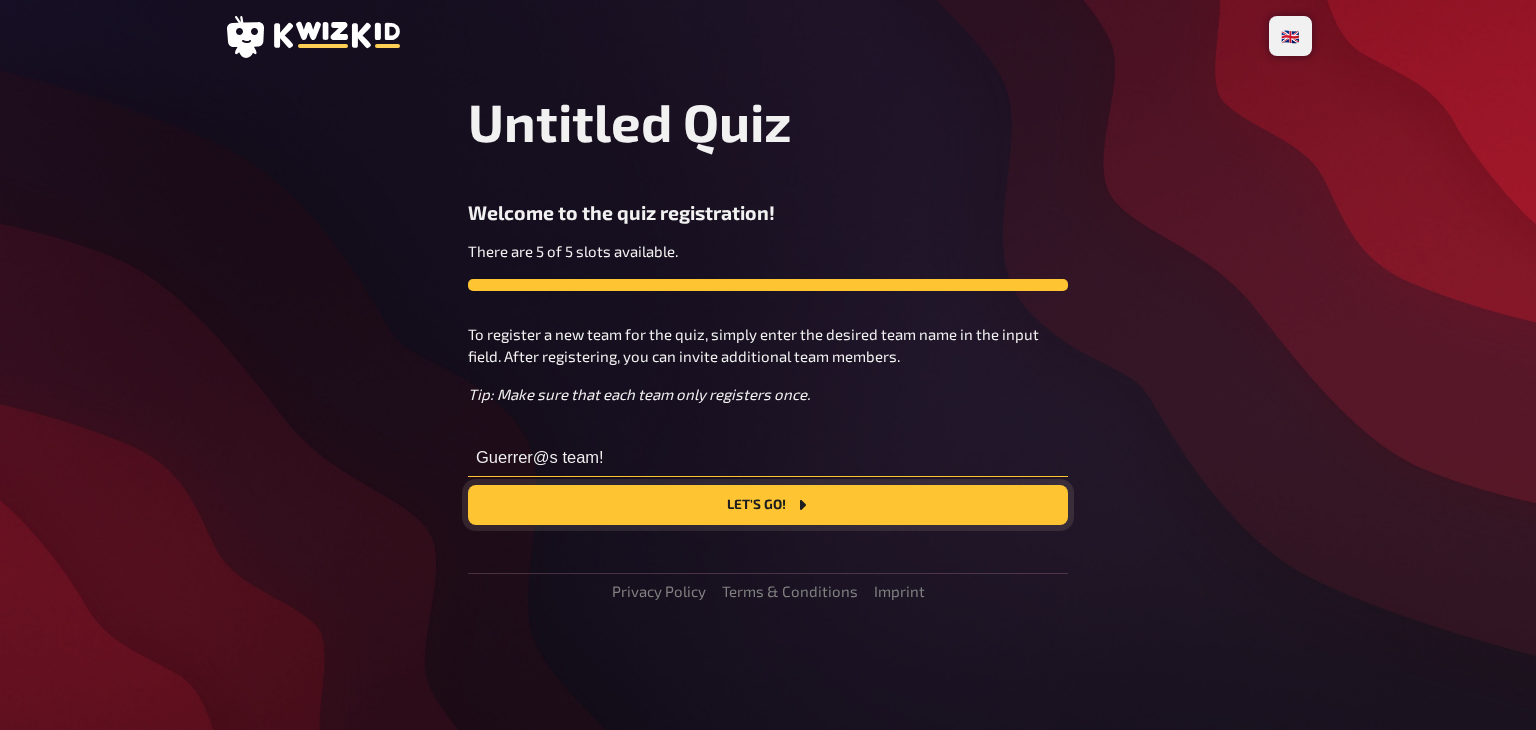 type on "Guerrer@s team!" 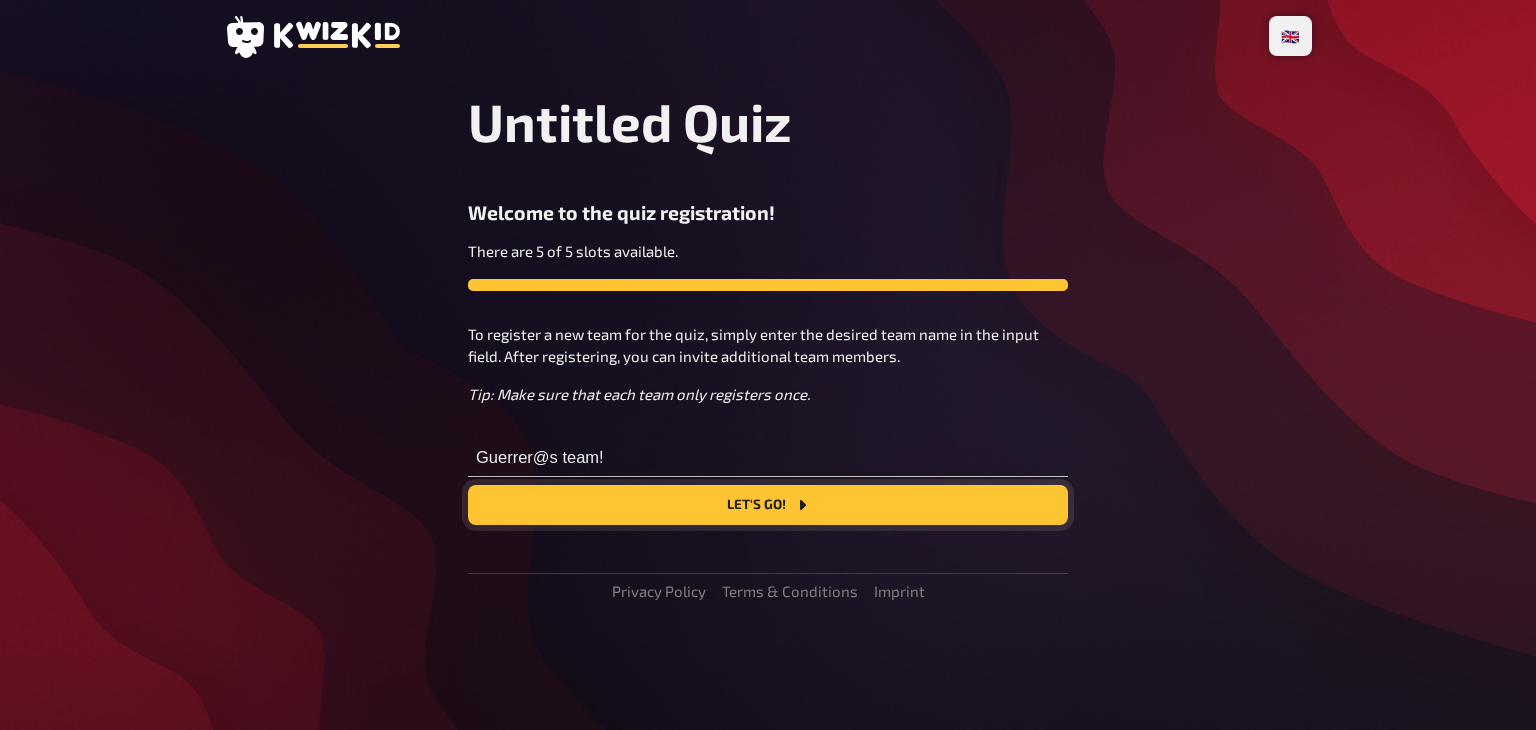 click on "Let's go!" at bounding box center [768, 505] 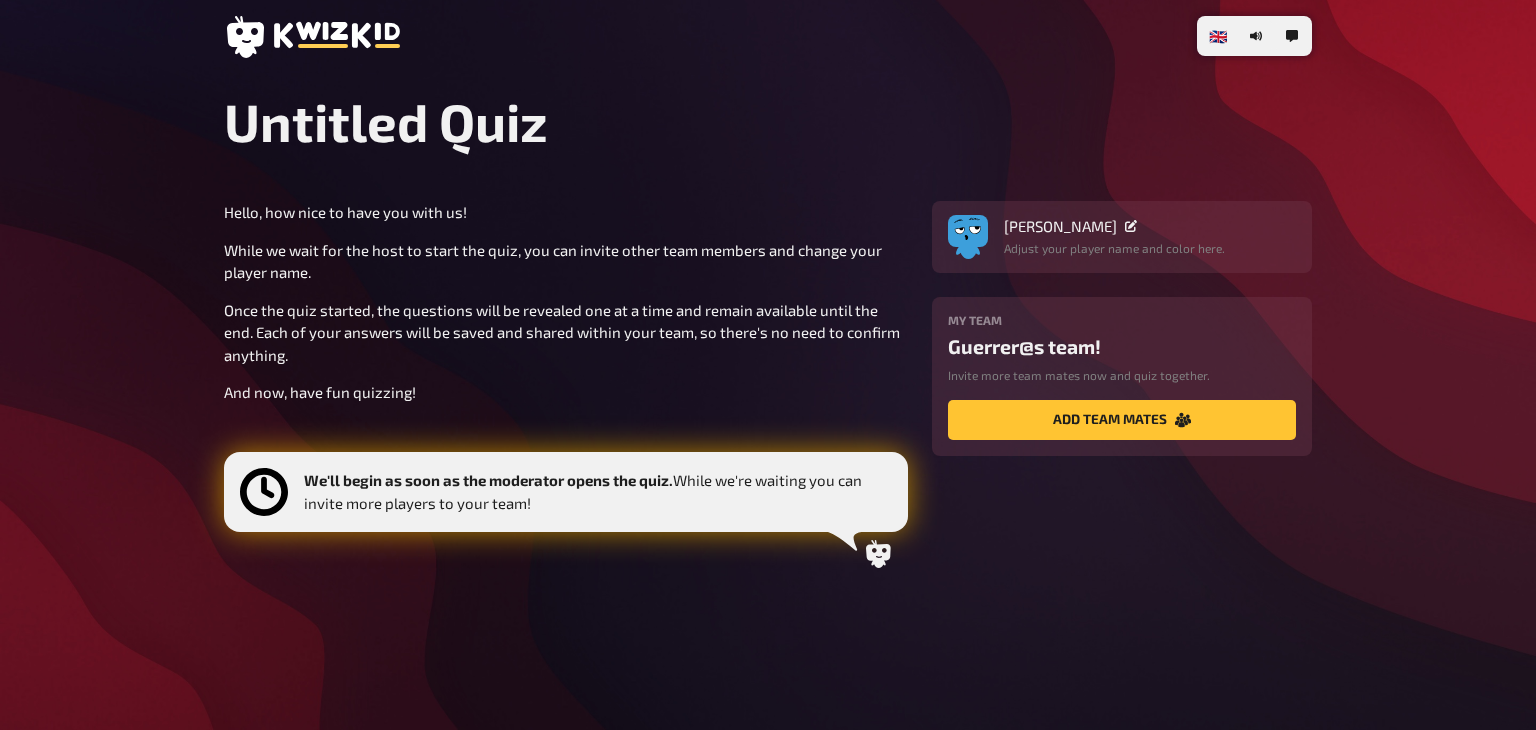 click 